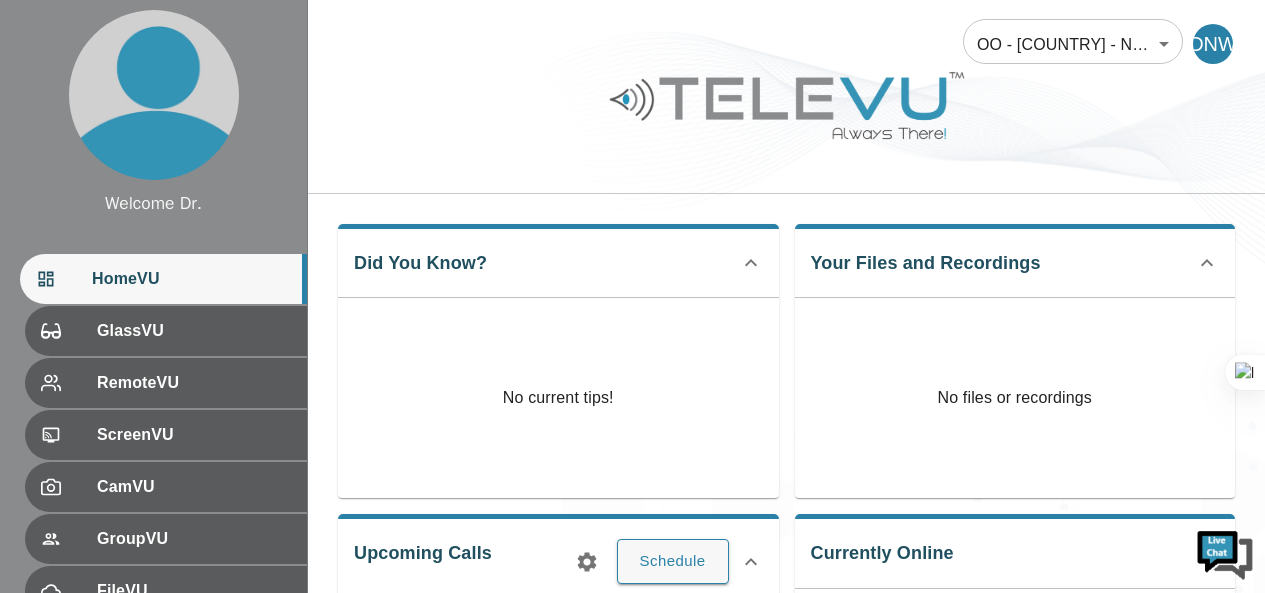 scroll, scrollTop: 0, scrollLeft: 0, axis: both 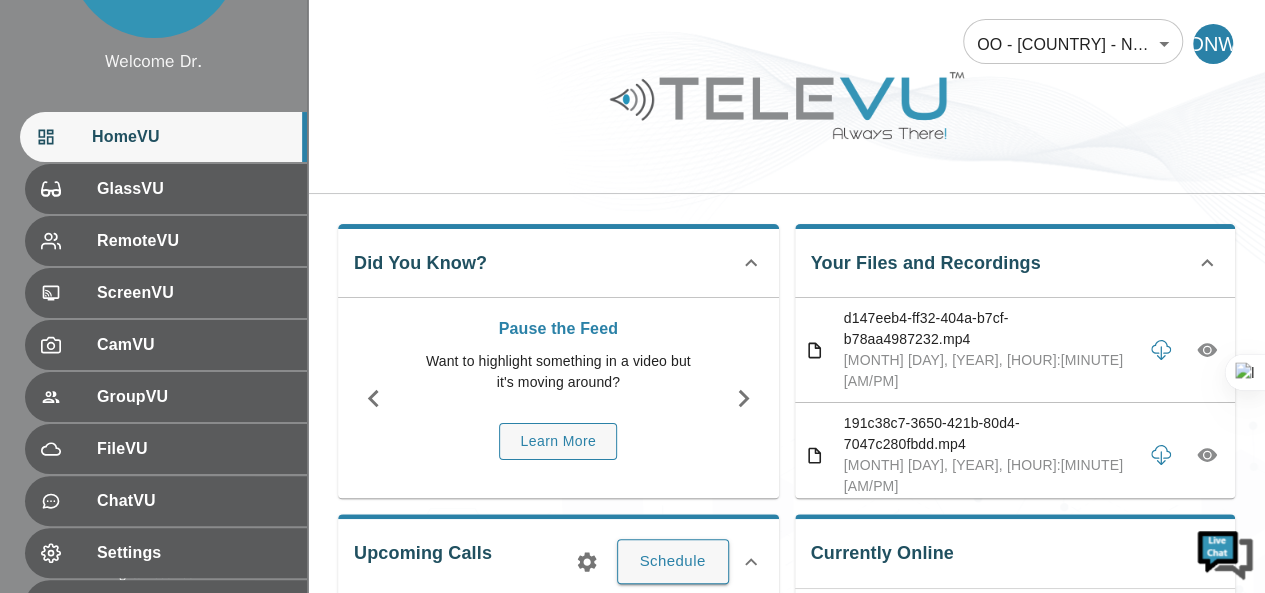 click at bounding box center [786, 120] 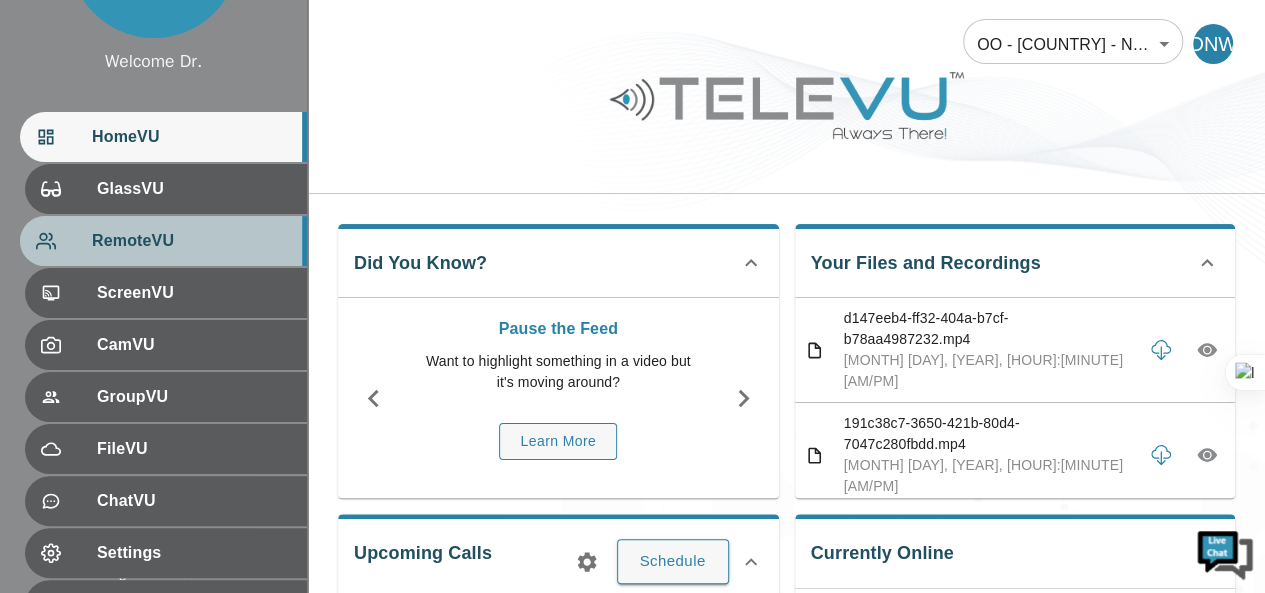 click on "RemoteVU" at bounding box center [191, 241] 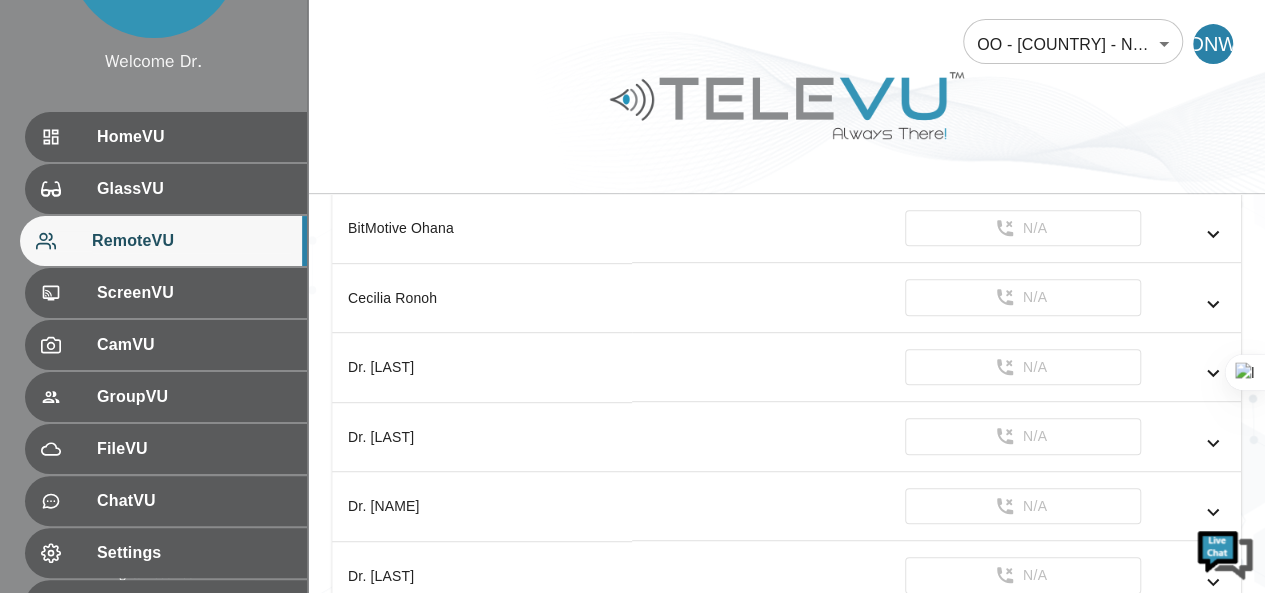 scroll, scrollTop: 388, scrollLeft: 0, axis: vertical 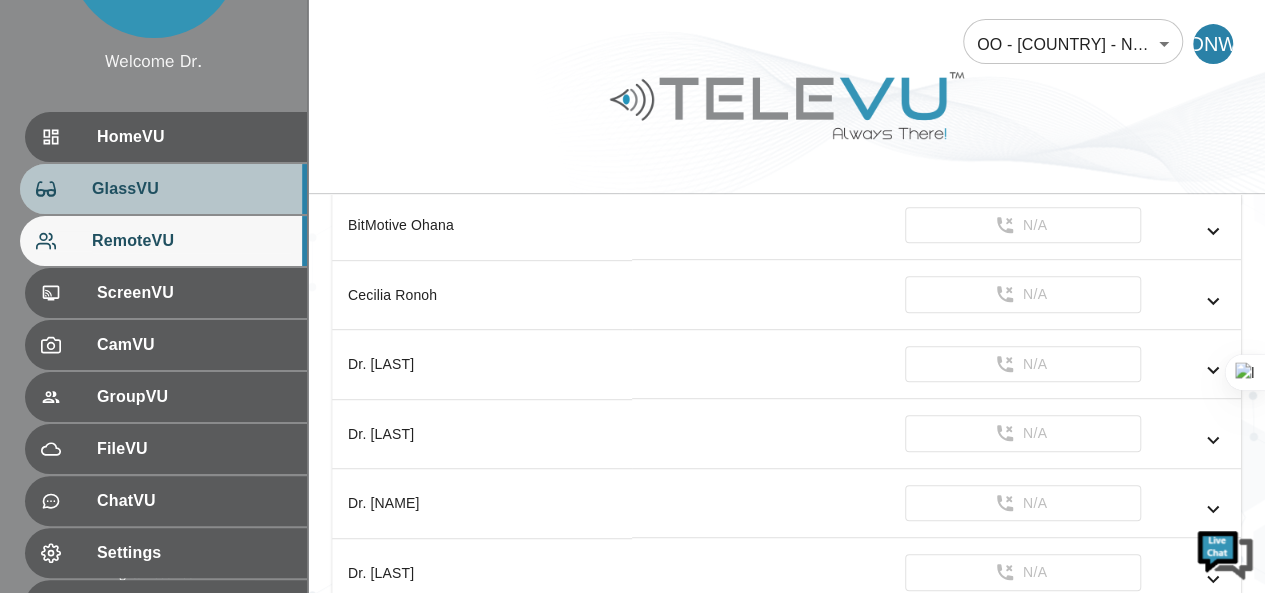 click on "GlassVU" at bounding box center (163, 189) 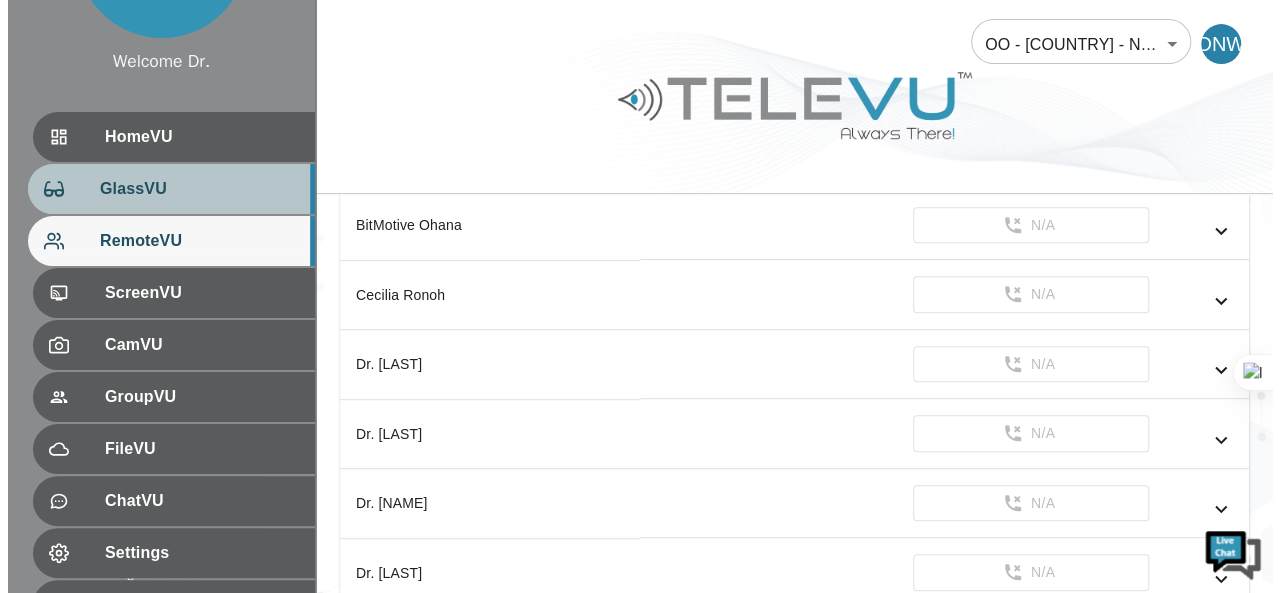scroll, scrollTop: 0, scrollLeft: 0, axis: both 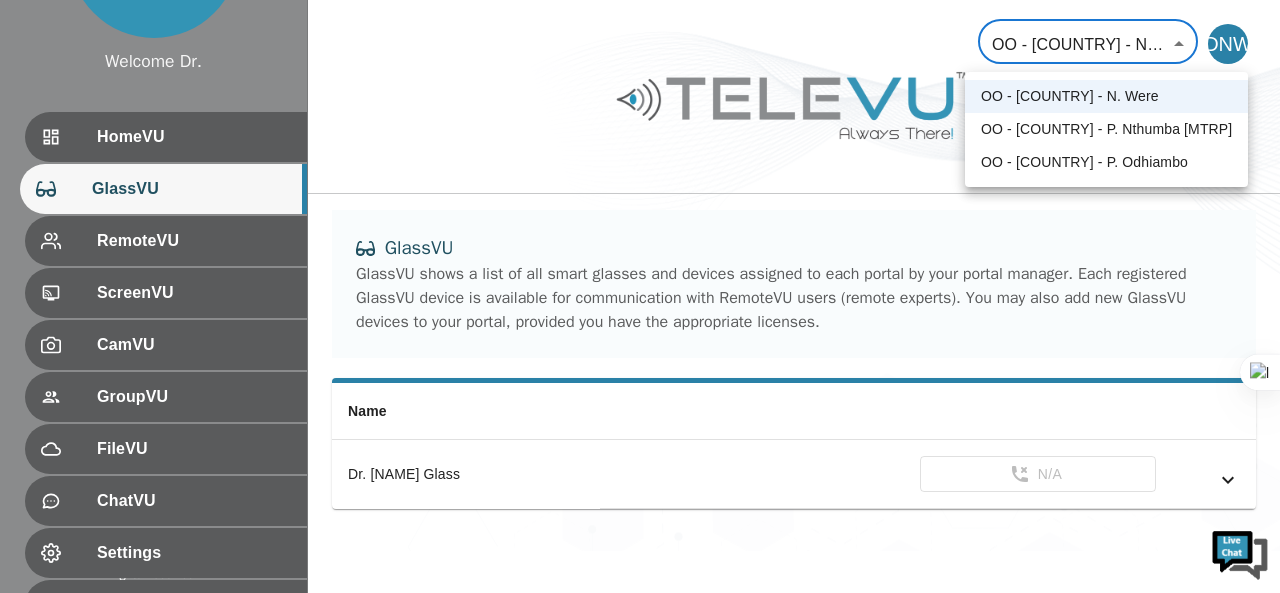 click on "CamVU shows a list of all remote Wi-Fi-based cameras assigned to each portal by your portal manager. Each registered CamVU device is linked to a portal and can be viewed by RemoteVU  users as an additional video feed. You may also add new CamVU users to your portal, provided you have the appropriate licenses. Welcome   Dr. HomeVU GlassVU RemoteVU ScreenVU CamVU GroupVU FileVU ChatVU Settings Logout Refresh ©  [YEAR]   TeleVU Innovation Ltd. All Rights Reserved OO - [COUNTRY] - N. Were [NUMBER] ​ DNW GlassVU GlassVU Name Dr. [LAST] Glass    N/A OO - [COUNTRY] - N. Were OO - [COUNTRY] - P. Nthumba [MTRP] OO - [COUNTRY] - P. Odhiambo" at bounding box center [640, 275] 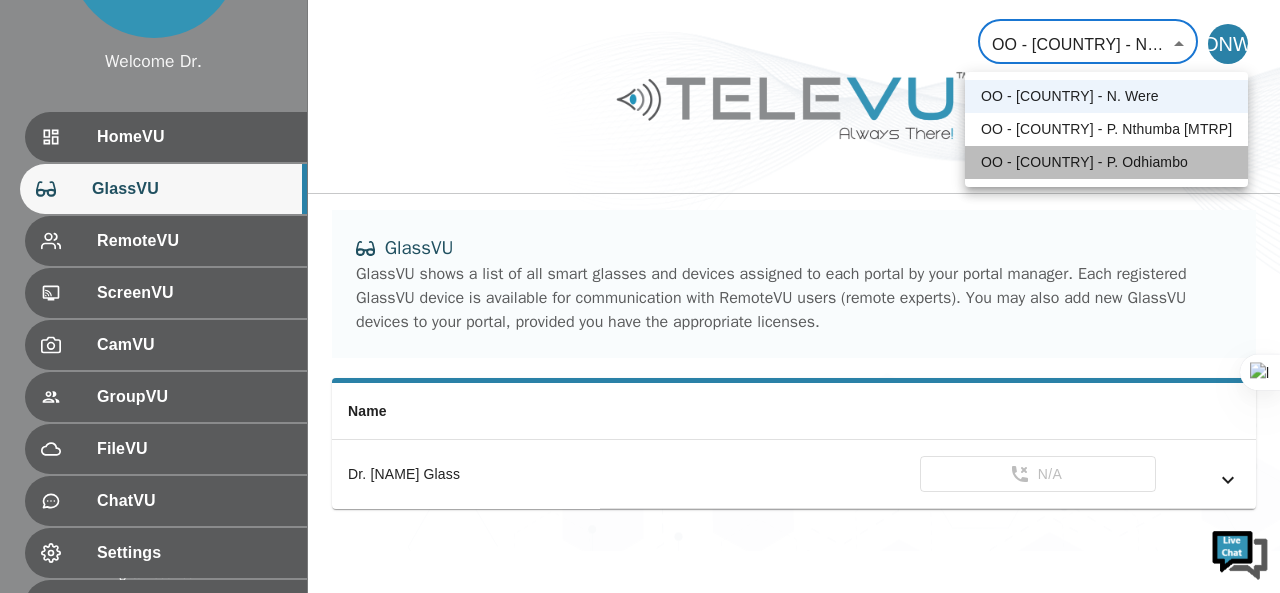 click on "OO - [COUNTRY] - P. Odhiambo" at bounding box center (1106, 162) 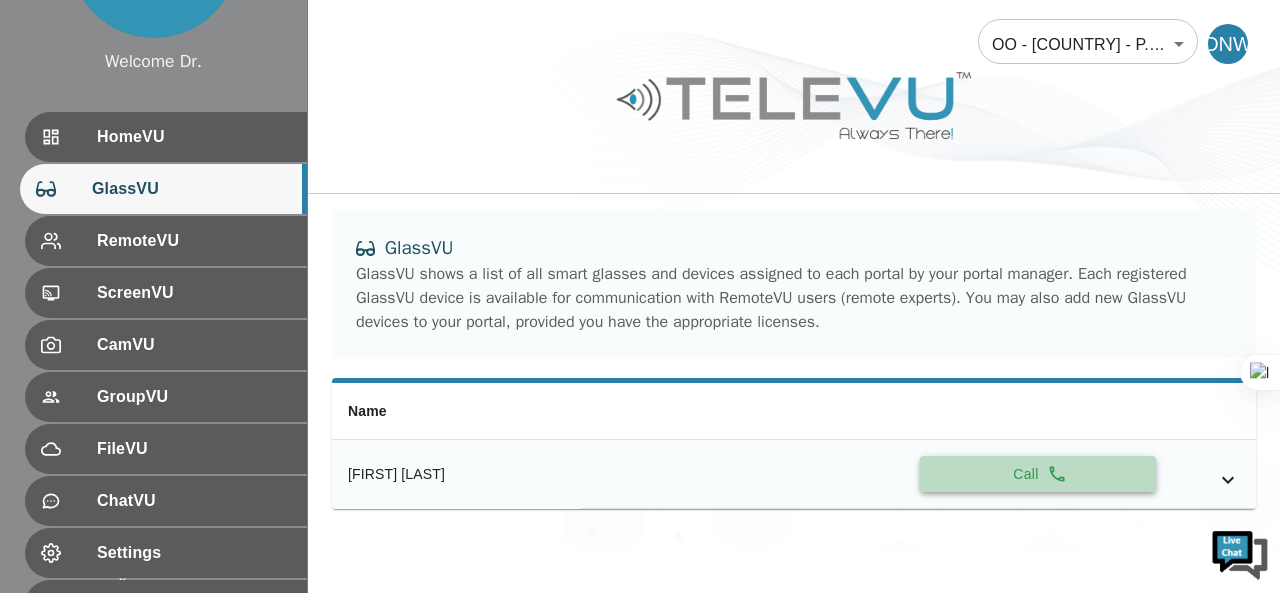 click on "Call" at bounding box center [1038, 474] 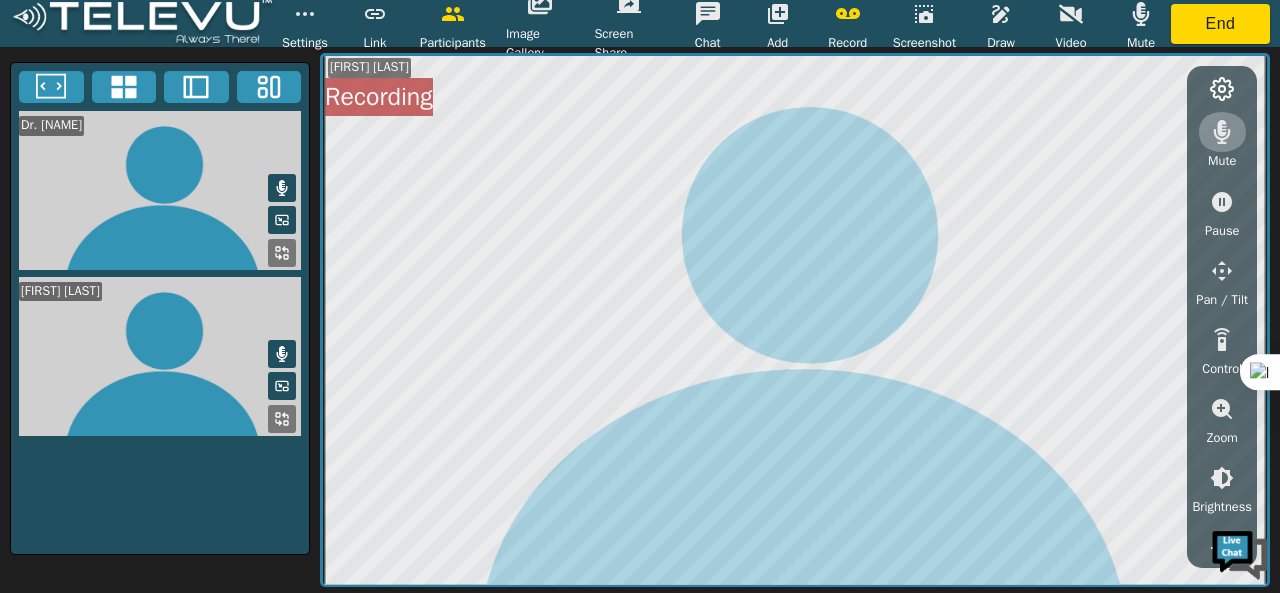 click 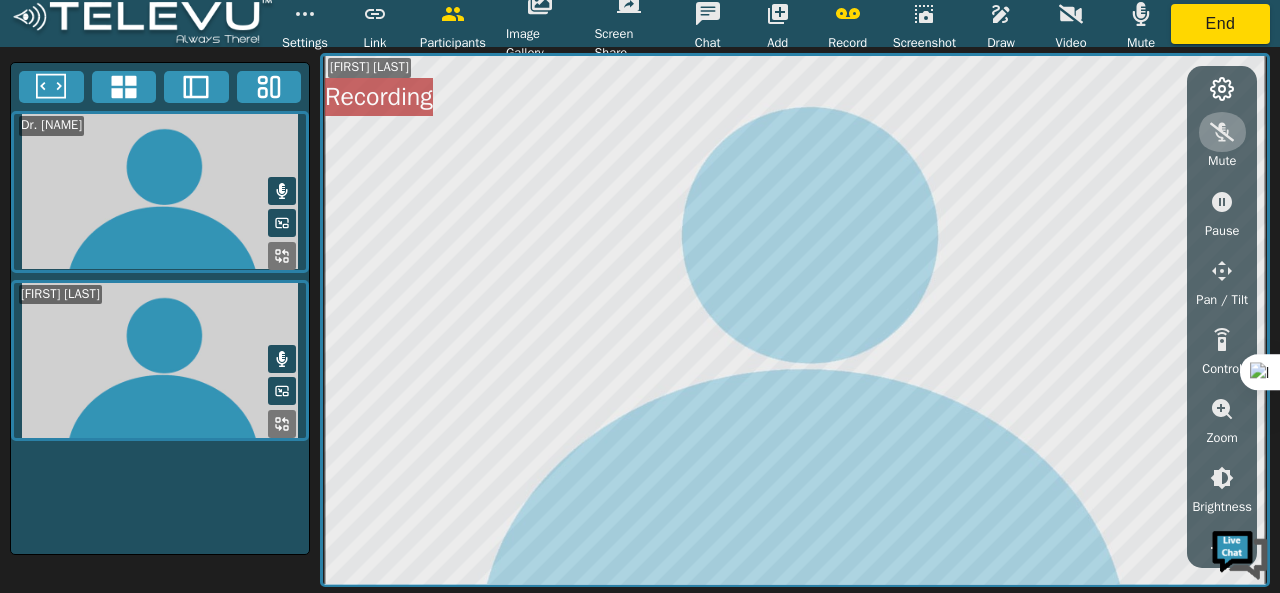 click at bounding box center [1222, 132] 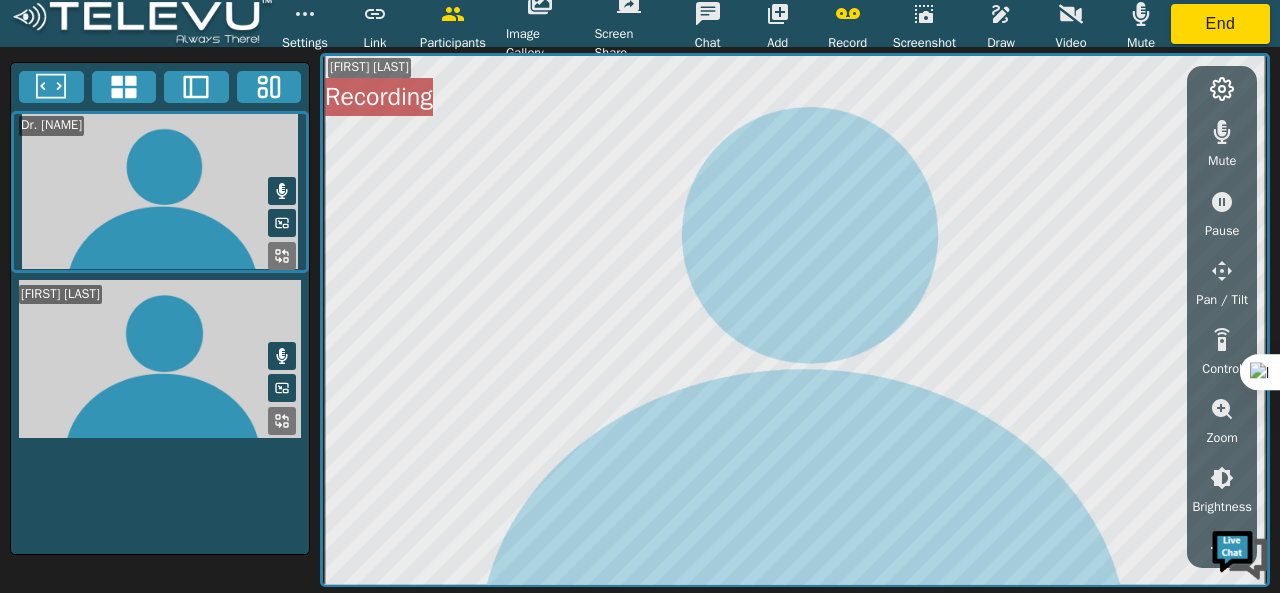 click 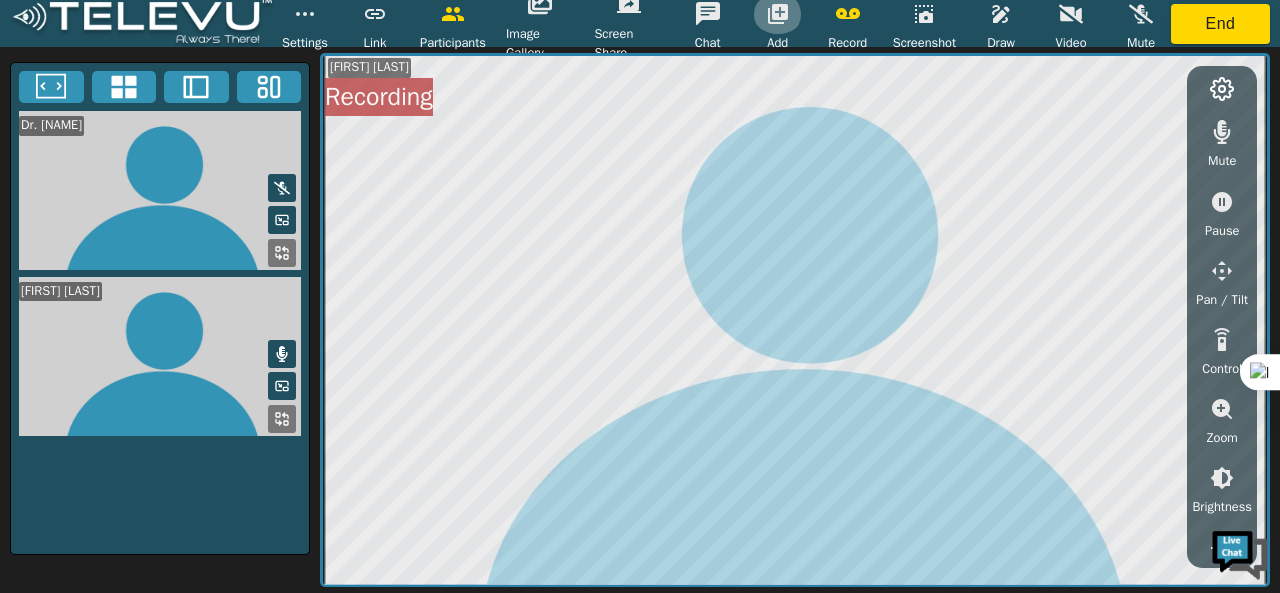 click at bounding box center (778, 14) 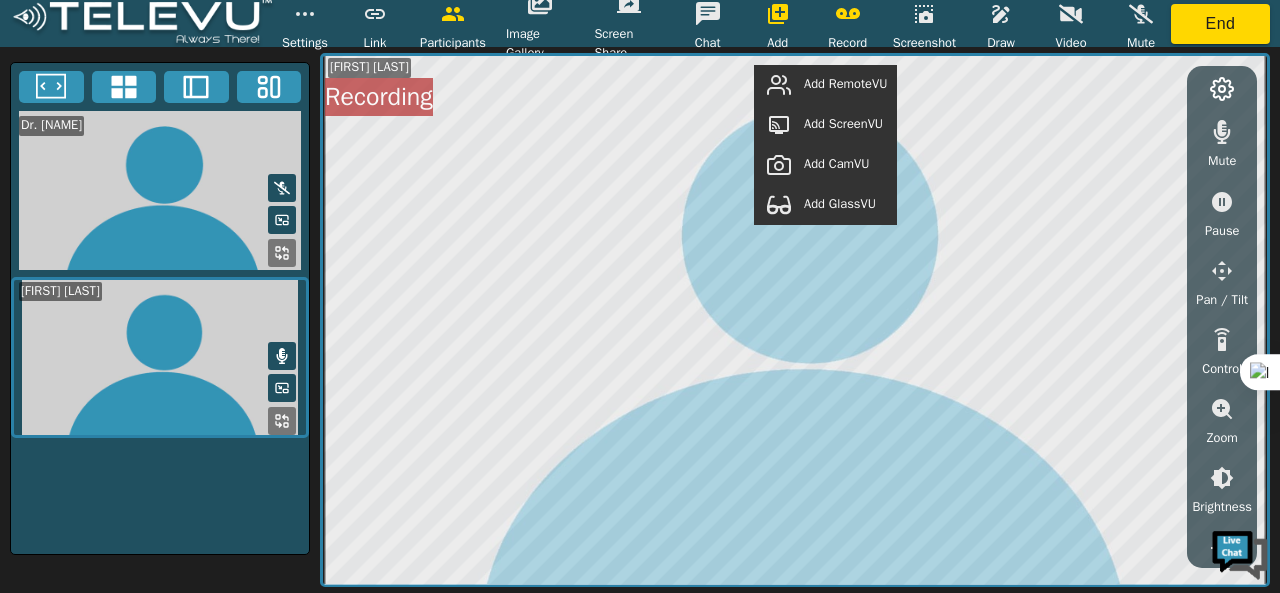 click on "Add RemoteVU" at bounding box center [845, 84] 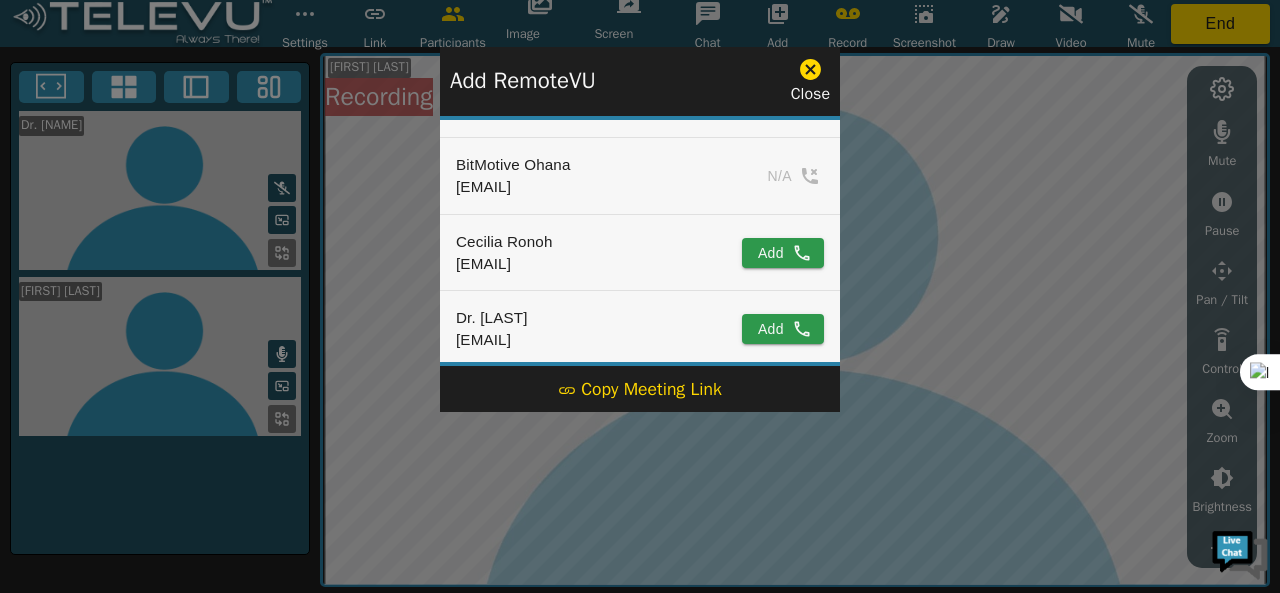 scroll, scrollTop: 166, scrollLeft: 0, axis: vertical 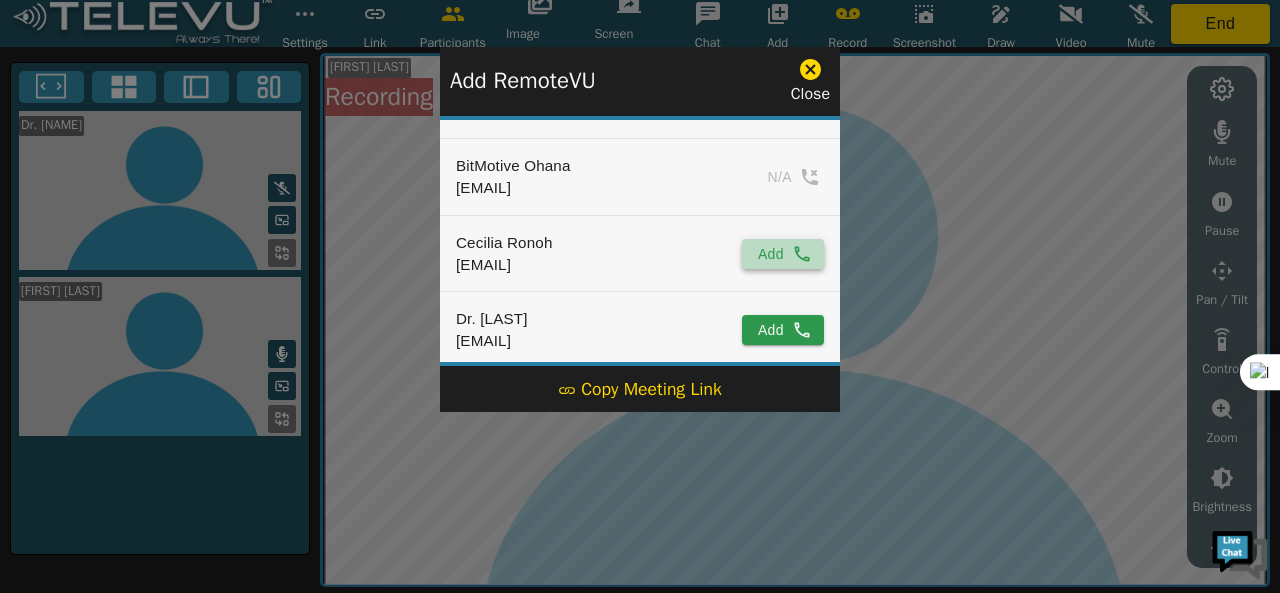 click on "Add" at bounding box center [783, 254] 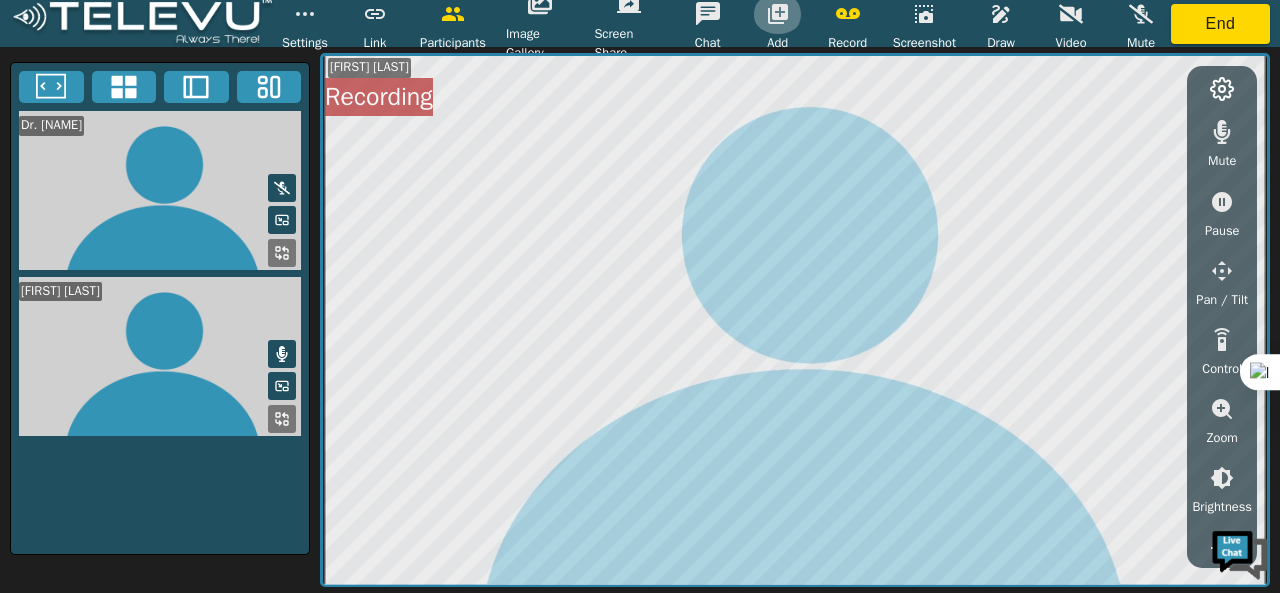 click 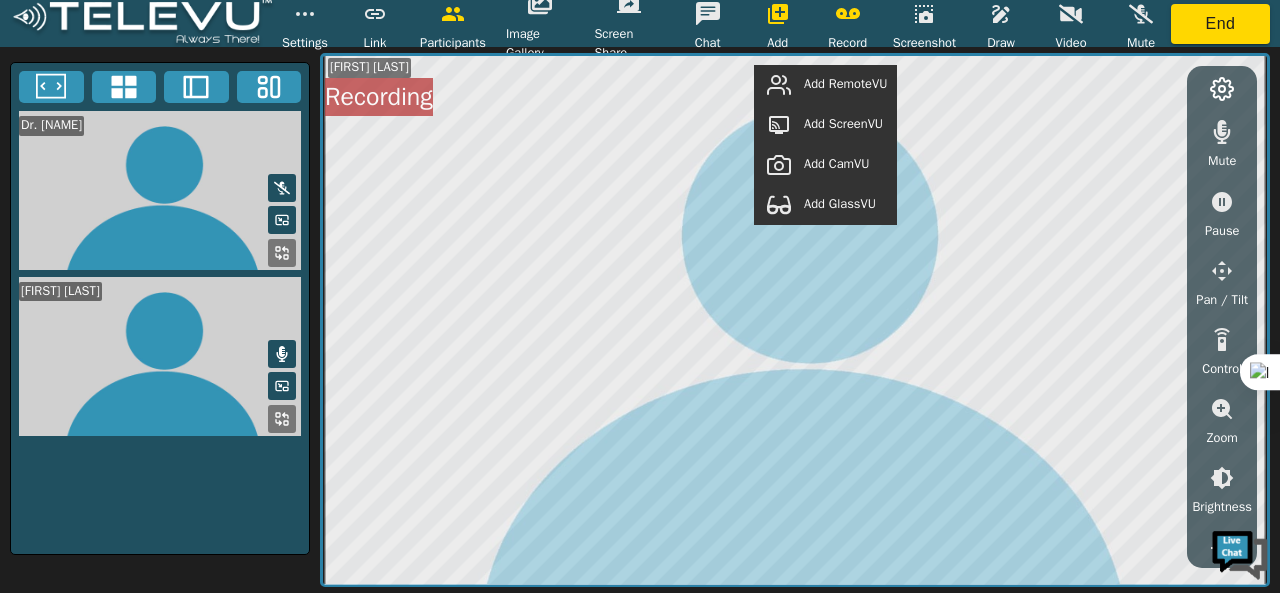 click on "Add RemoteVU" at bounding box center [825, 85] 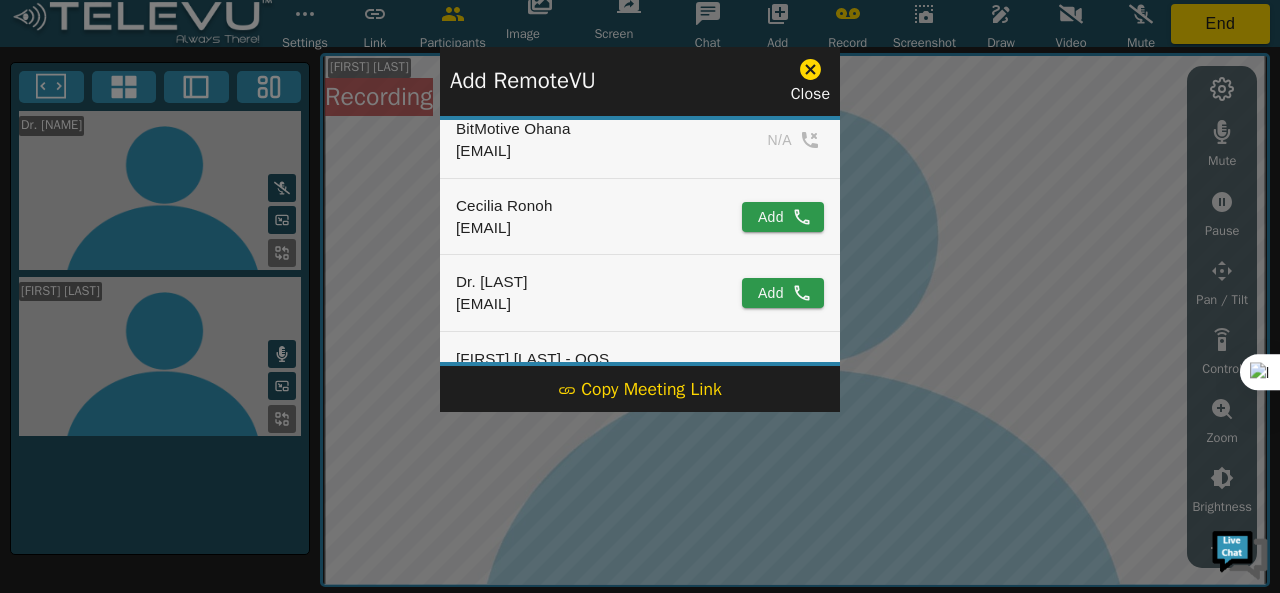 scroll, scrollTop: 202, scrollLeft: 0, axis: vertical 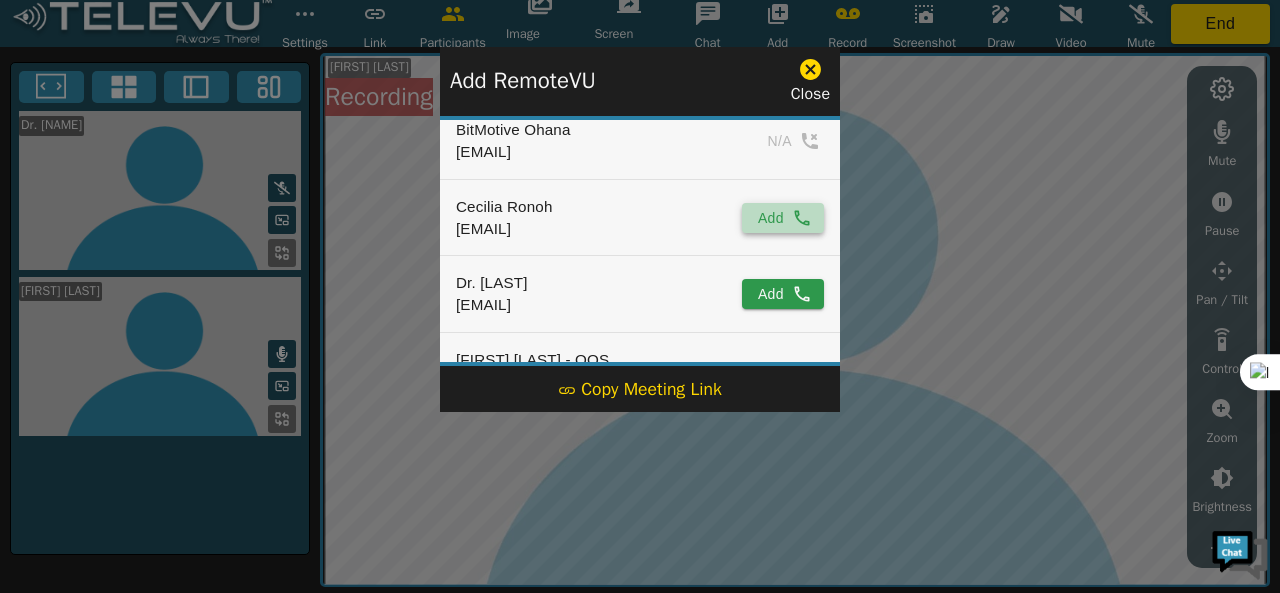 click on "Add" at bounding box center (783, 218) 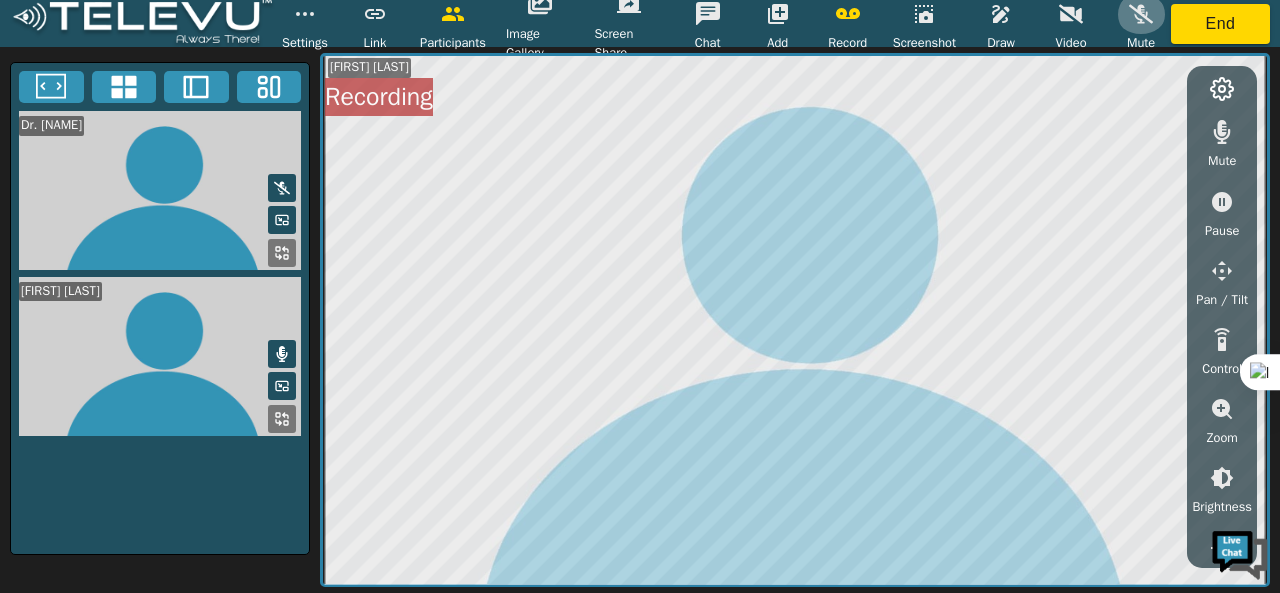 click 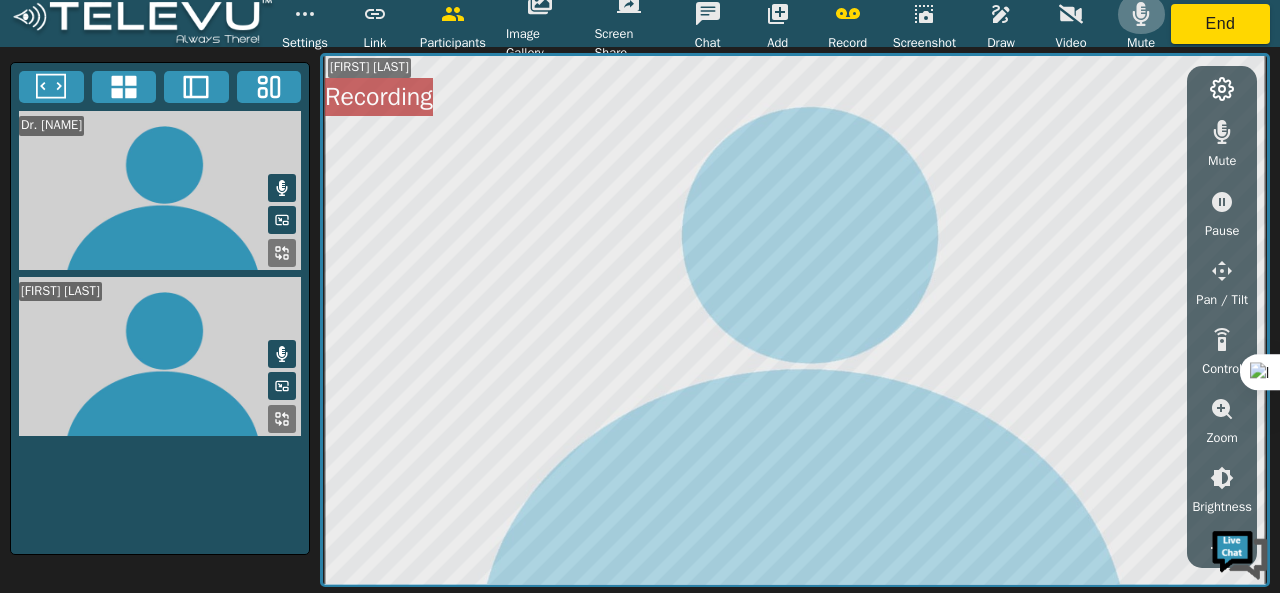 click 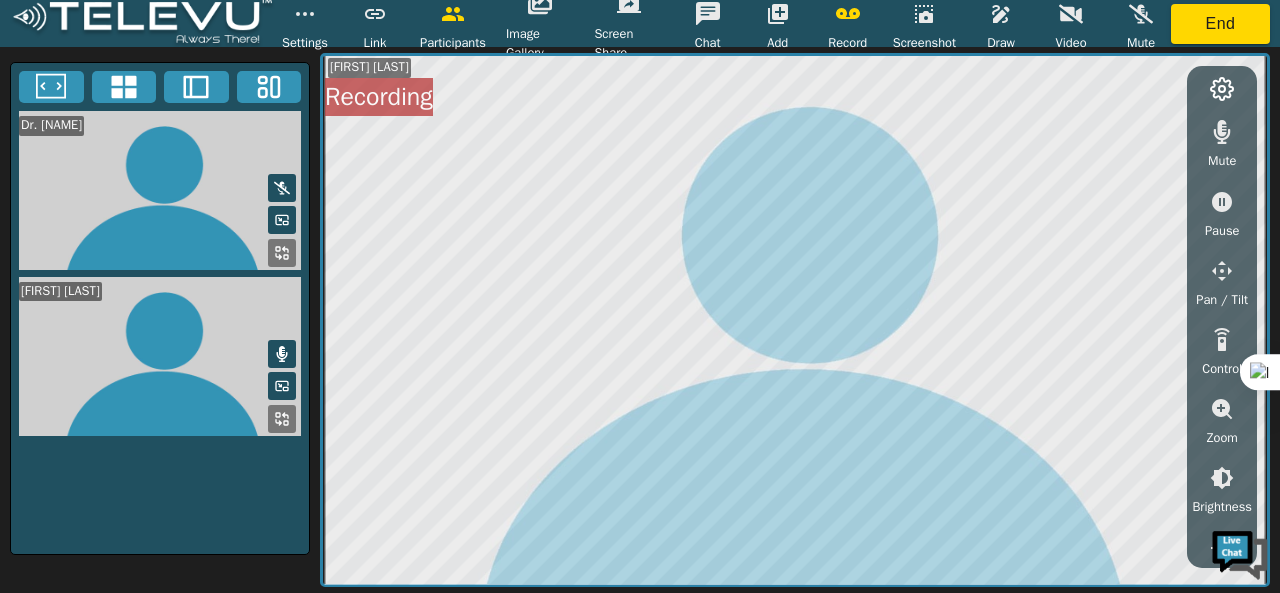 click 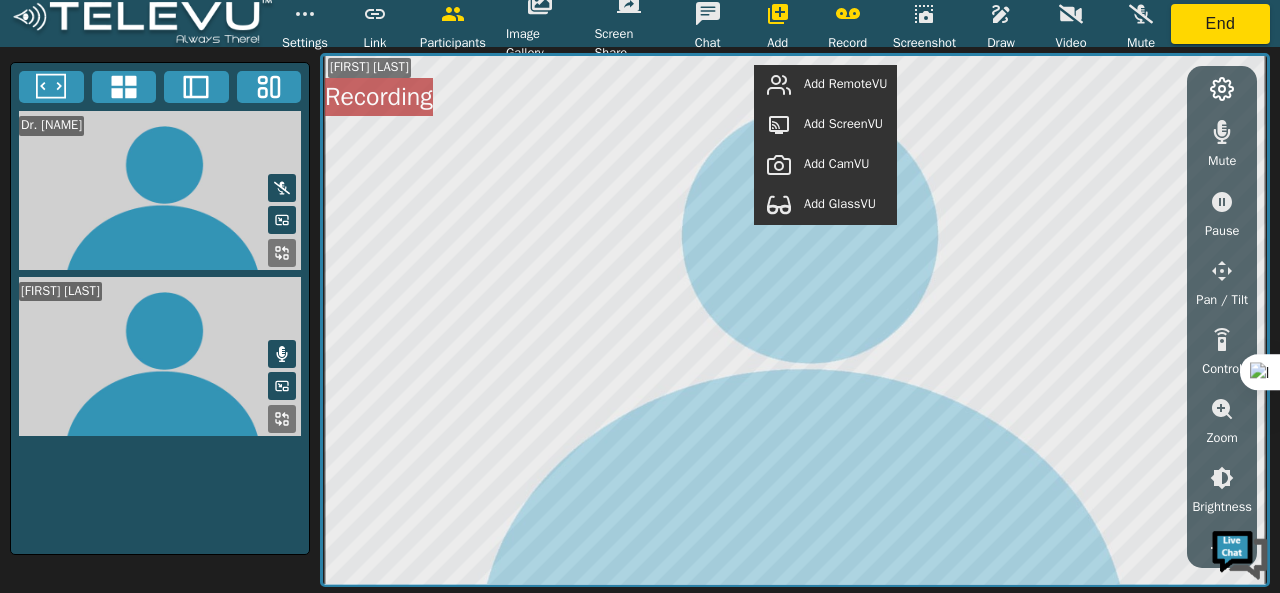 click at bounding box center [1141, 14] 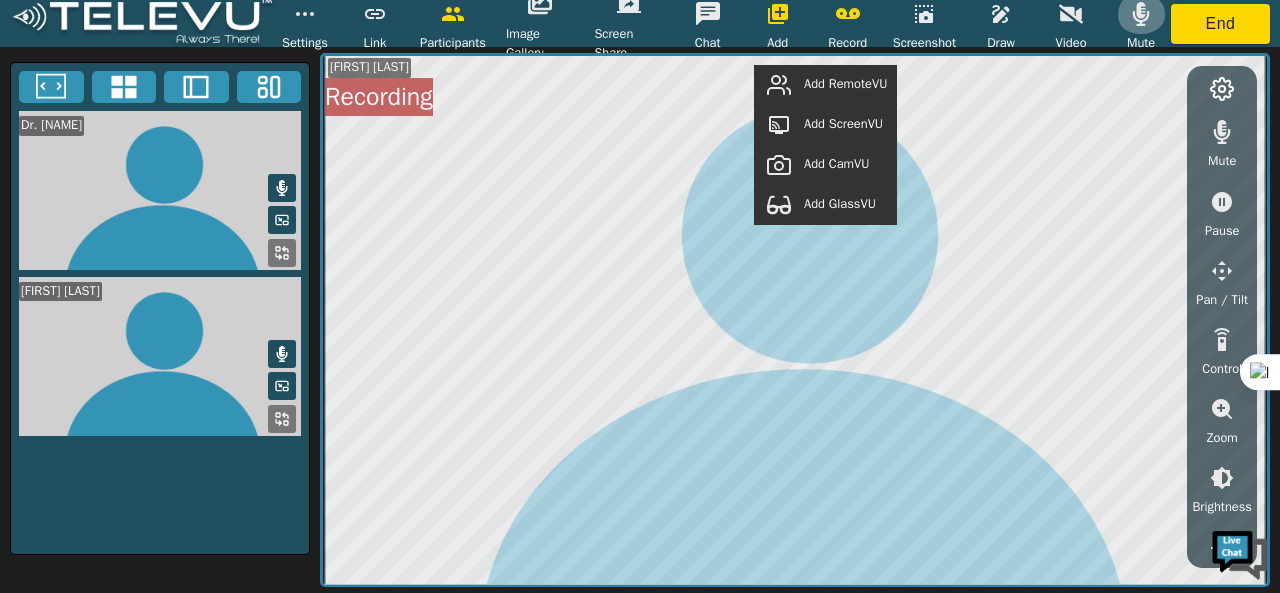 click 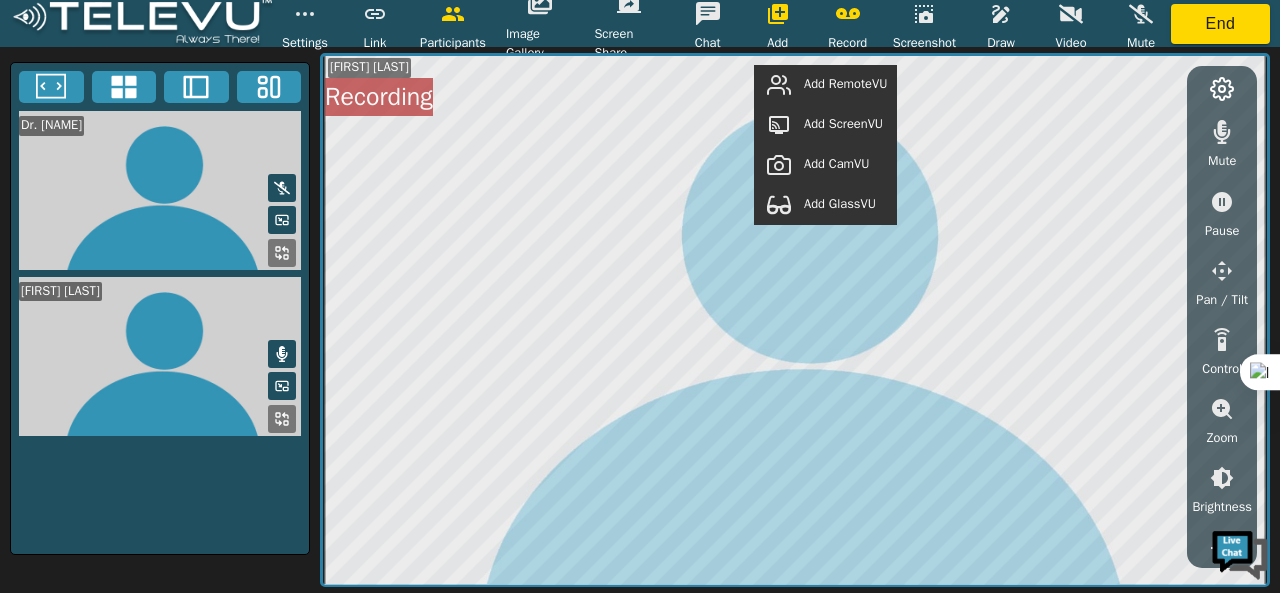 click on "Add RemoteVU" at bounding box center (845, 84) 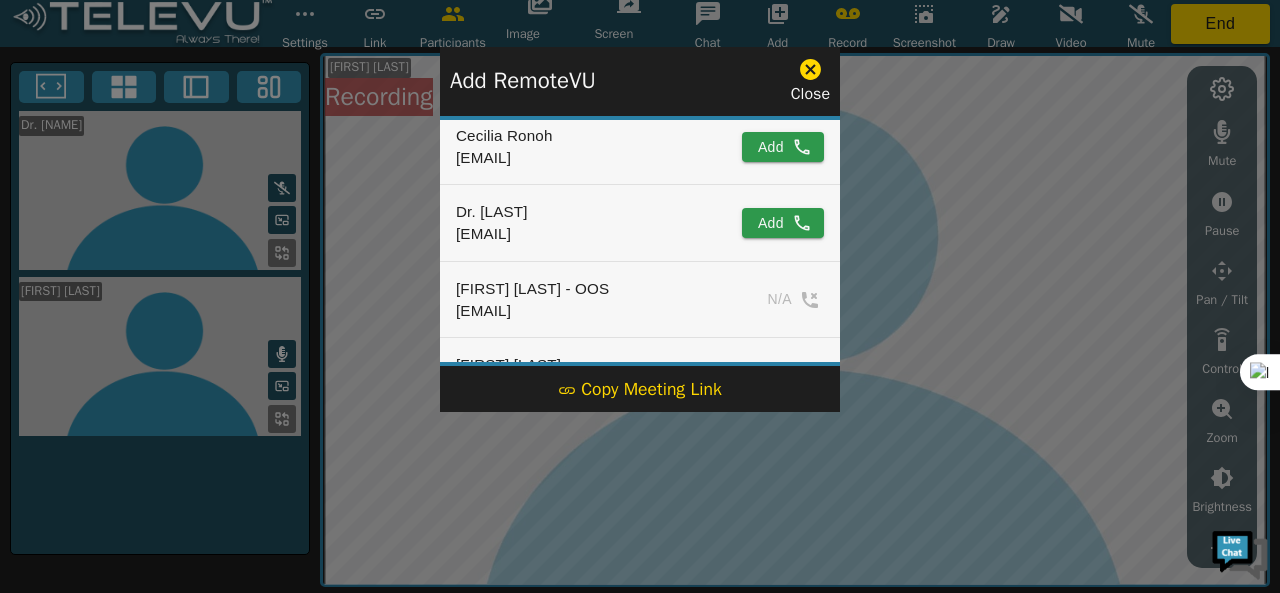 scroll, scrollTop: 207, scrollLeft: 0, axis: vertical 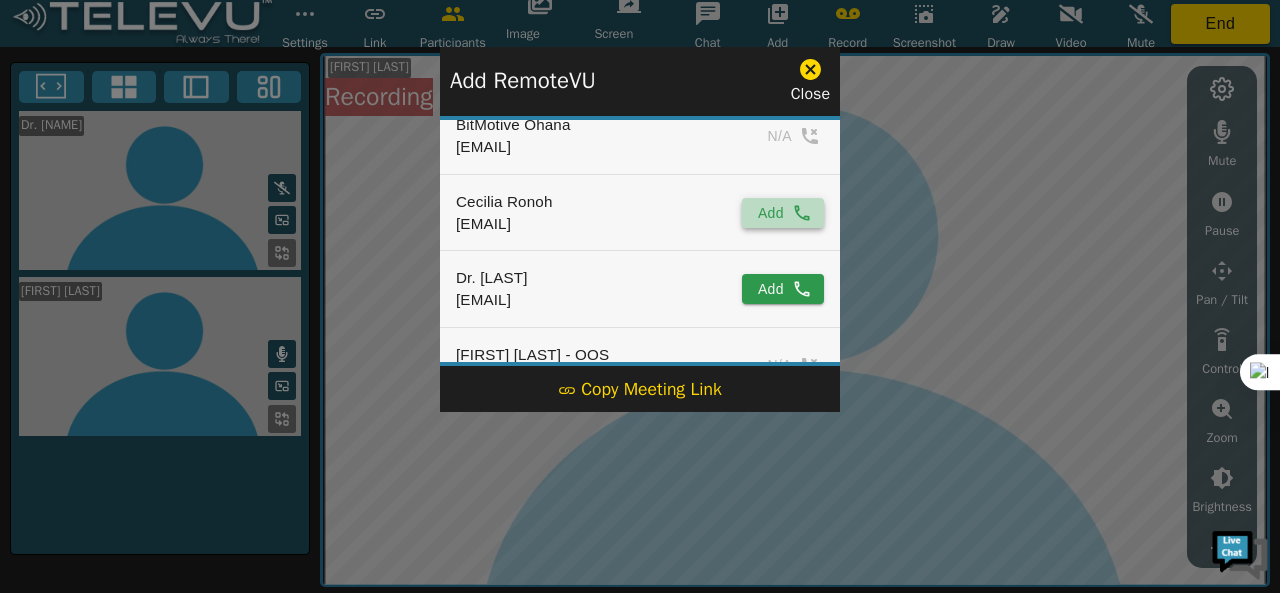 click 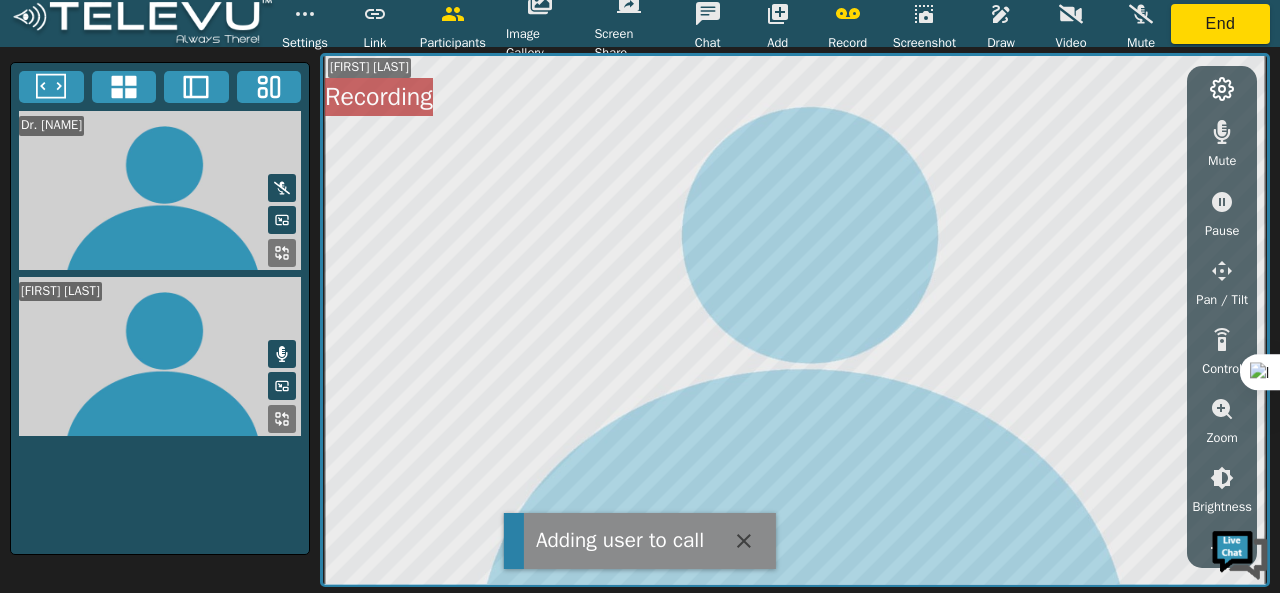 click 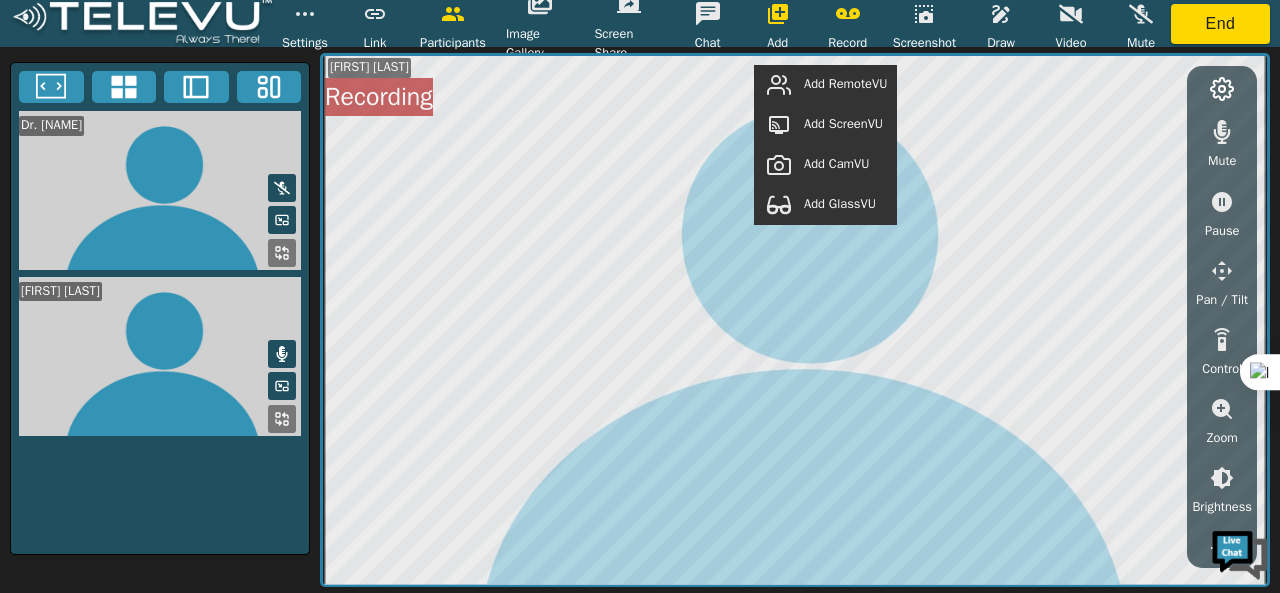 click on "Add RemoteVU" at bounding box center (845, 84) 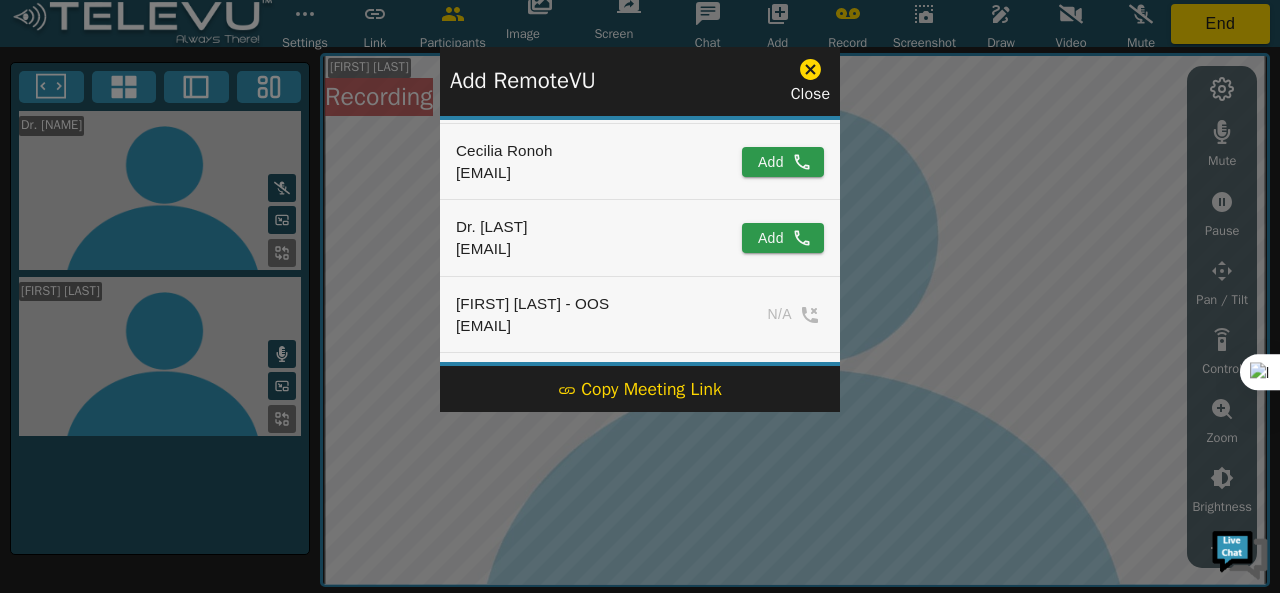 scroll, scrollTop: 256, scrollLeft: 0, axis: vertical 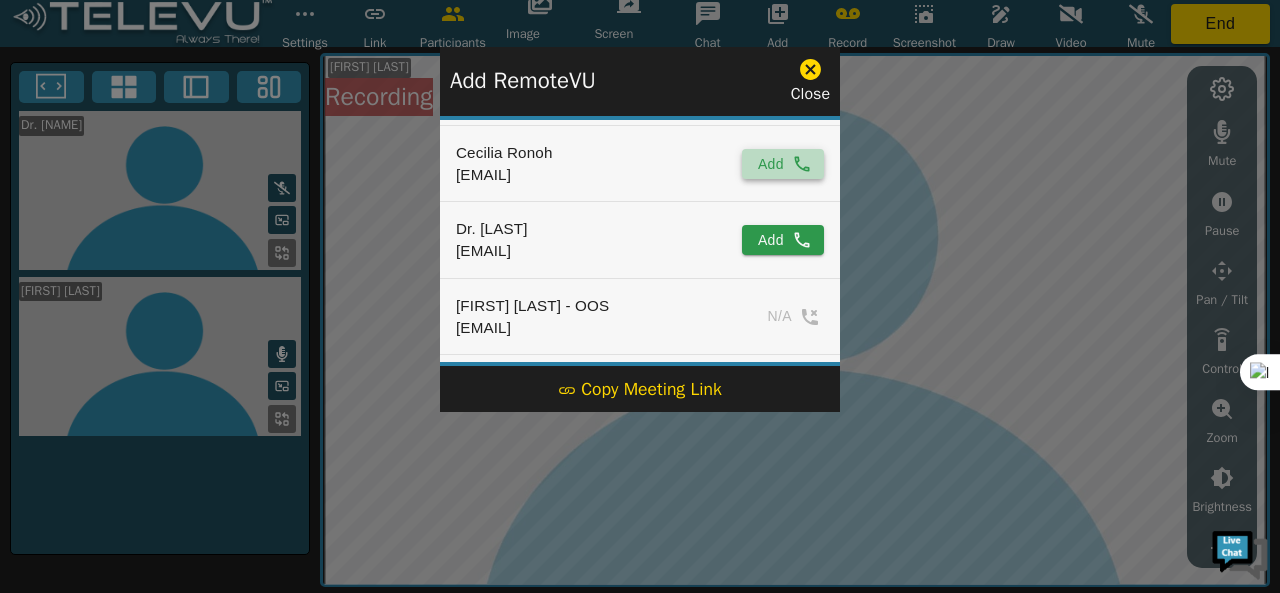 click 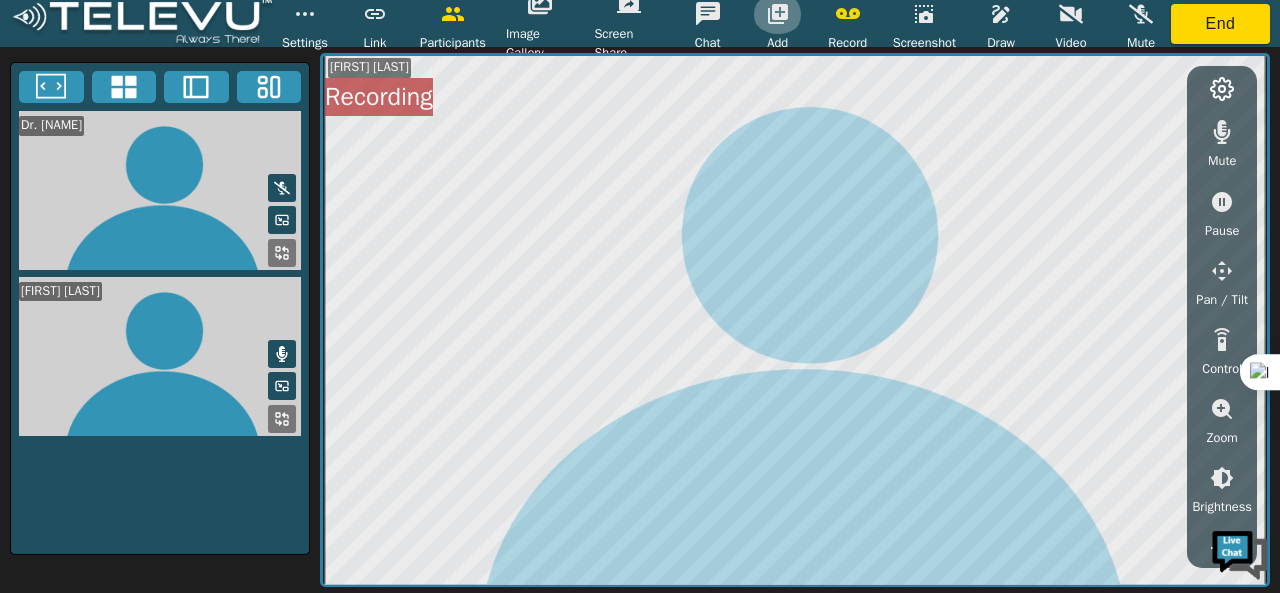 click 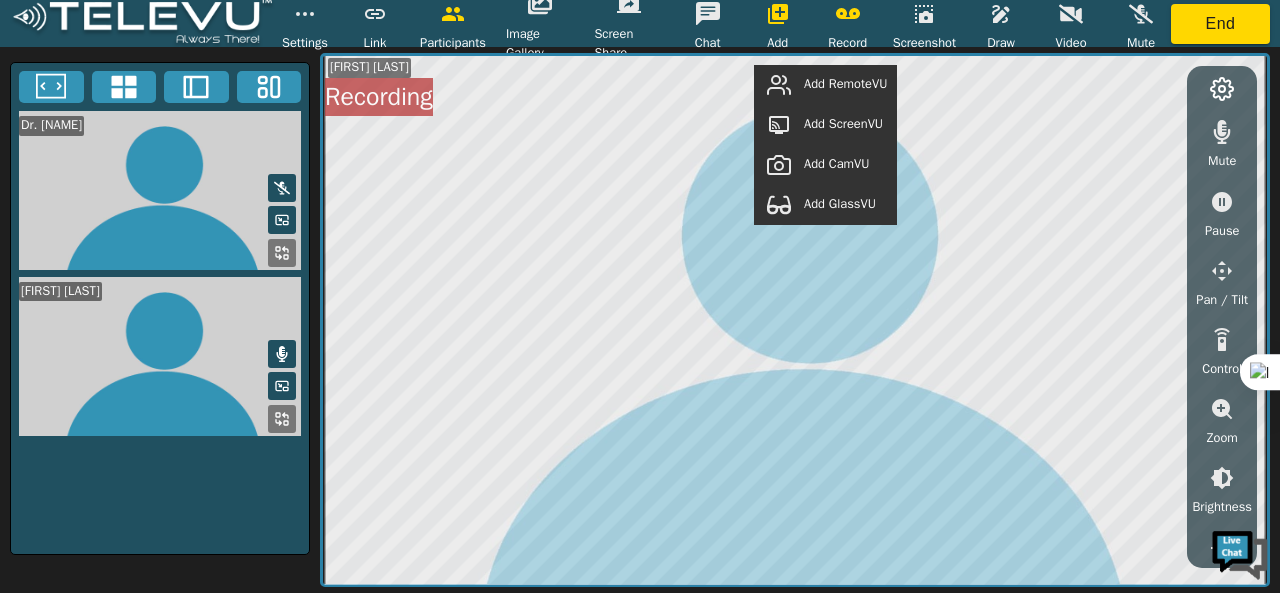 click on "Add RemoteVU" at bounding box center [845, 84] 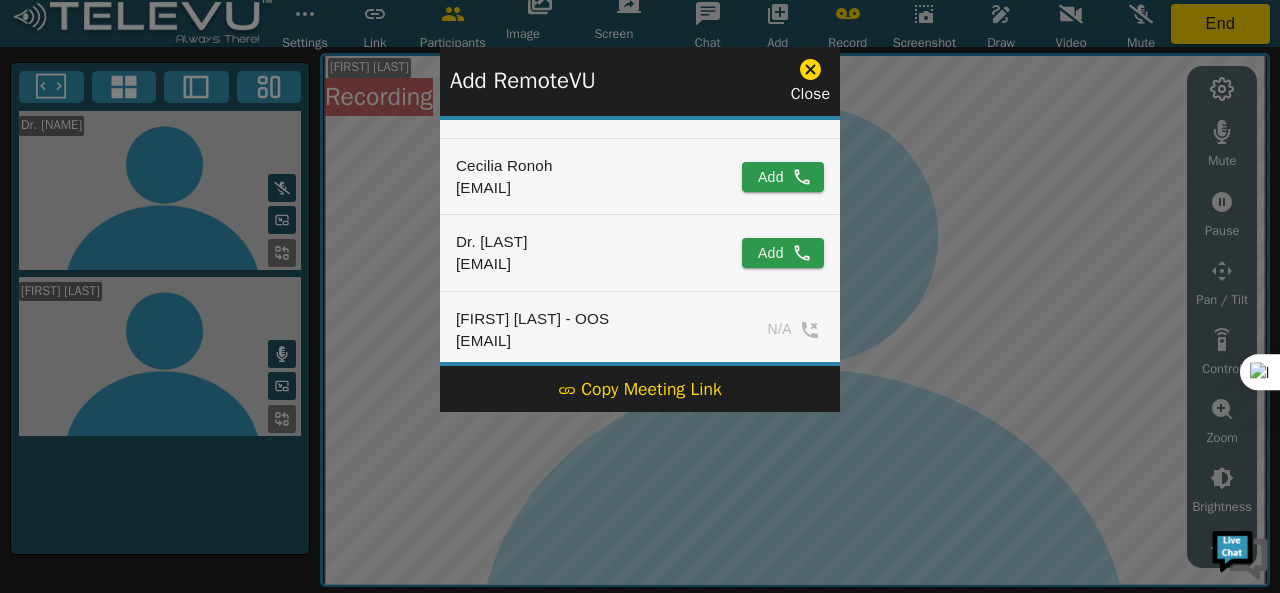 scroll, scrollTop: 242, scrollLeft: 0, axis: vertical 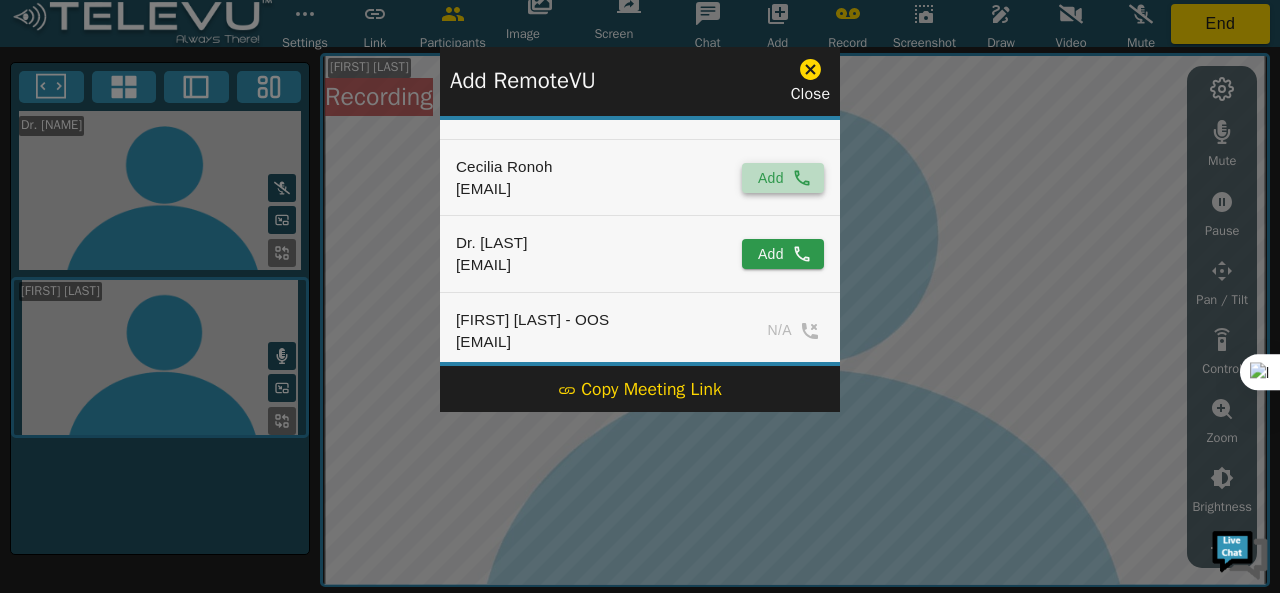 click 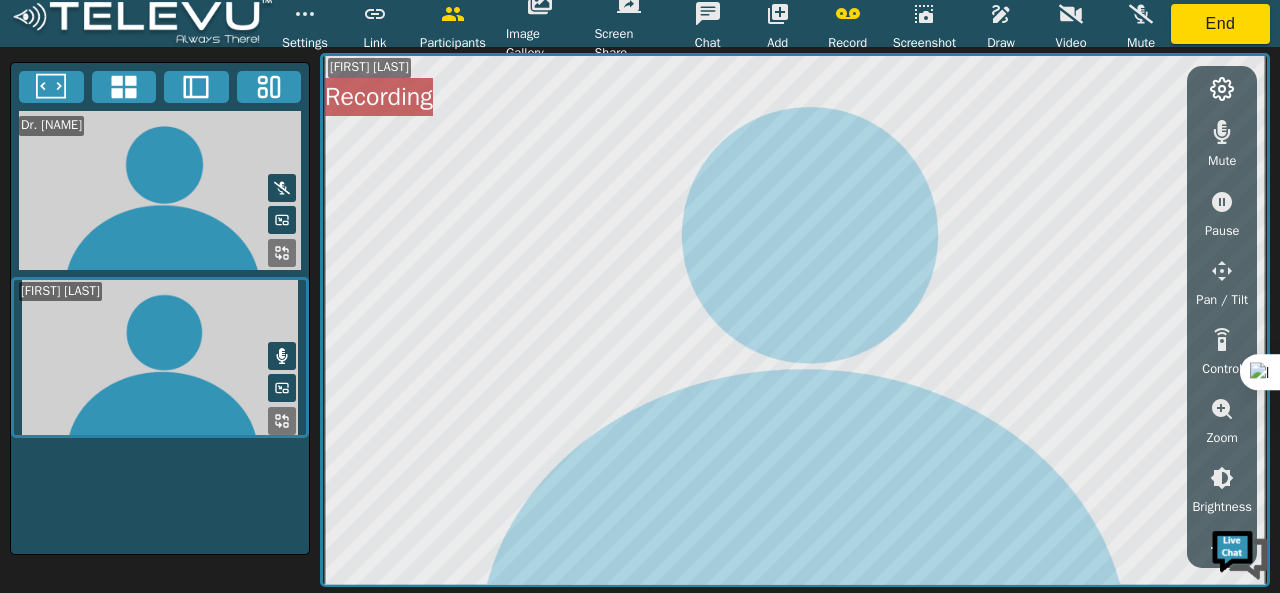 click 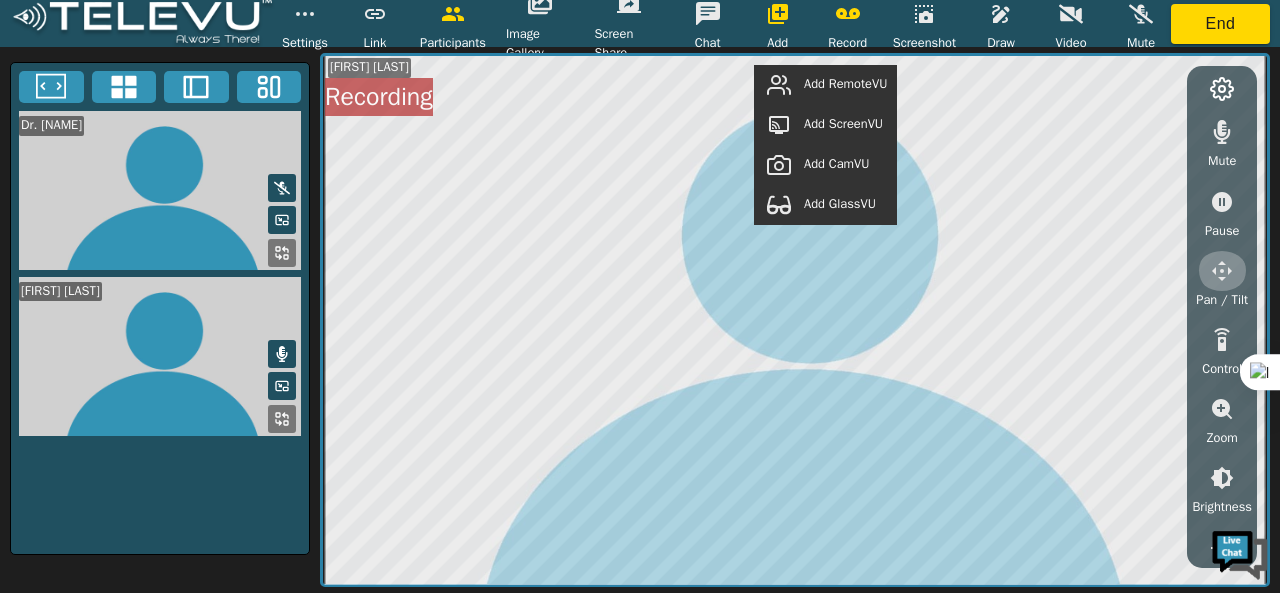 click 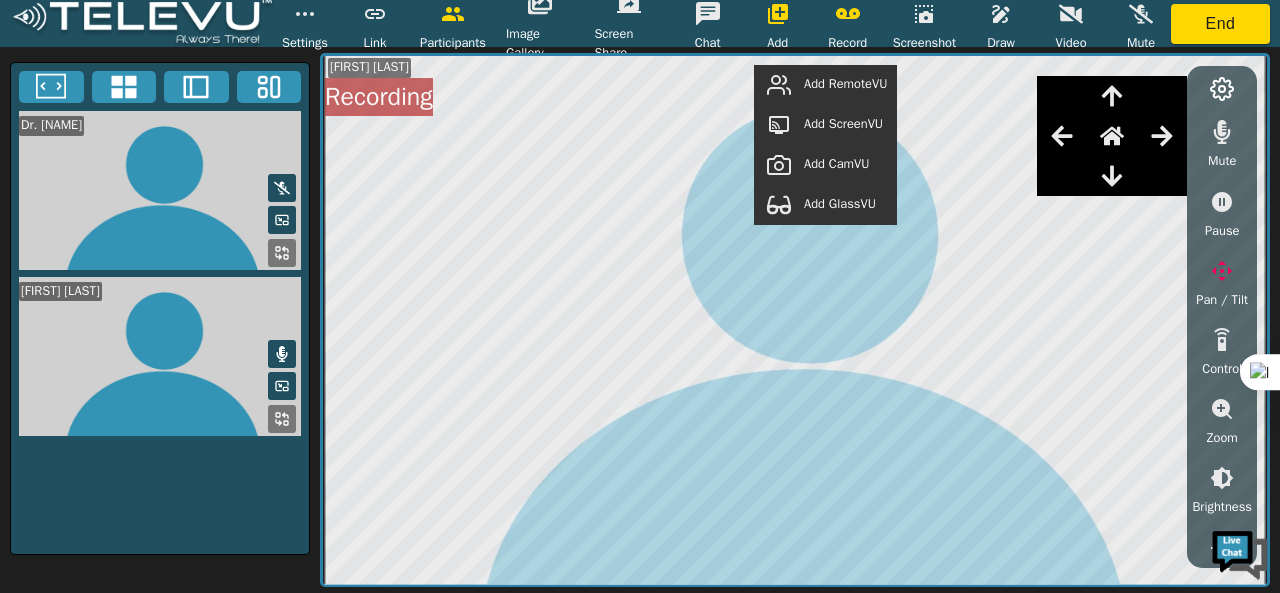 click 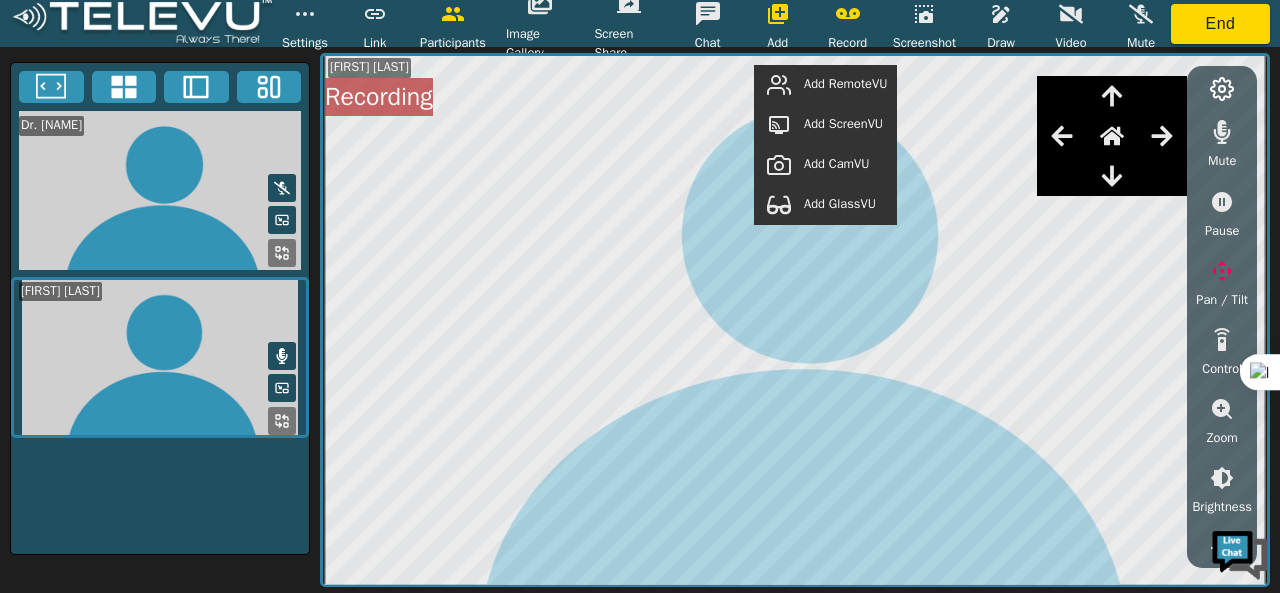 click 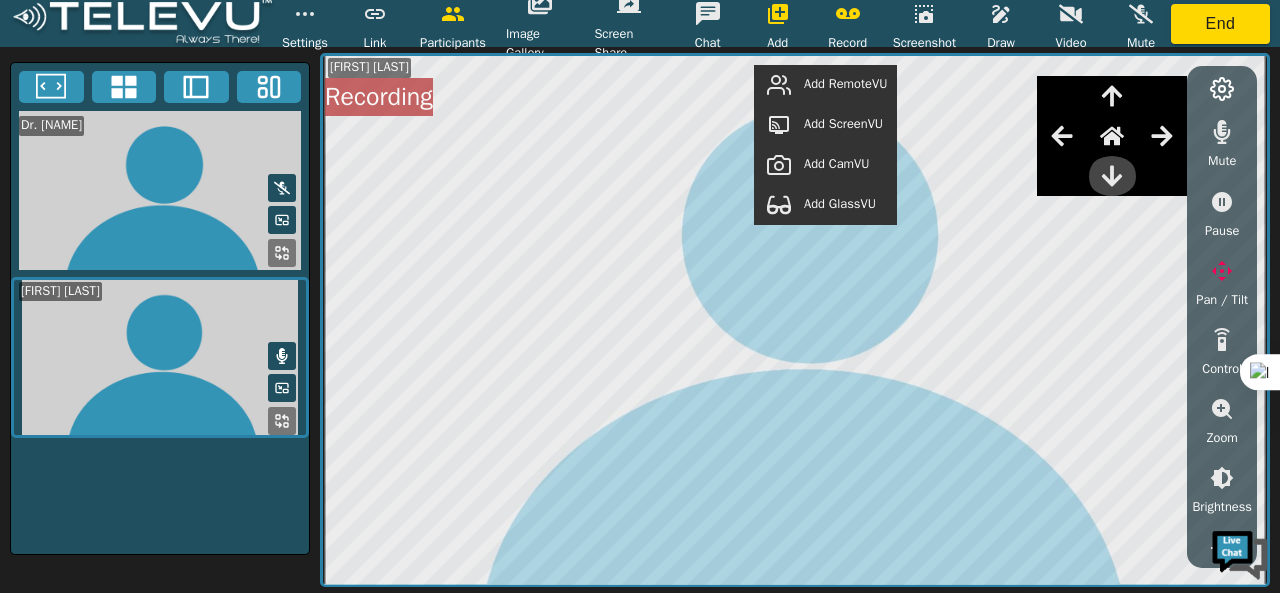 click 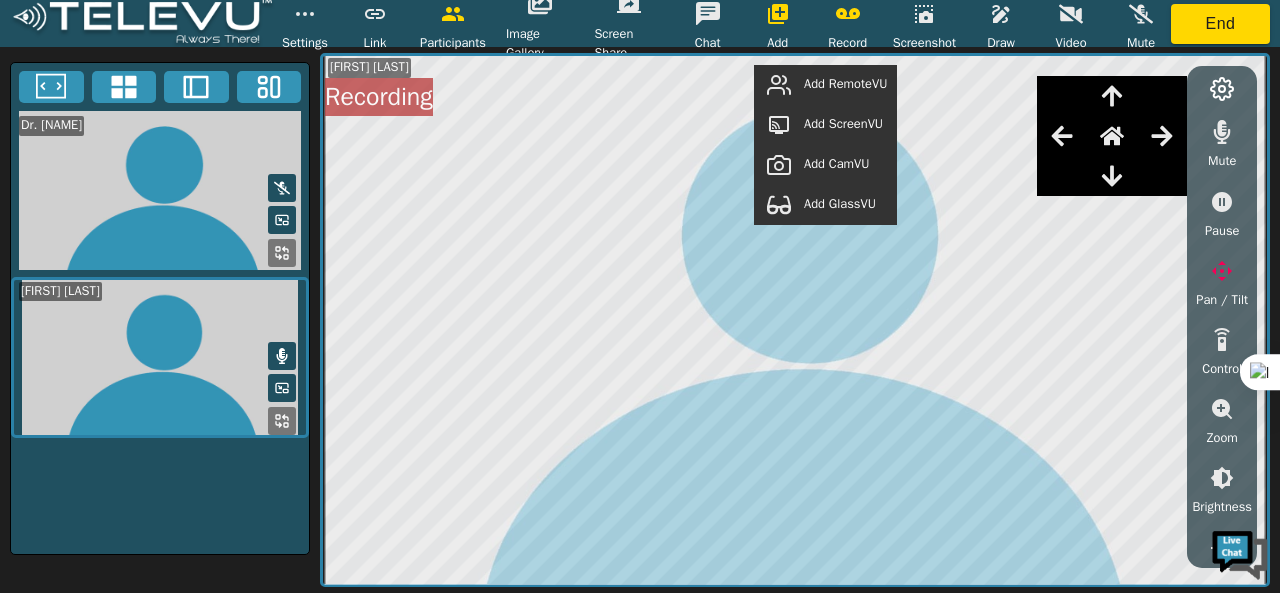 click 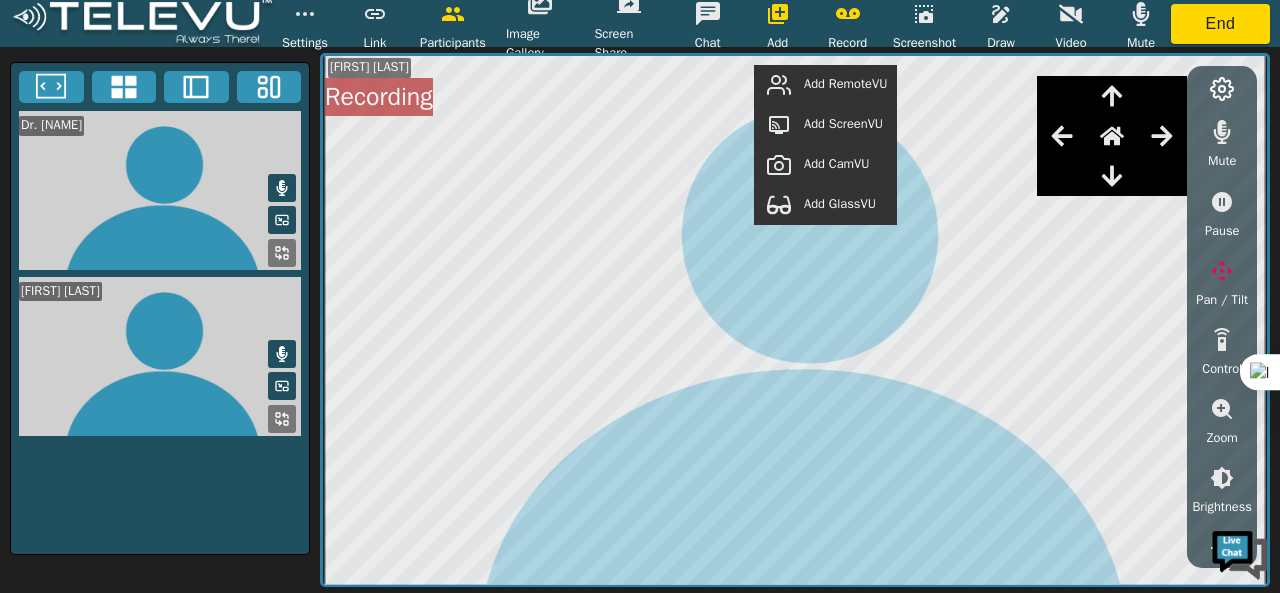click 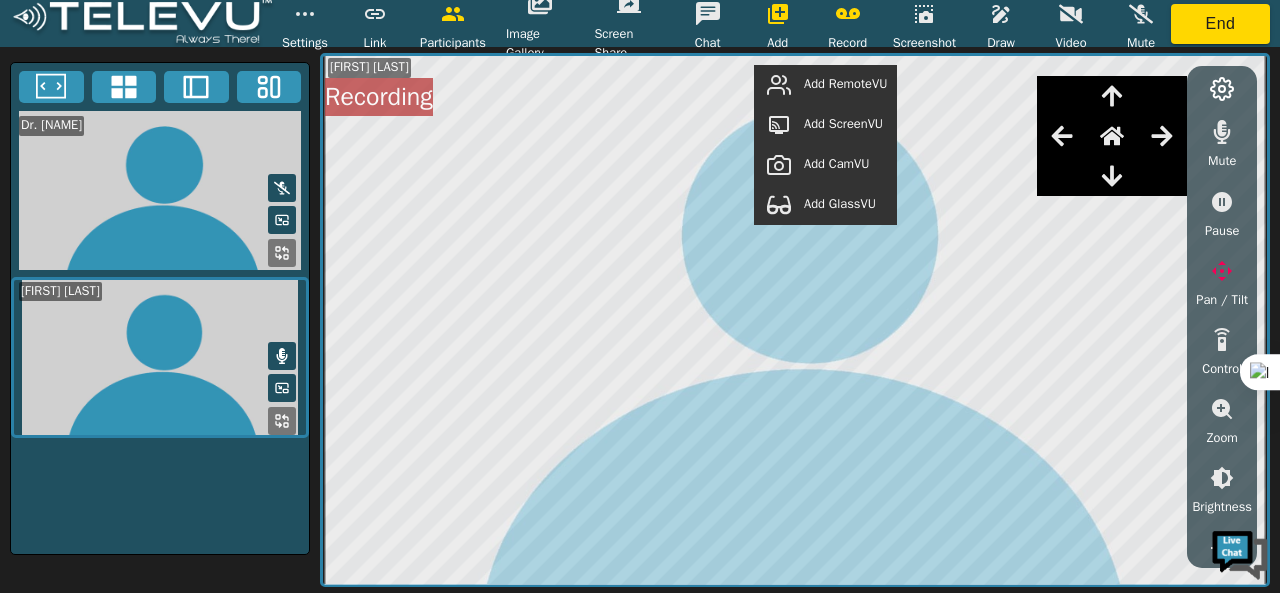 click 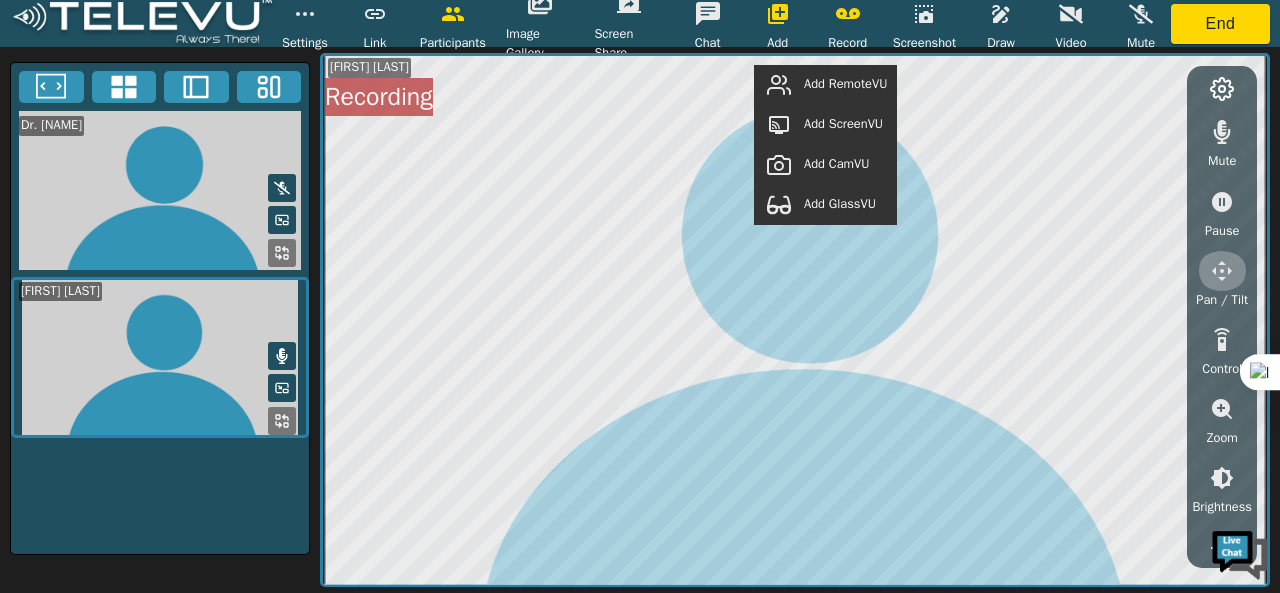 click 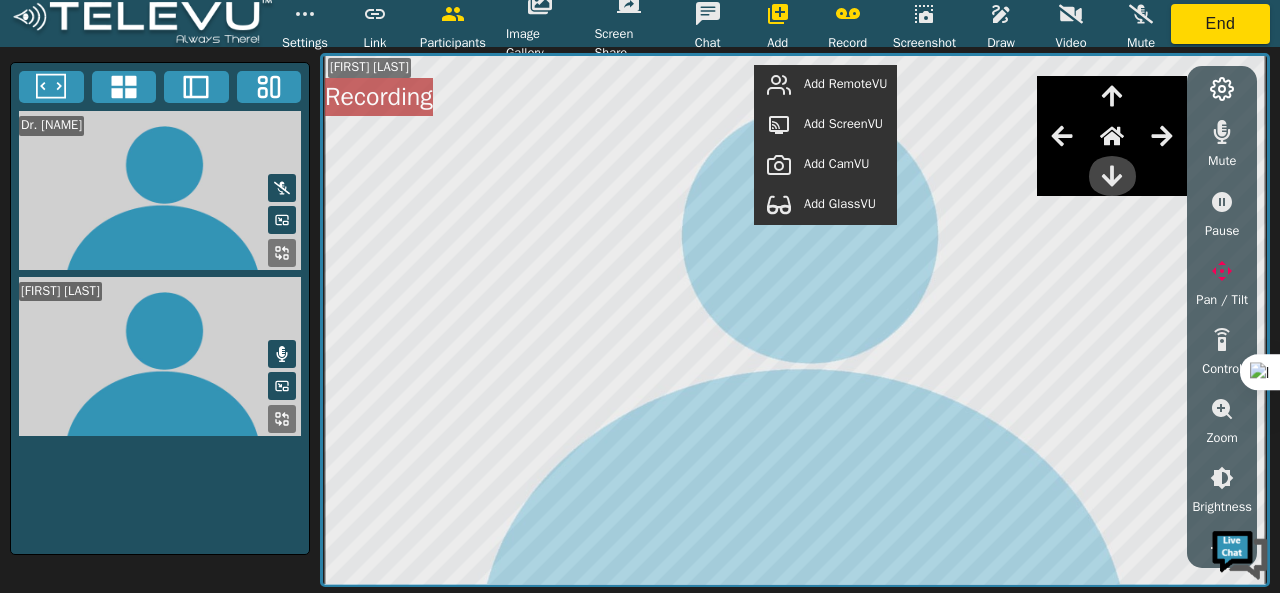 click 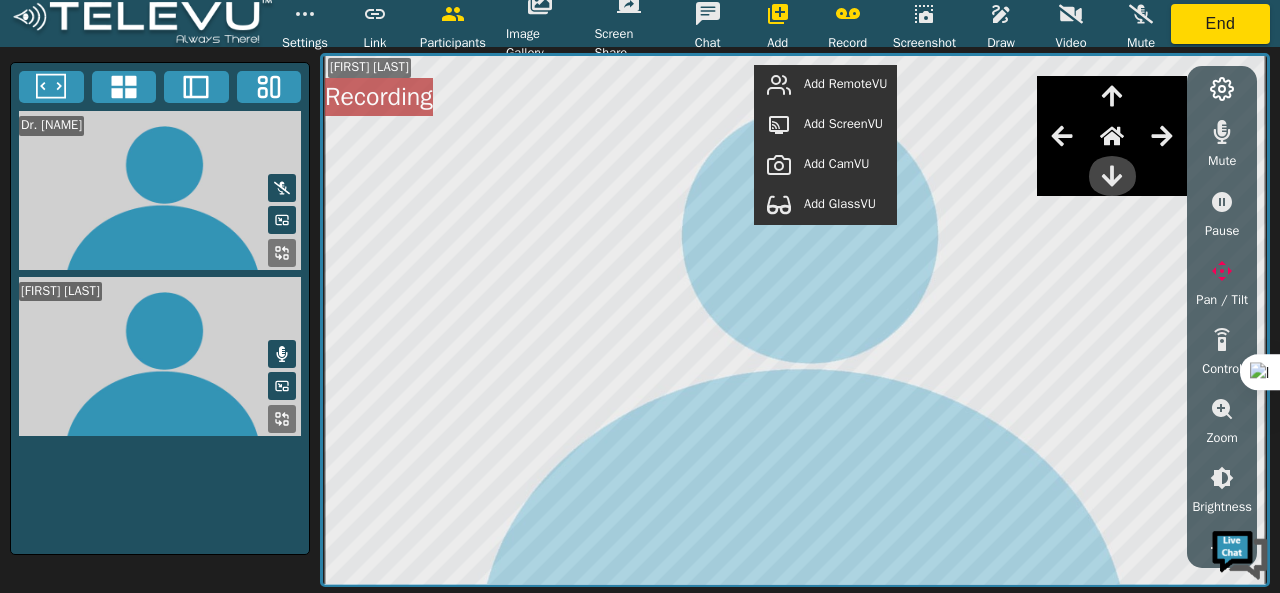 click 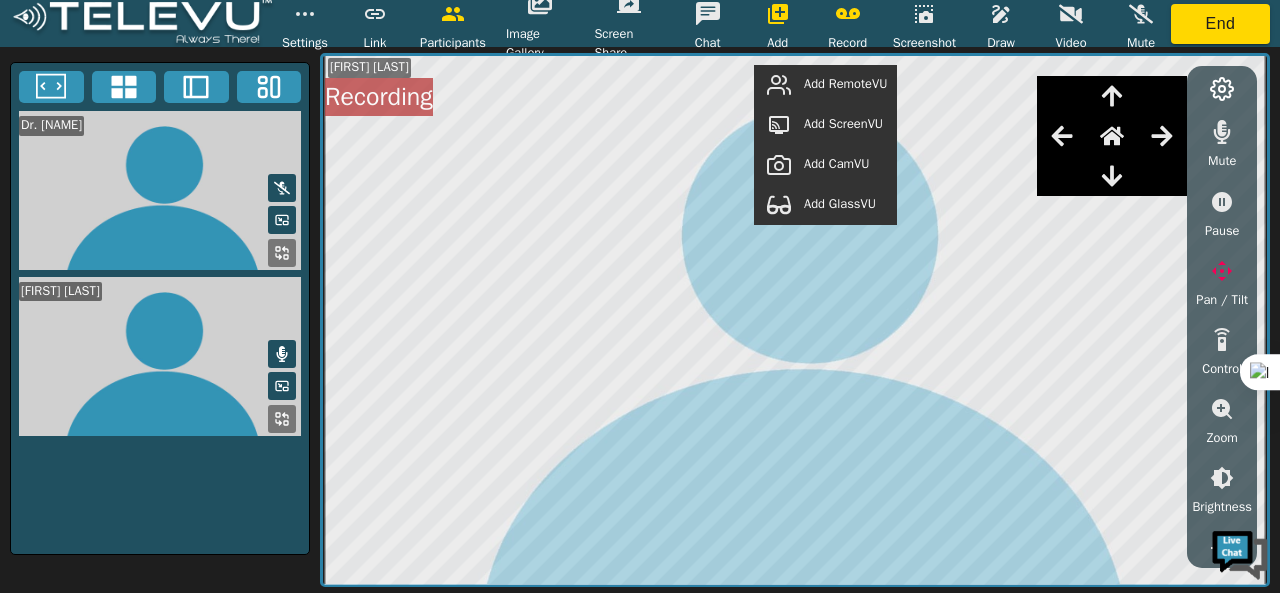 click 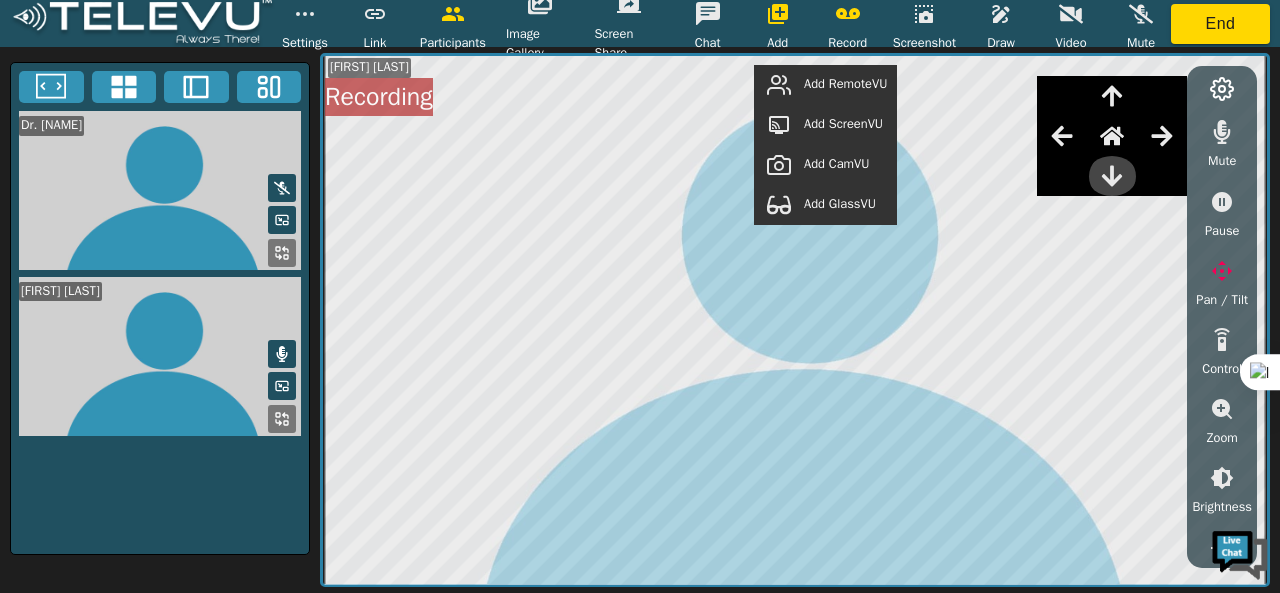 click 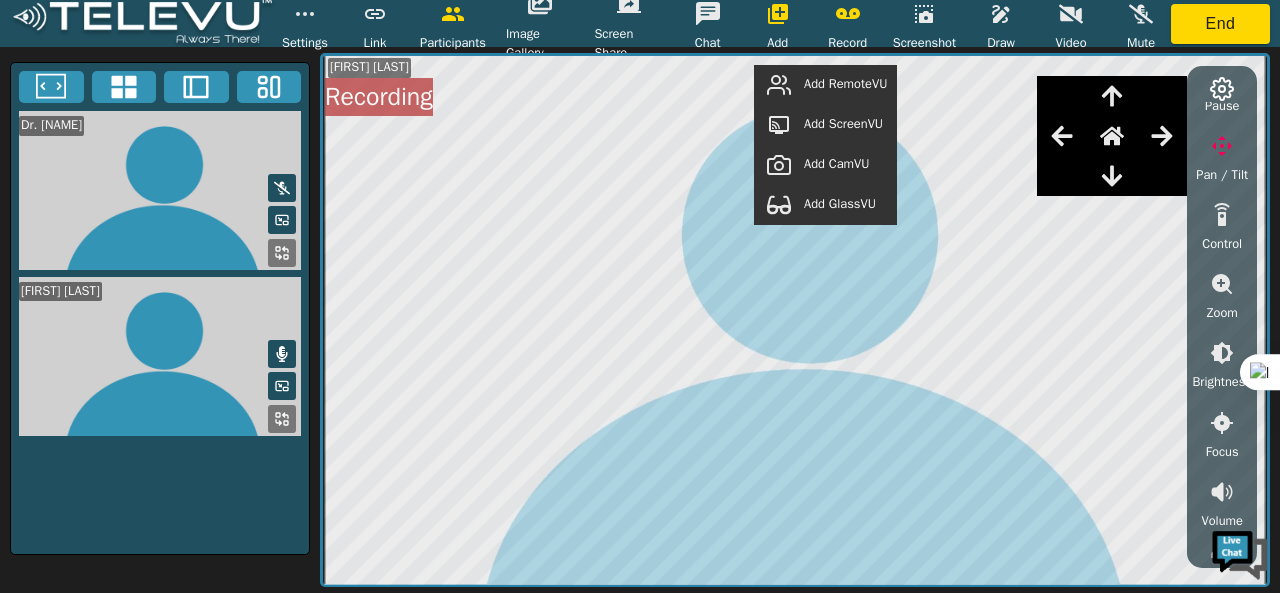 scroll, scrollTop: 100, scrollLeft: 0, axis: vertical 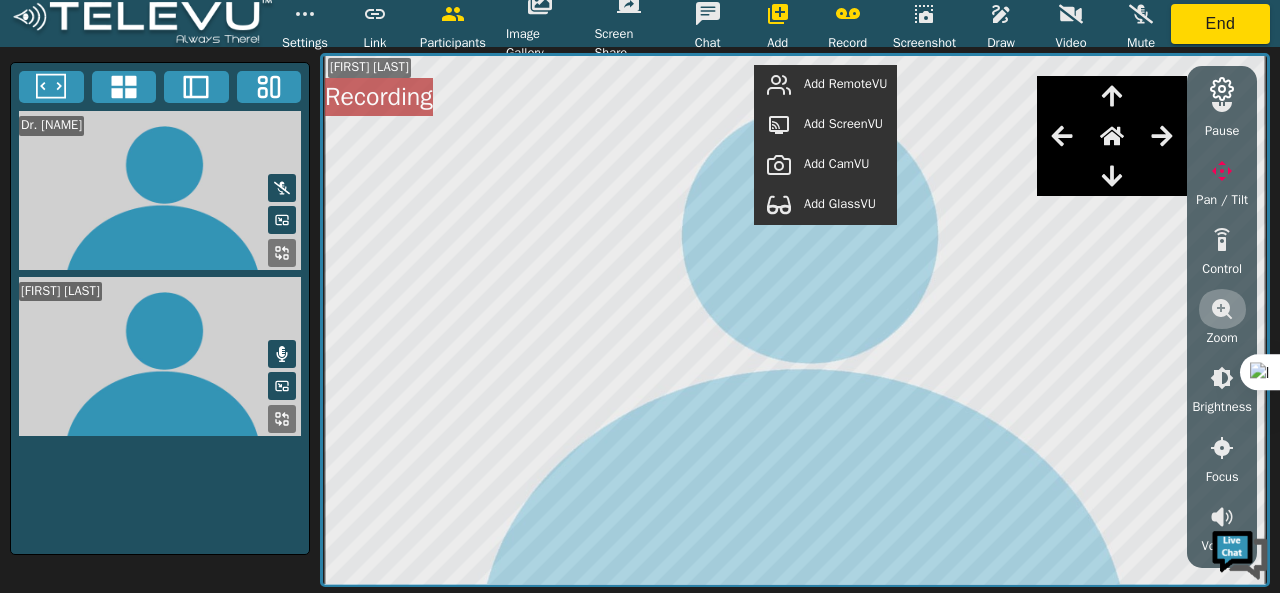 click 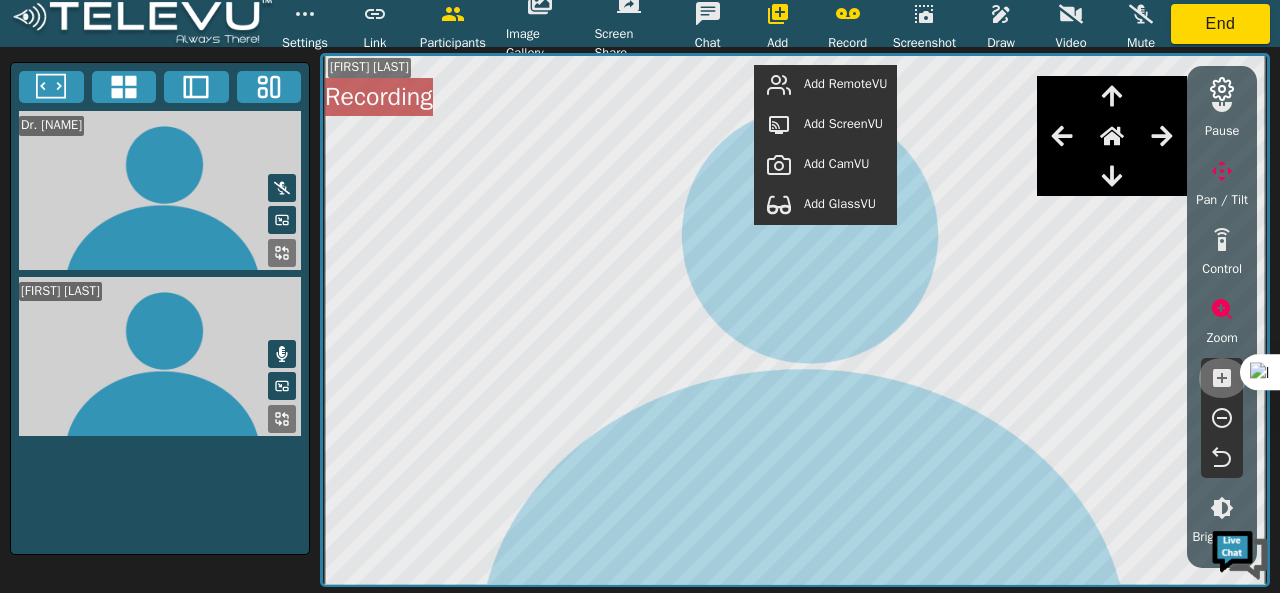 click 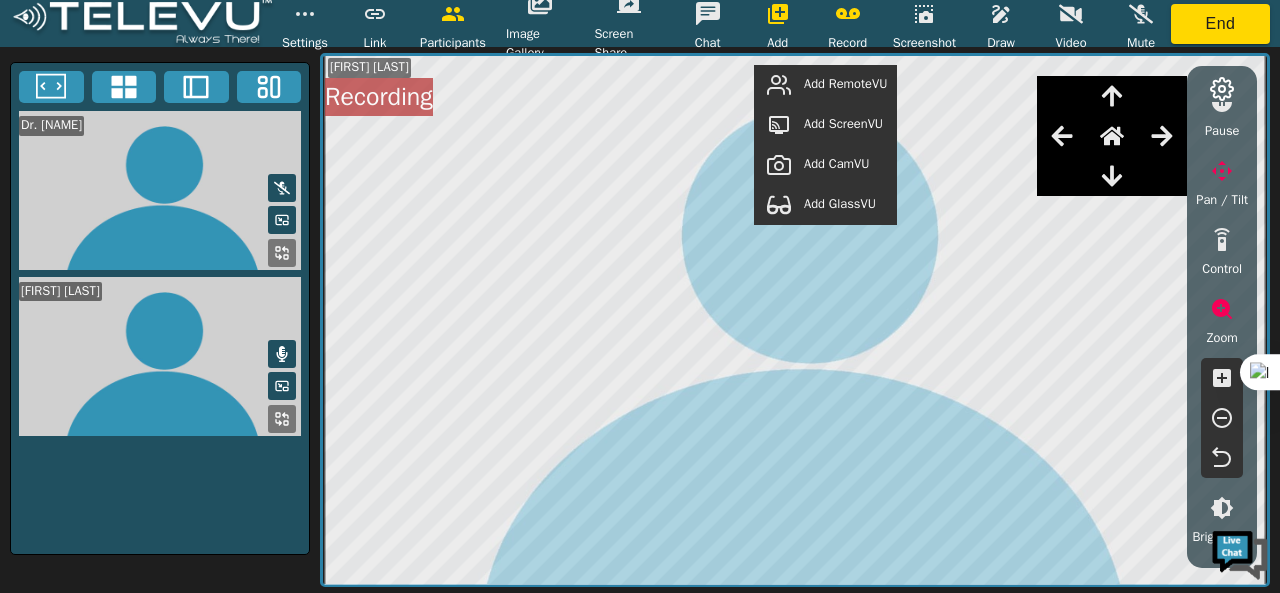 click 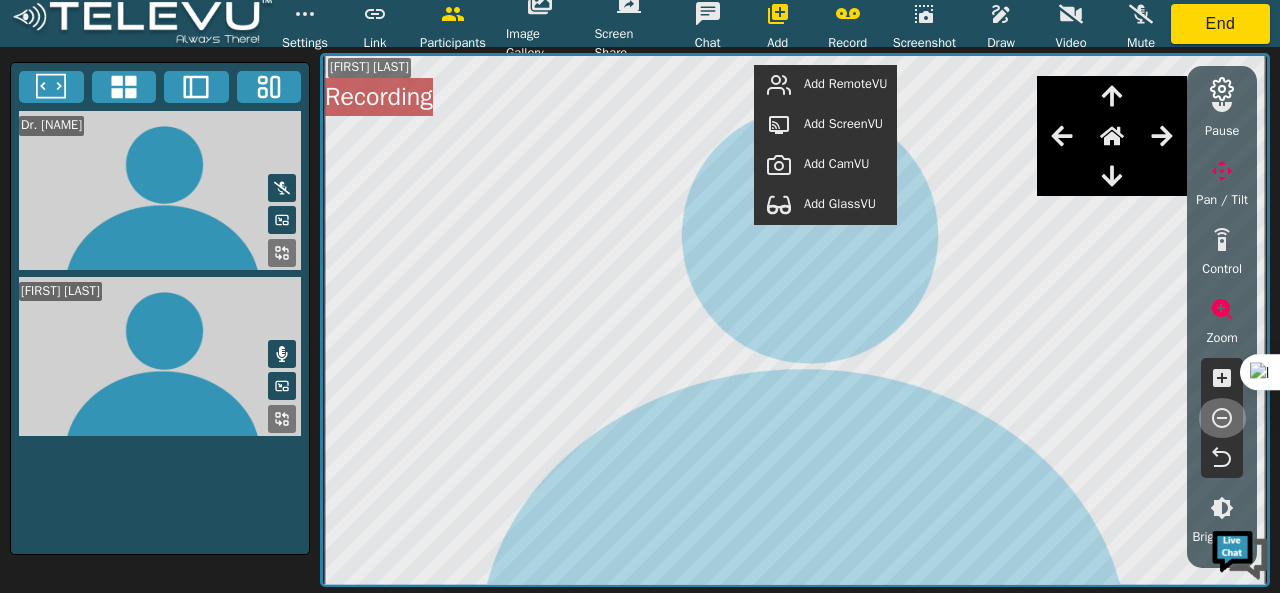 click 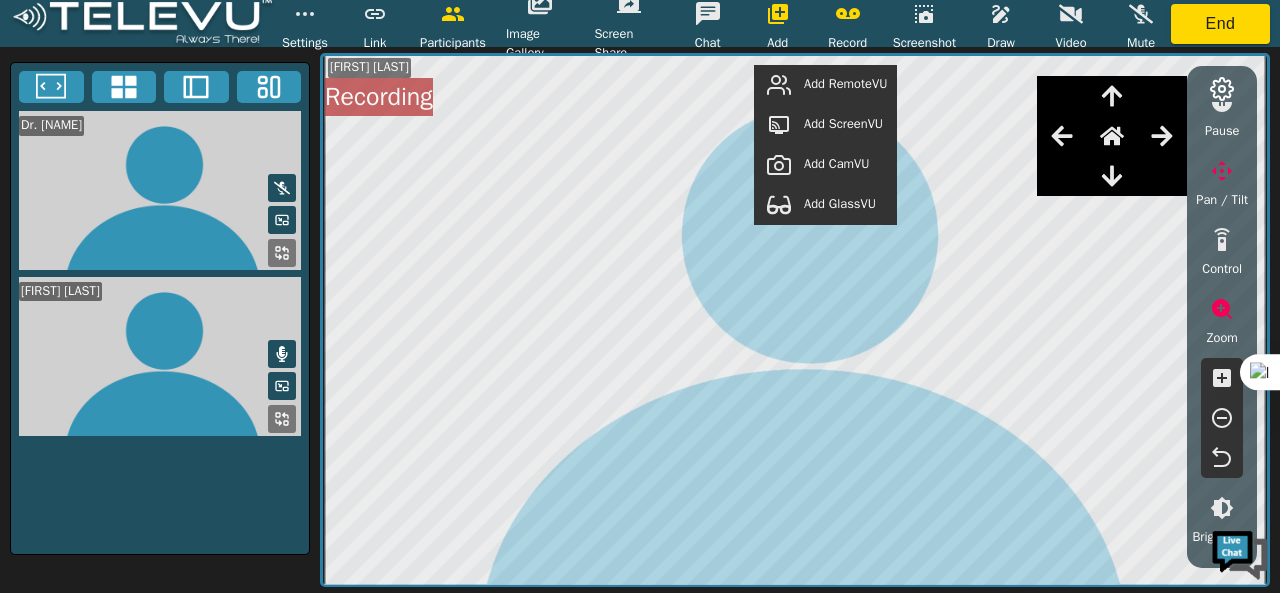 click 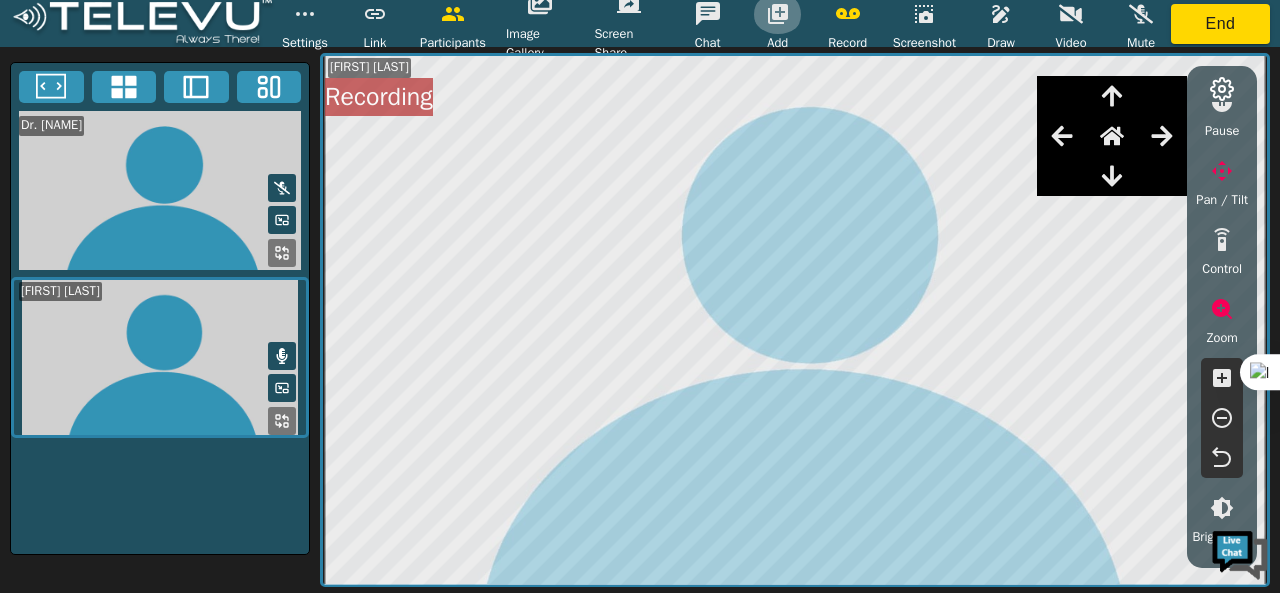click 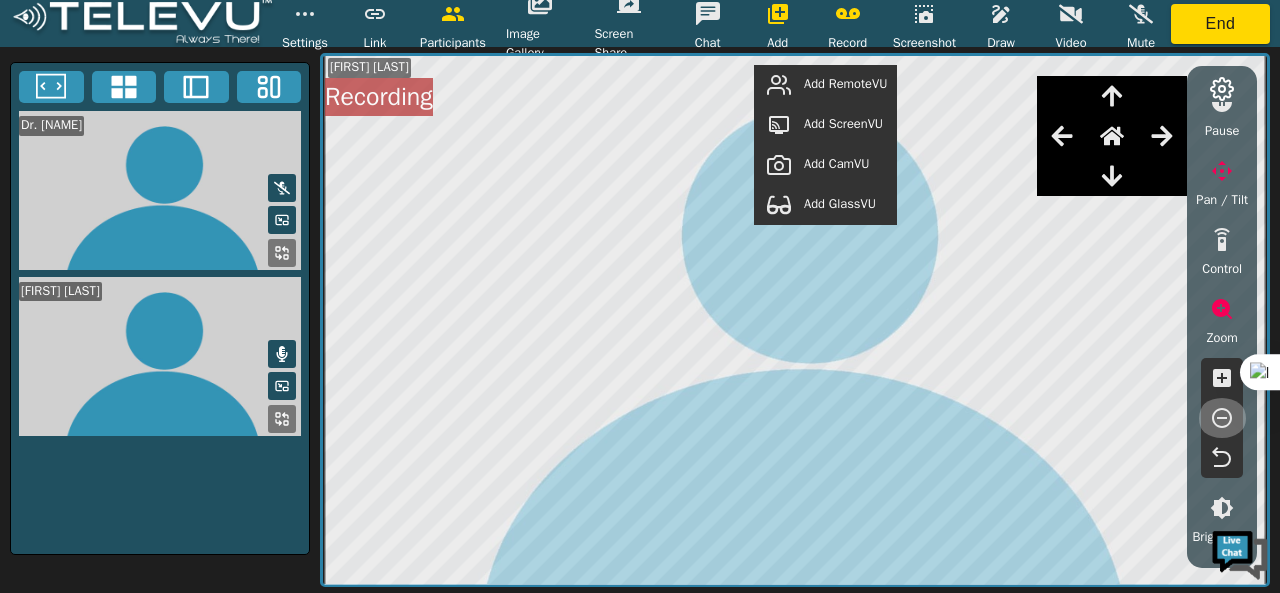 click 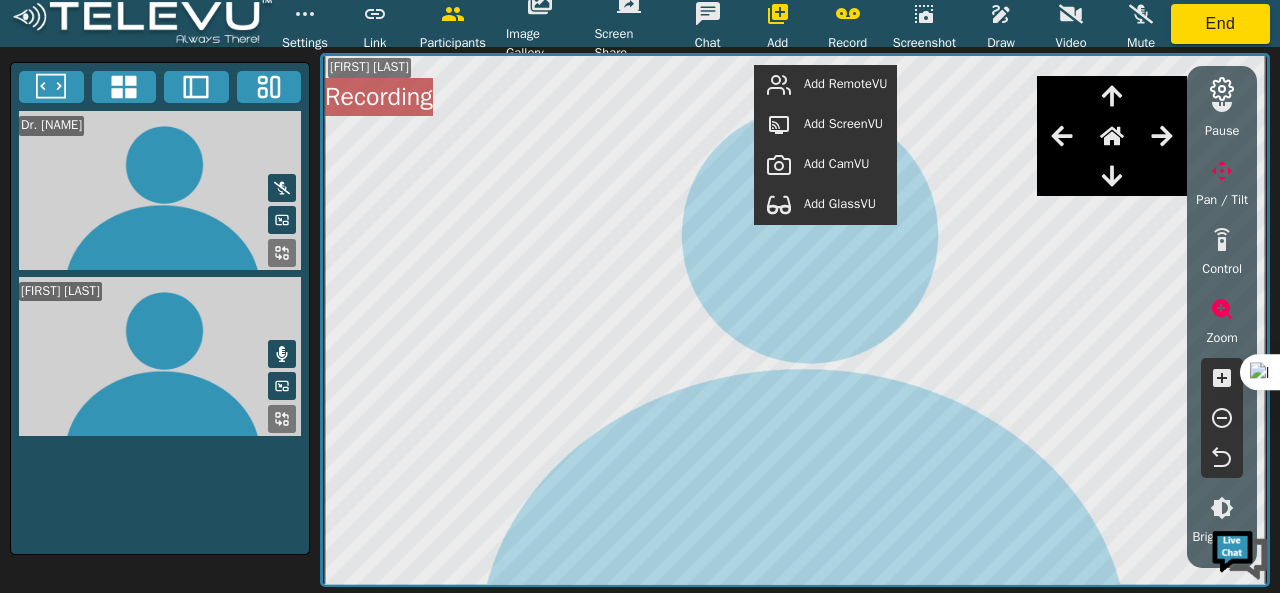 click on "Add RemoteVU" at bounding box center (845, 84) 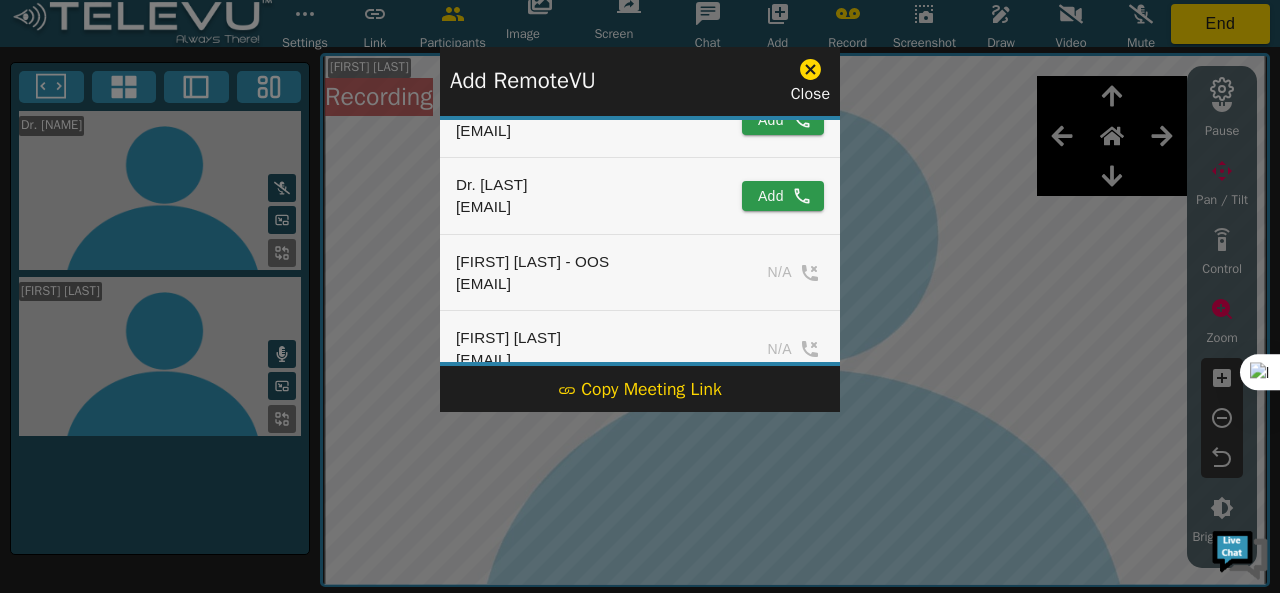 scroll, scrollTop: 100, scrollLeft: 0, axis: vertical 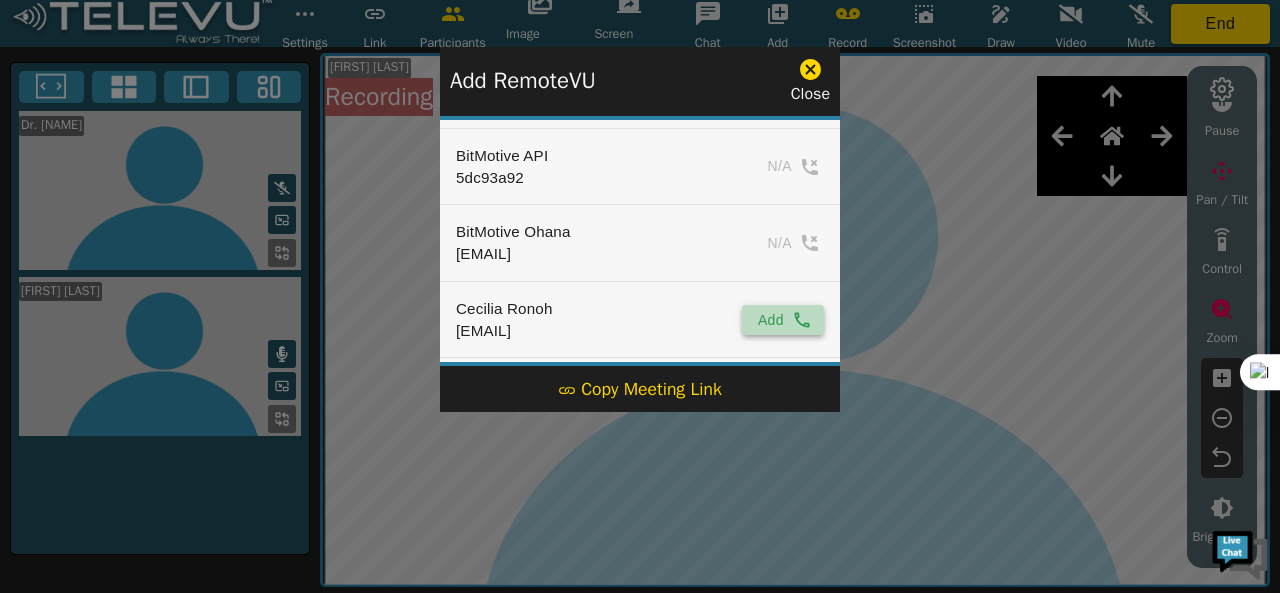 click on "Add" at bounding box center [783, 320] 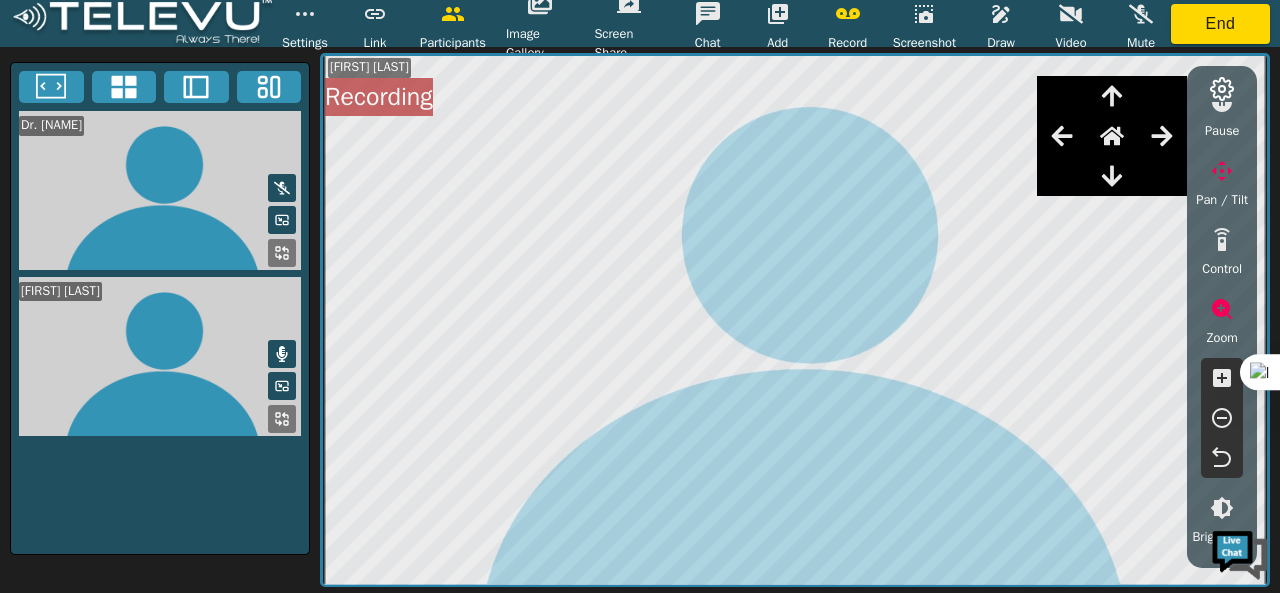click 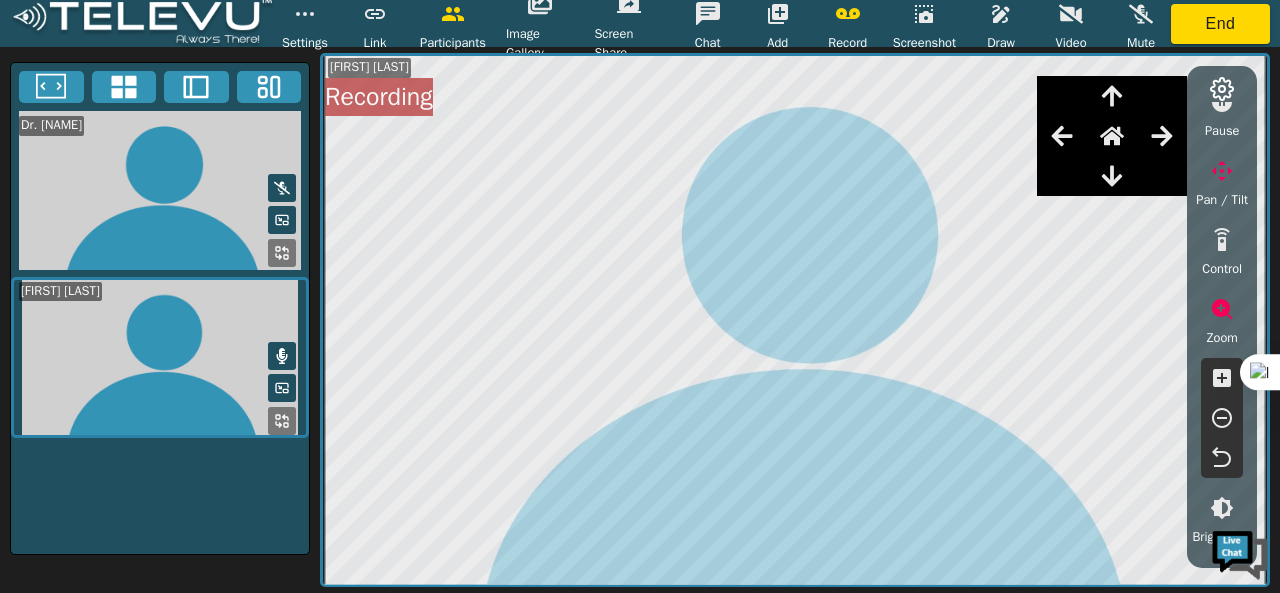 click 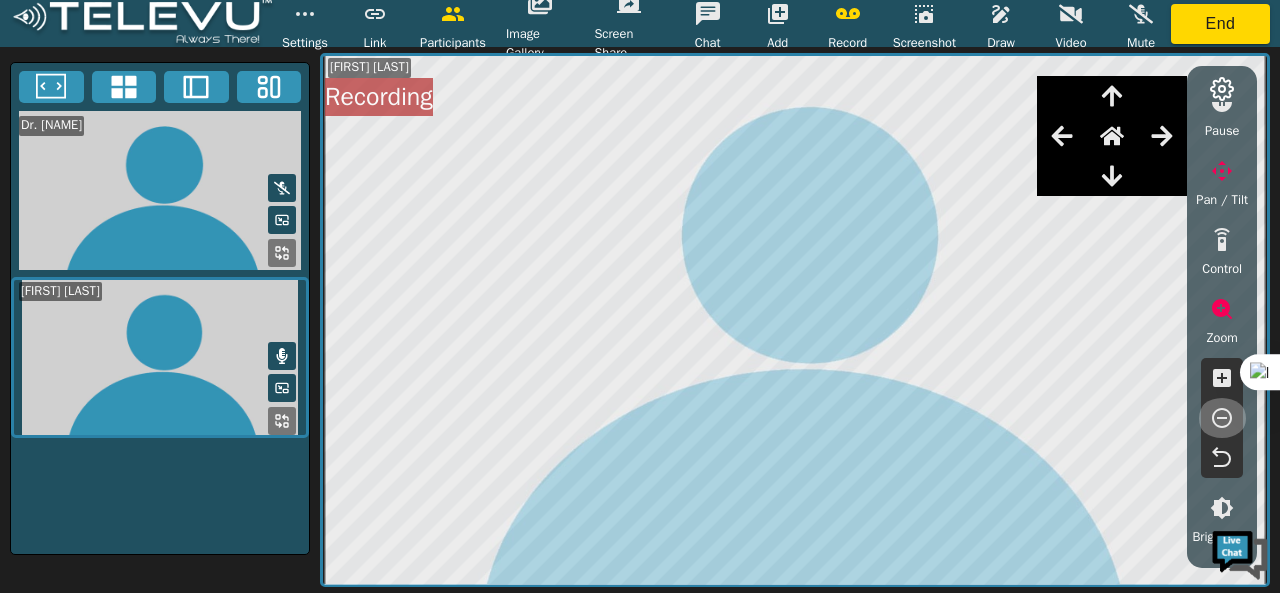 click 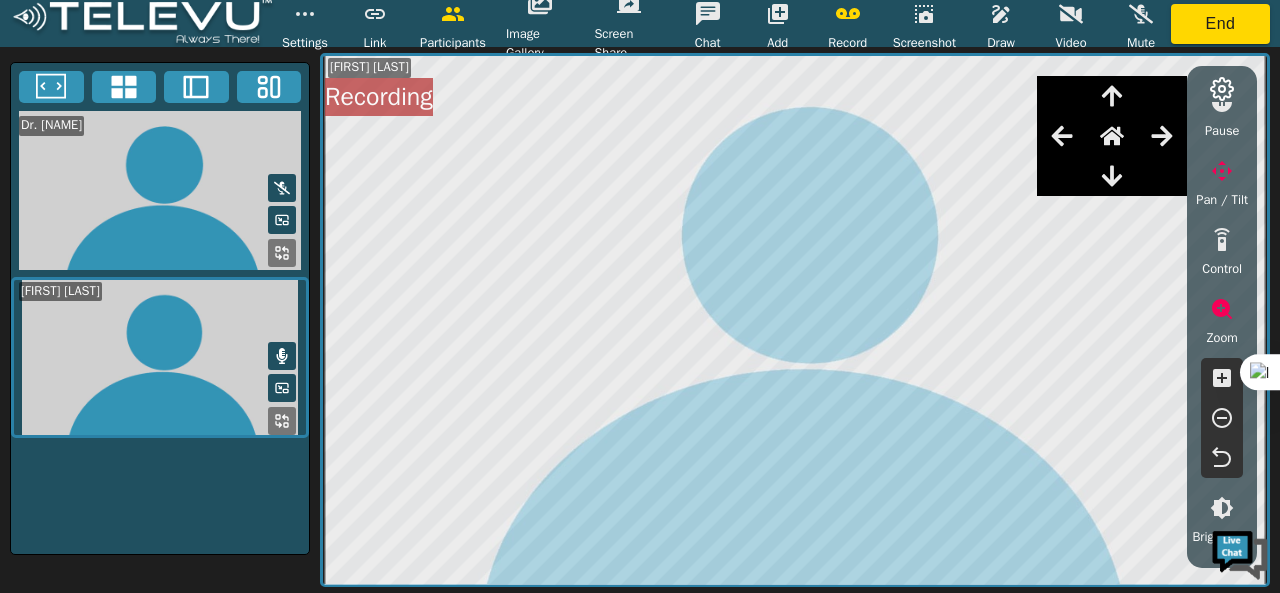 click 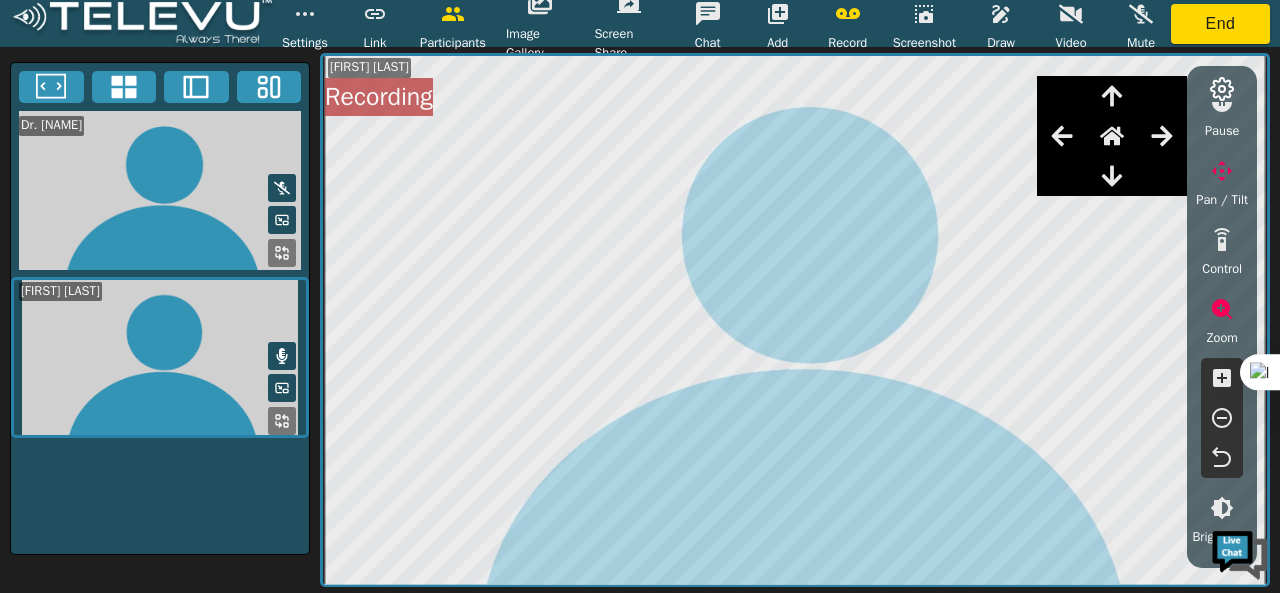 click 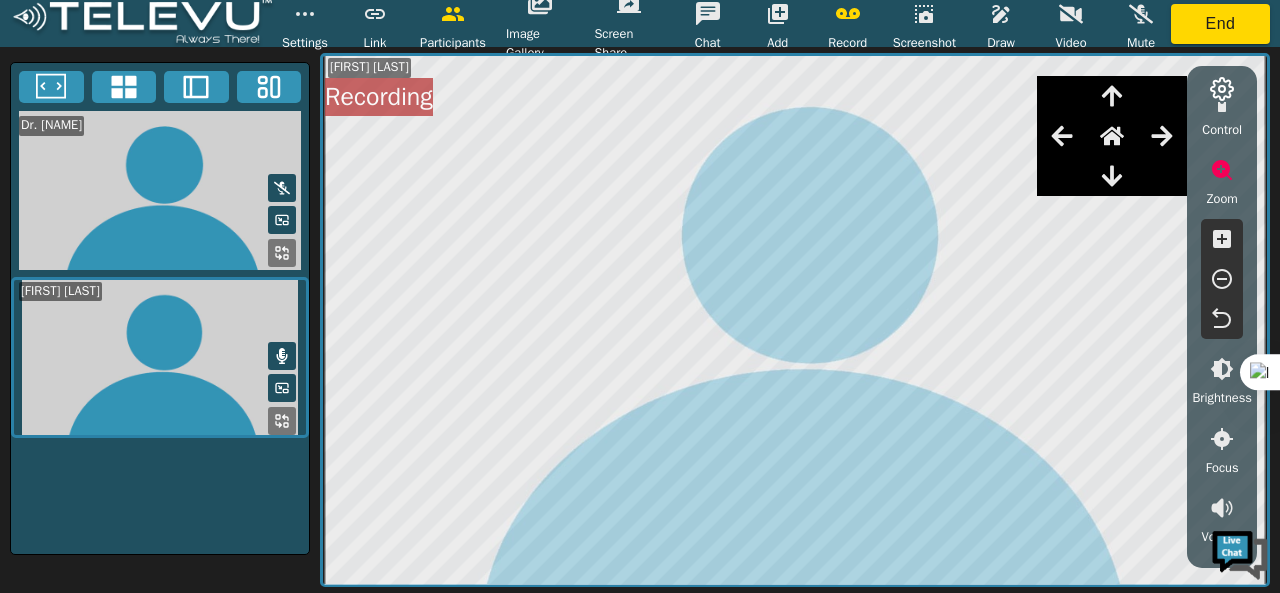 scroll, scrollTop: 300, scrollLeft: 0, axis: vertical 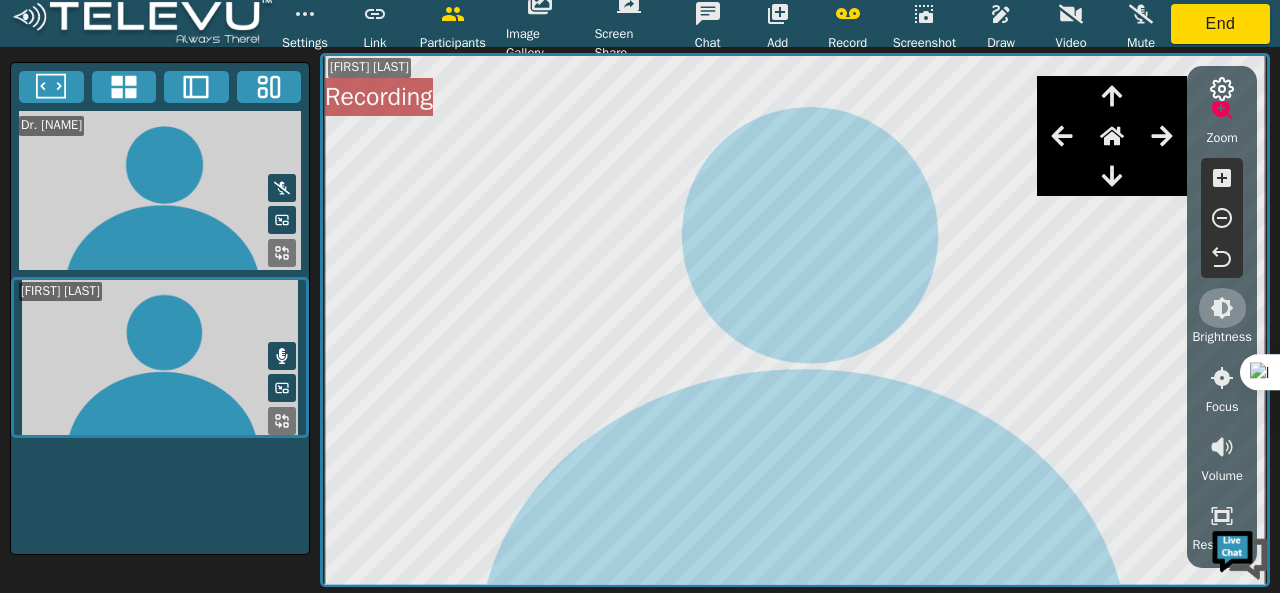click 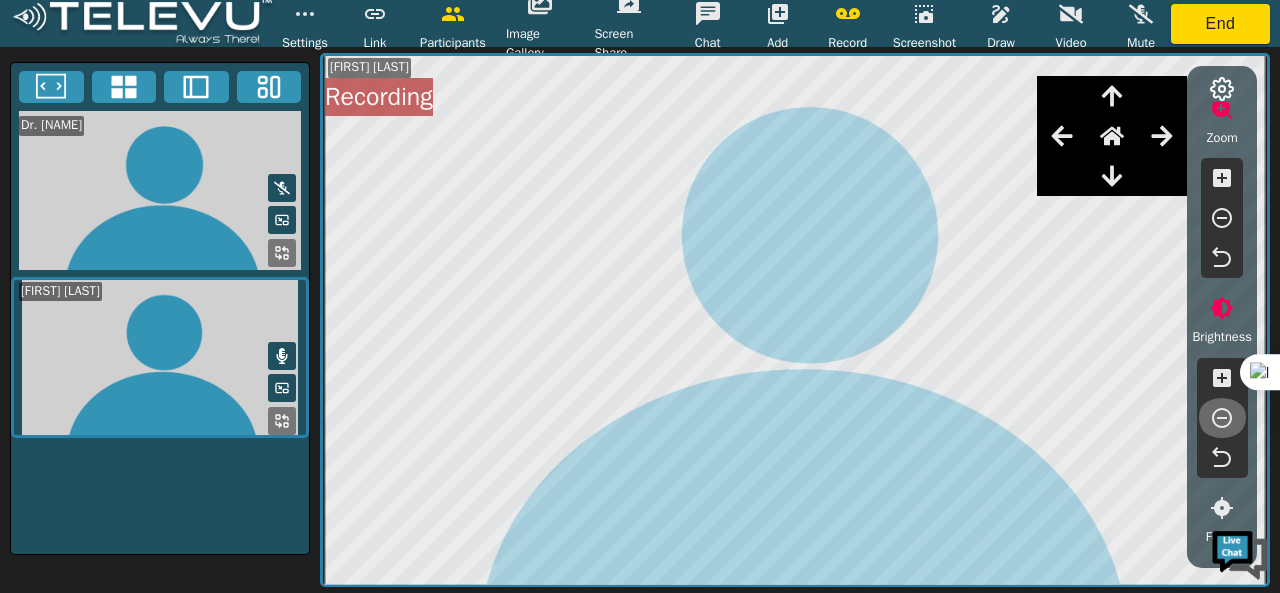 click 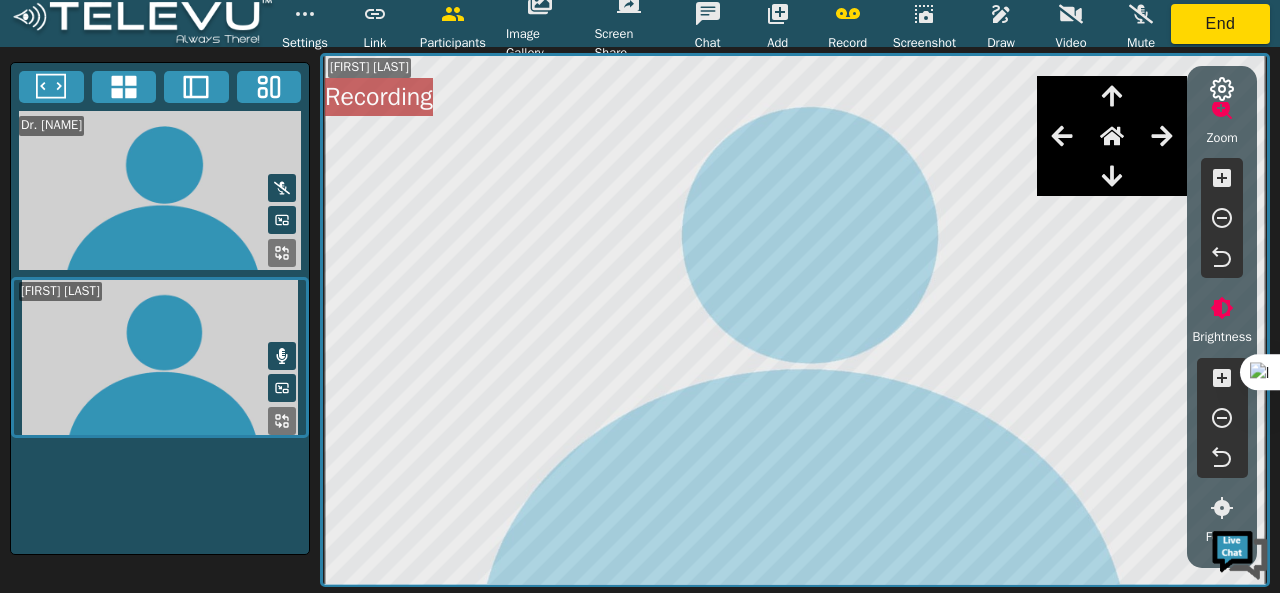 click 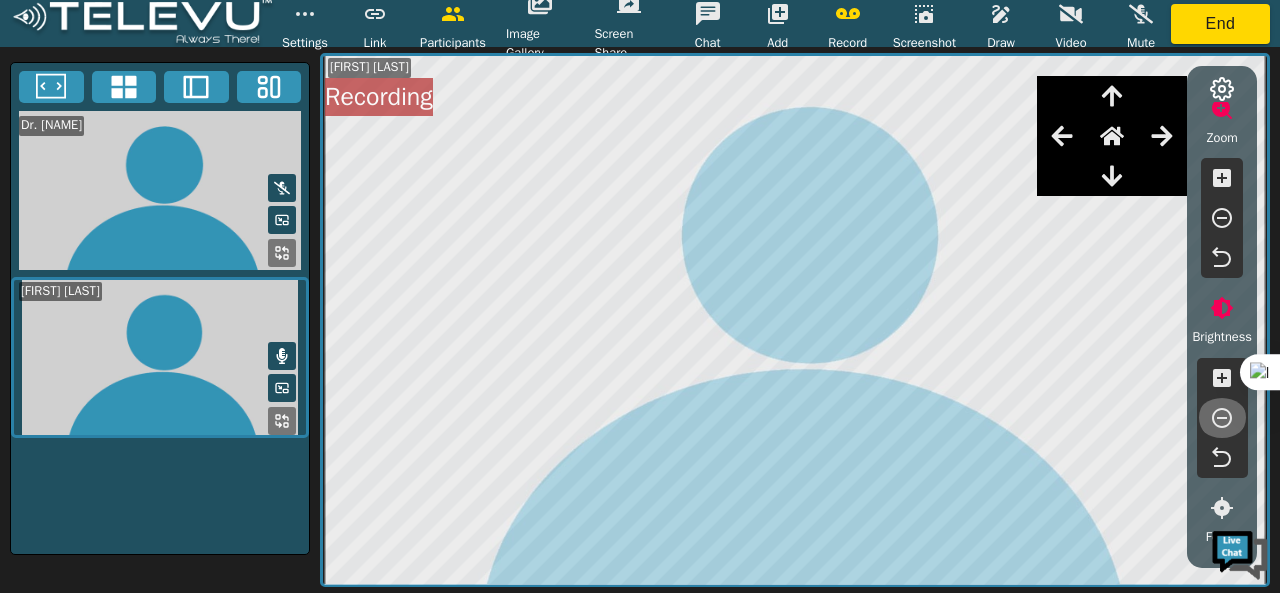click 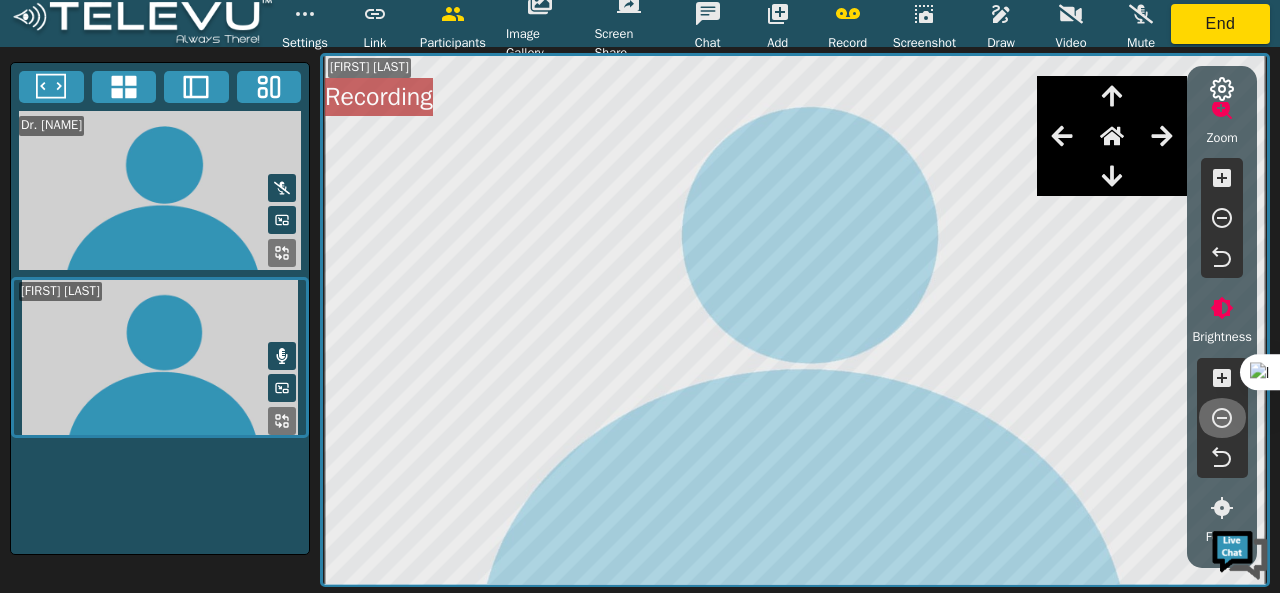 click 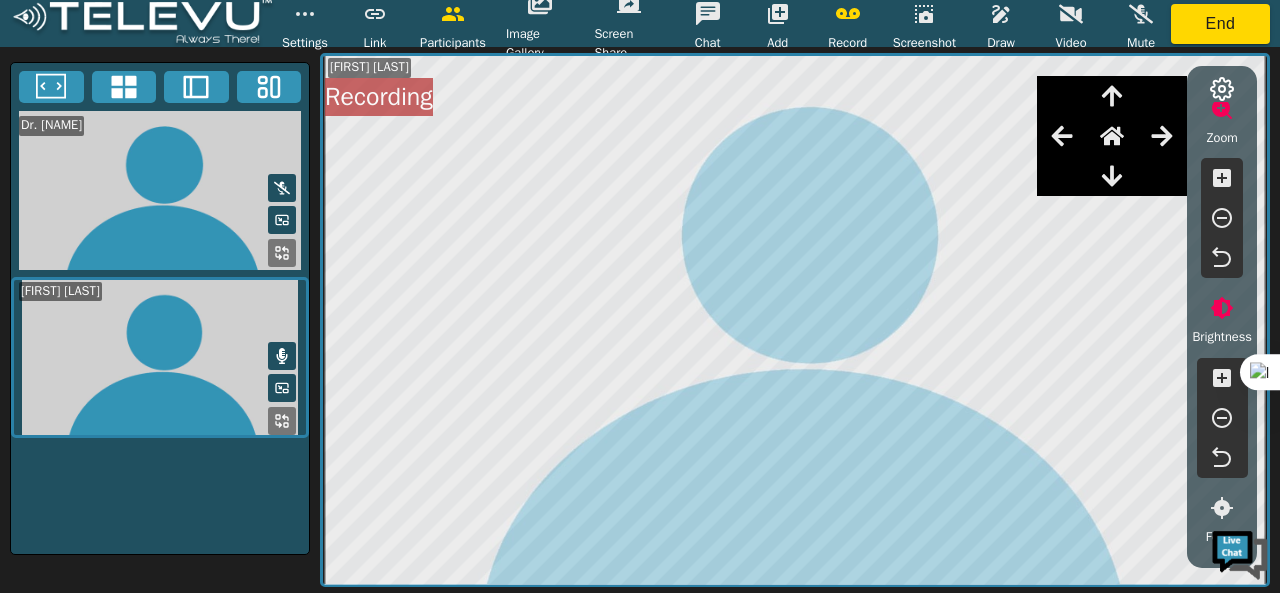 click 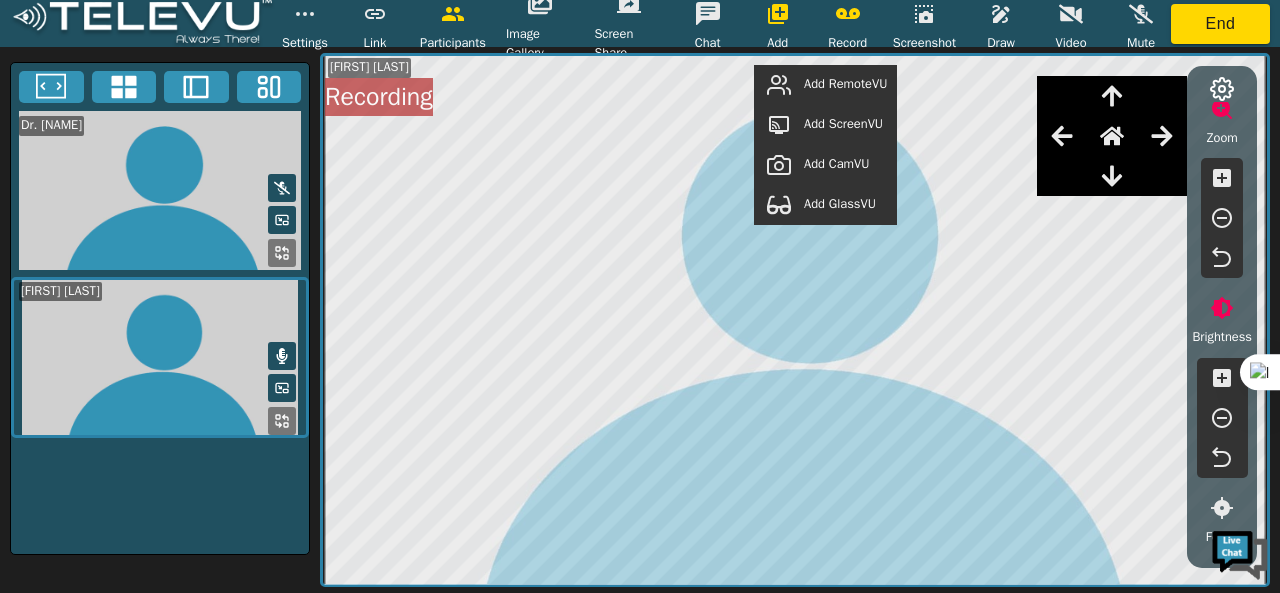 click on "Add RemoteVU" at bounding box center [845, 84] 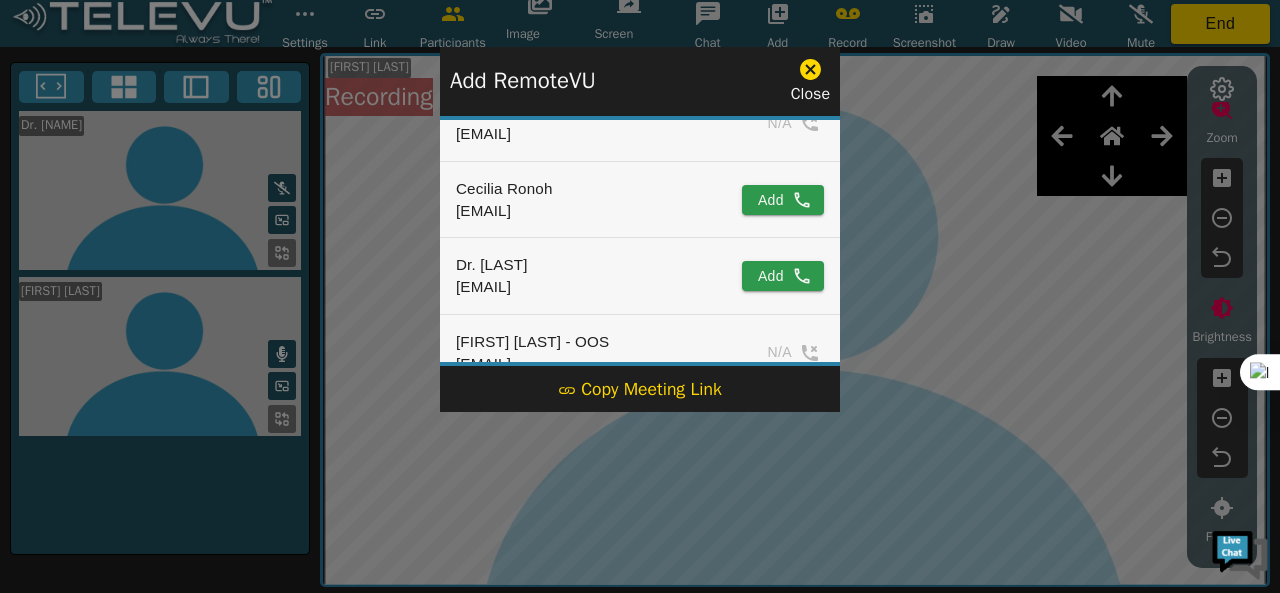 scroll, scrollTop: 200, scrollLeft: 0, axis: vertical 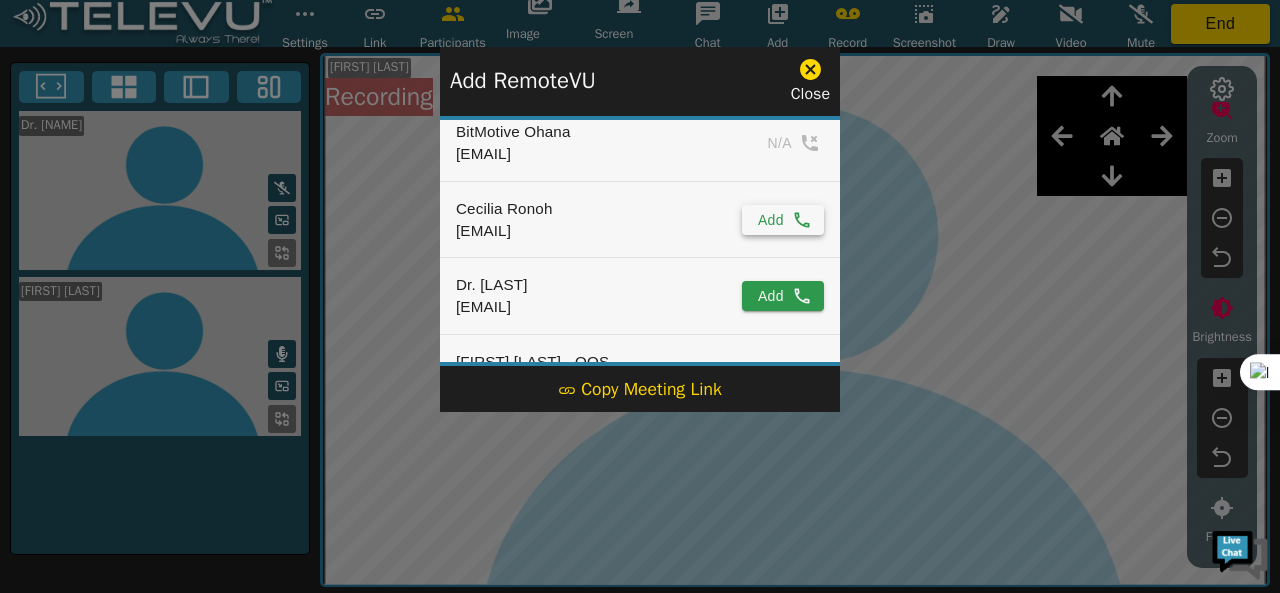 click on "Add" at bounding box center [783, 220] 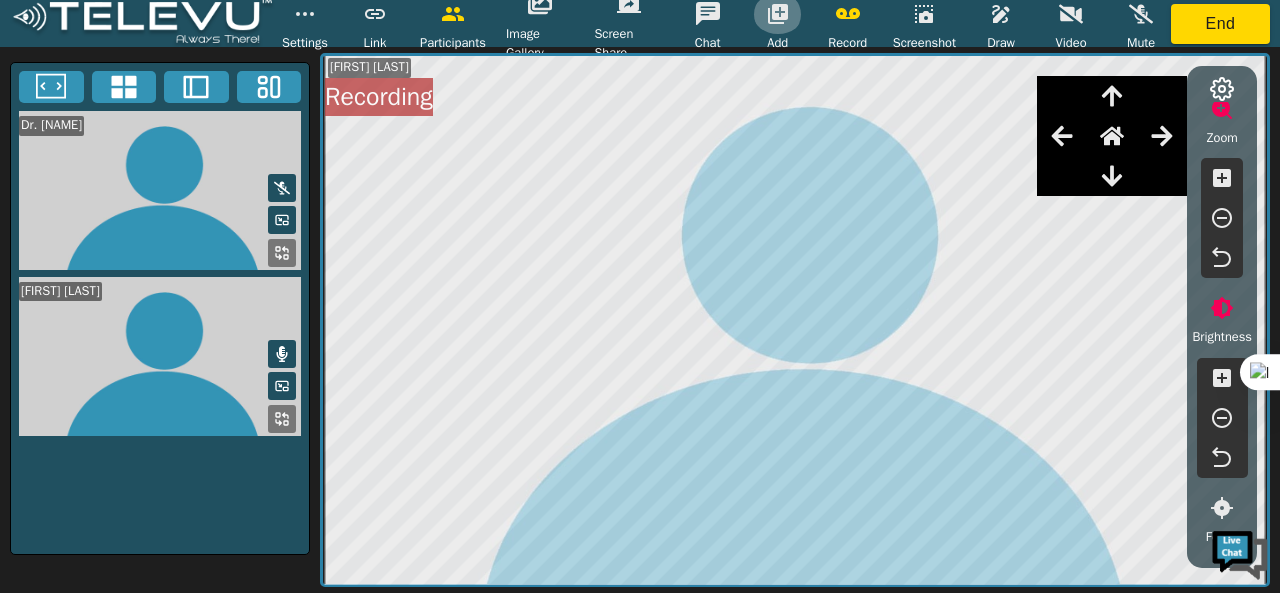 click 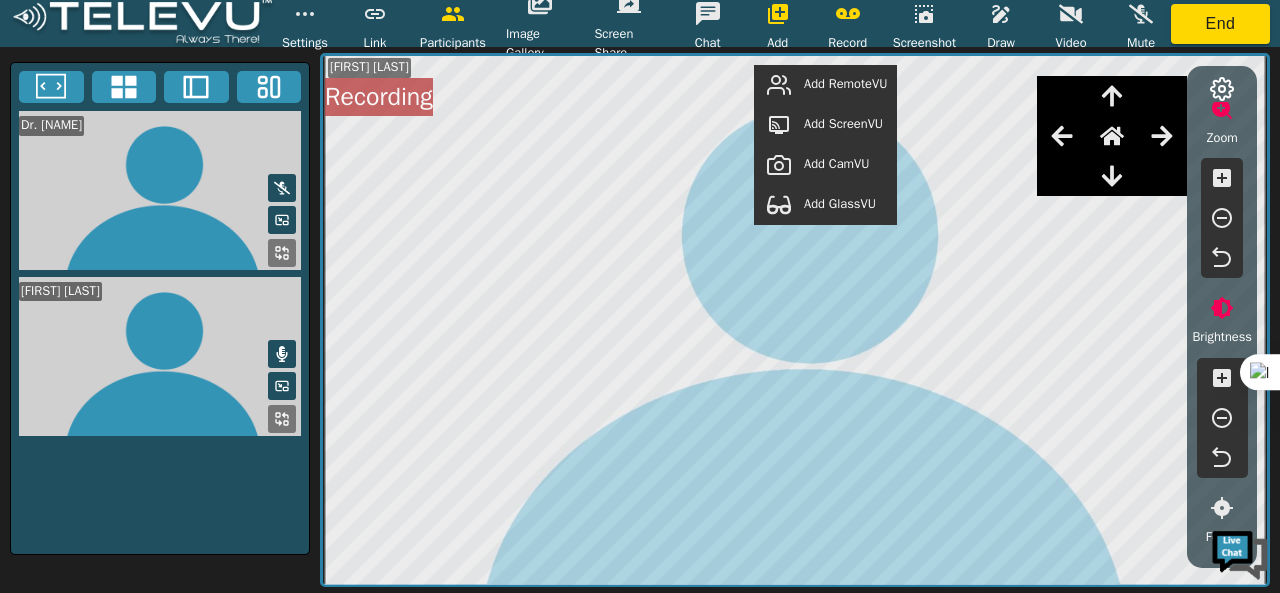 click on "Add RemoteVU" at bounding box center [845, 84] 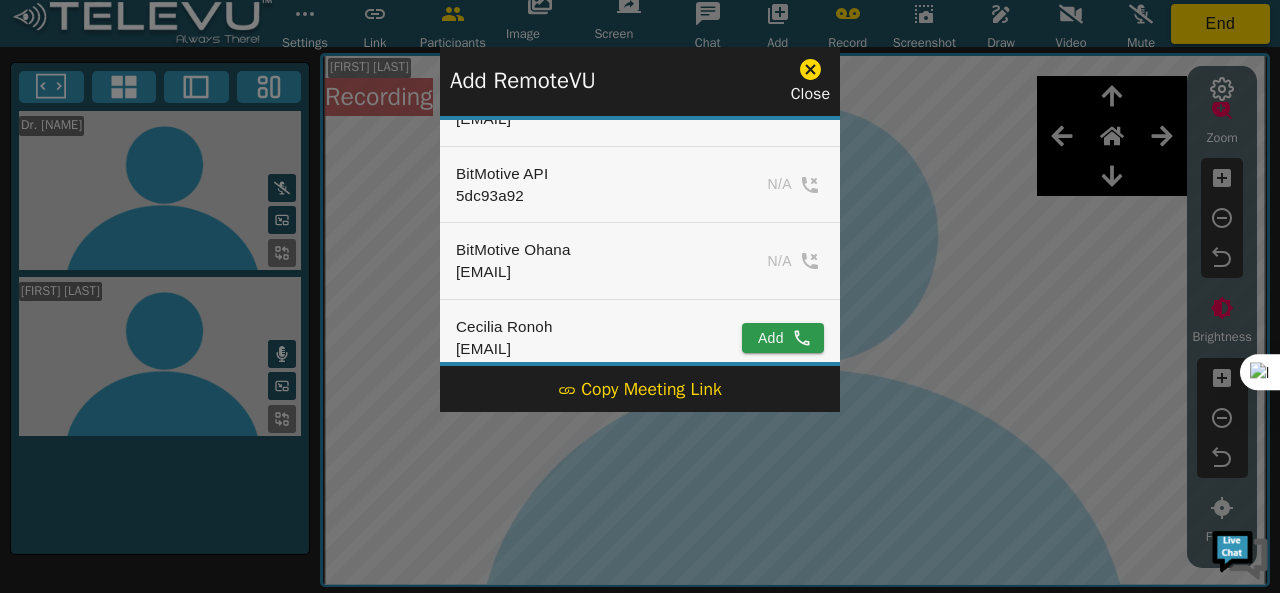 scroll, scrollTop: 200, scrollLeft: 0, axis: vertical 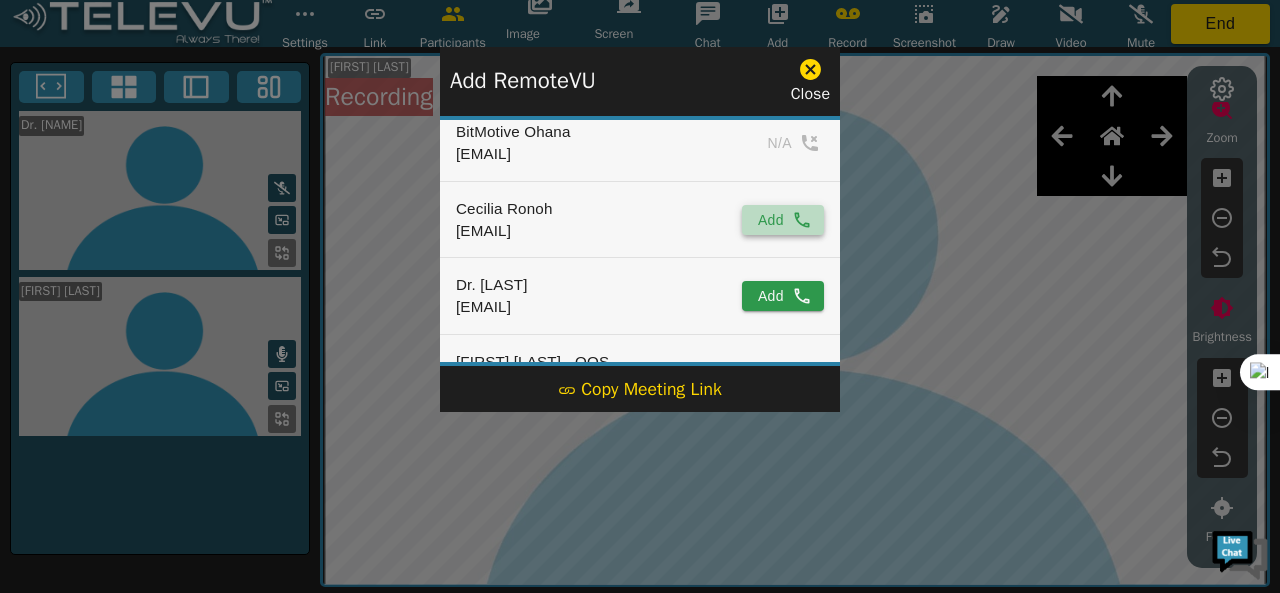click on "Add" at bounding box center (783, 220) 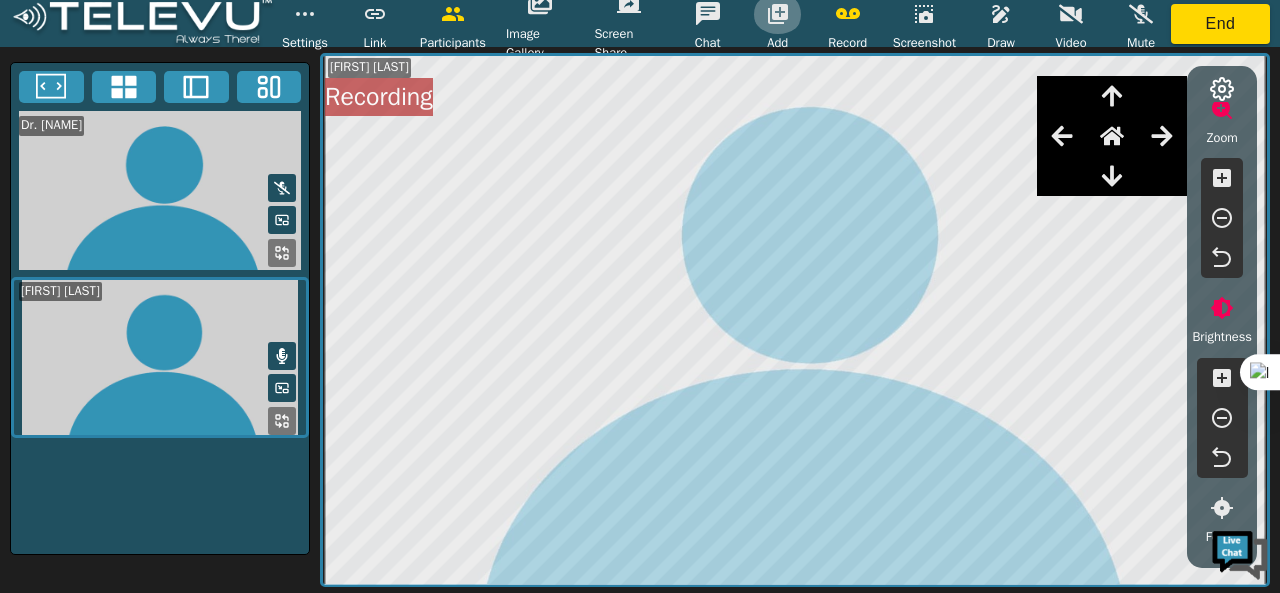 click 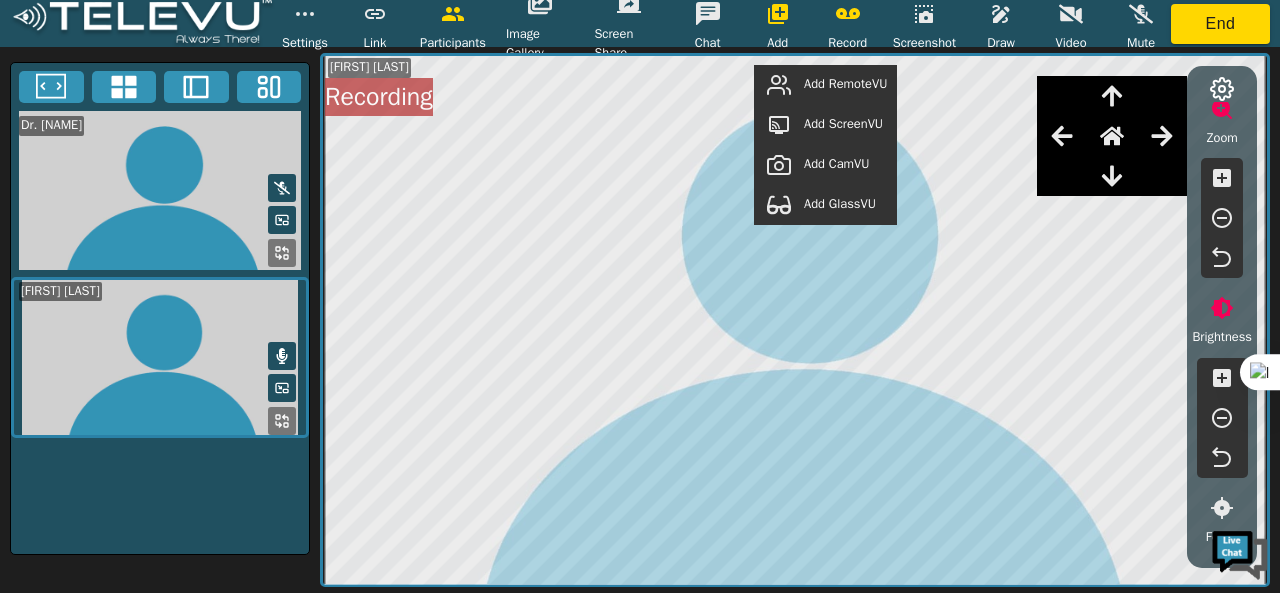click on "Add RemoteVU" at bounding box center (845, 84) 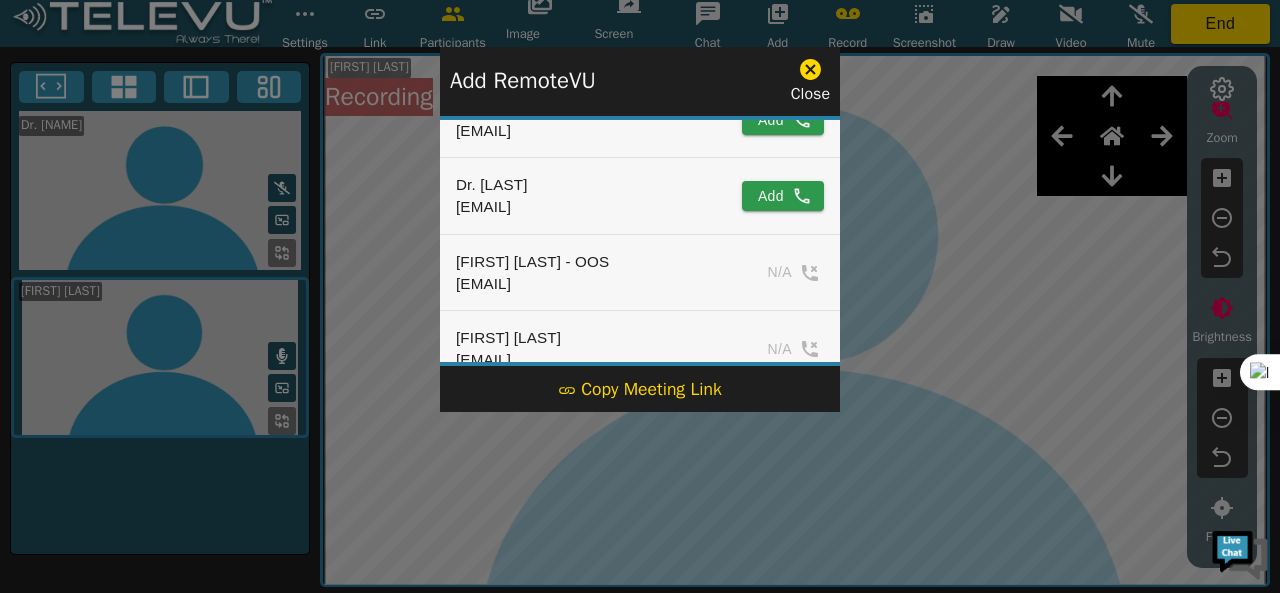 scroll, scrollTop: 200, scrollLeft: 0, axis: vertical 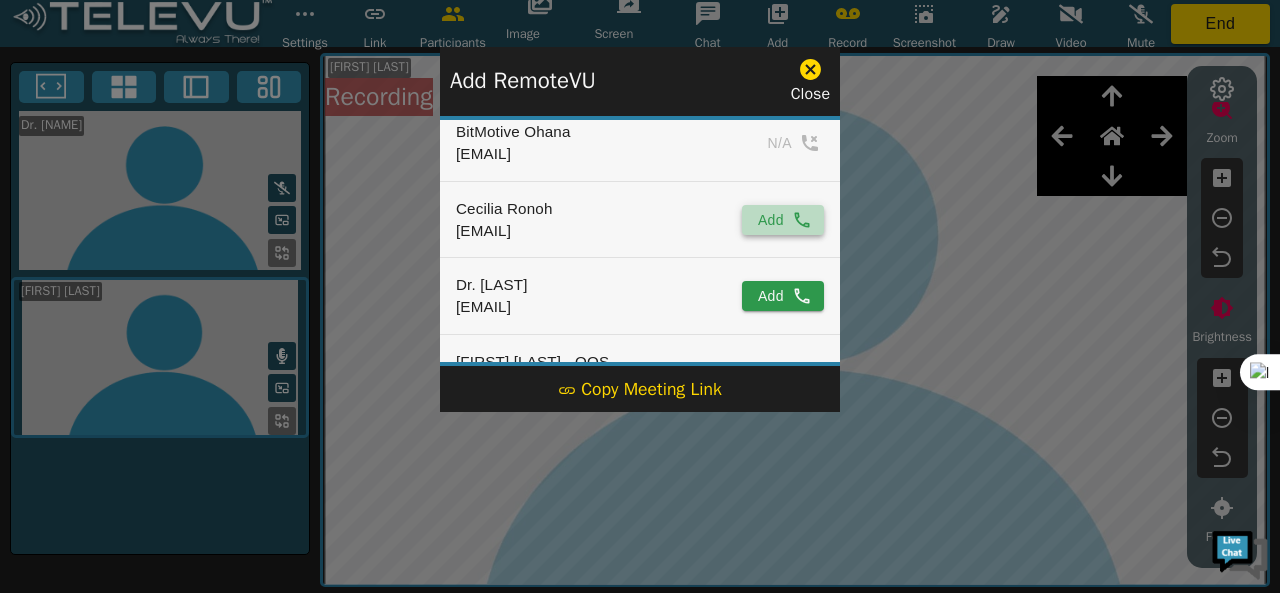 click on "Add" at bounding box center [783, 220] 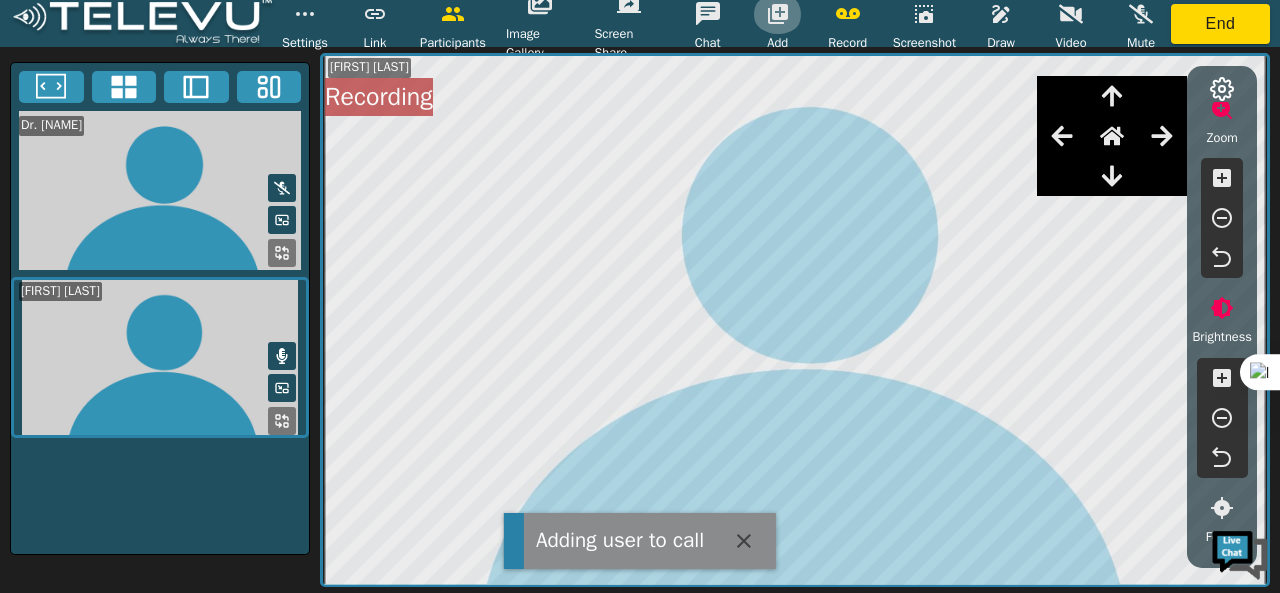 click at bounding box center (778, 14) 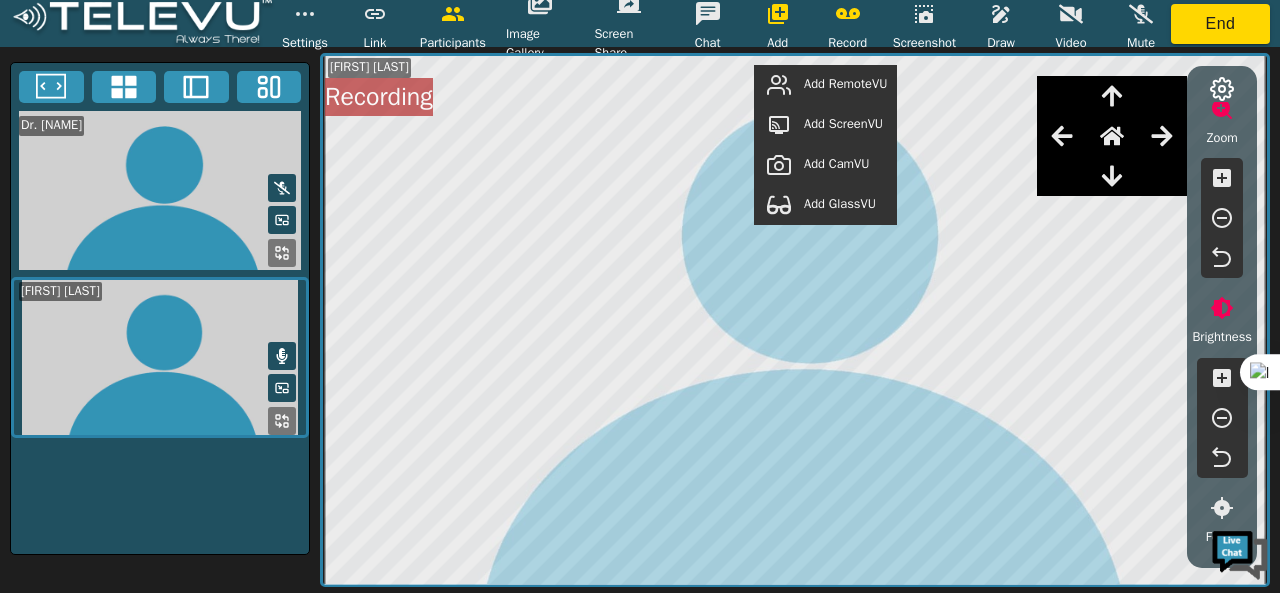 click on "Add RemoteVU" at bounding box center [845, 84] 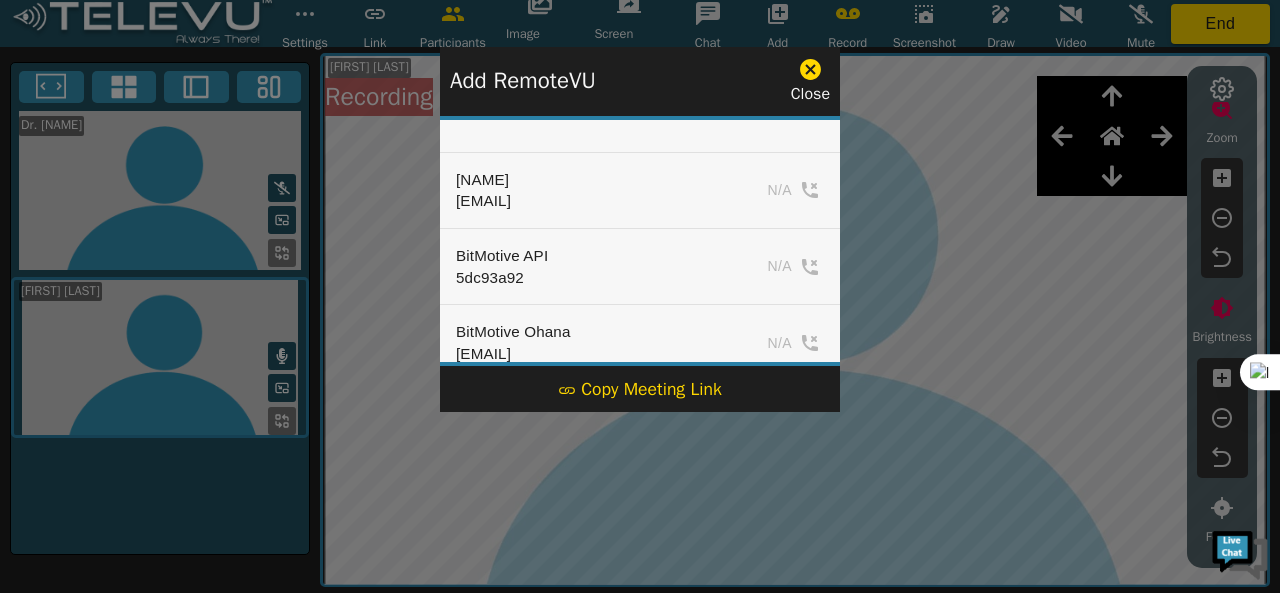 scroll, scrollTop: 200, scrollLeft: 0, axis: vertical 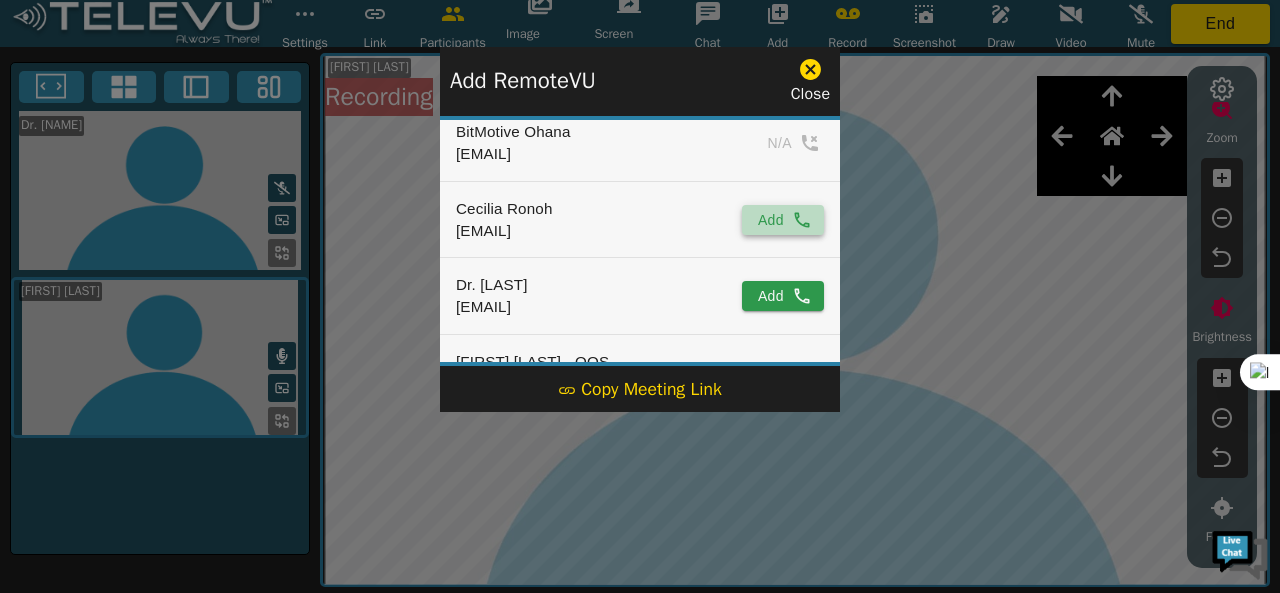 click on "Add" at bounding box center [783, 220] 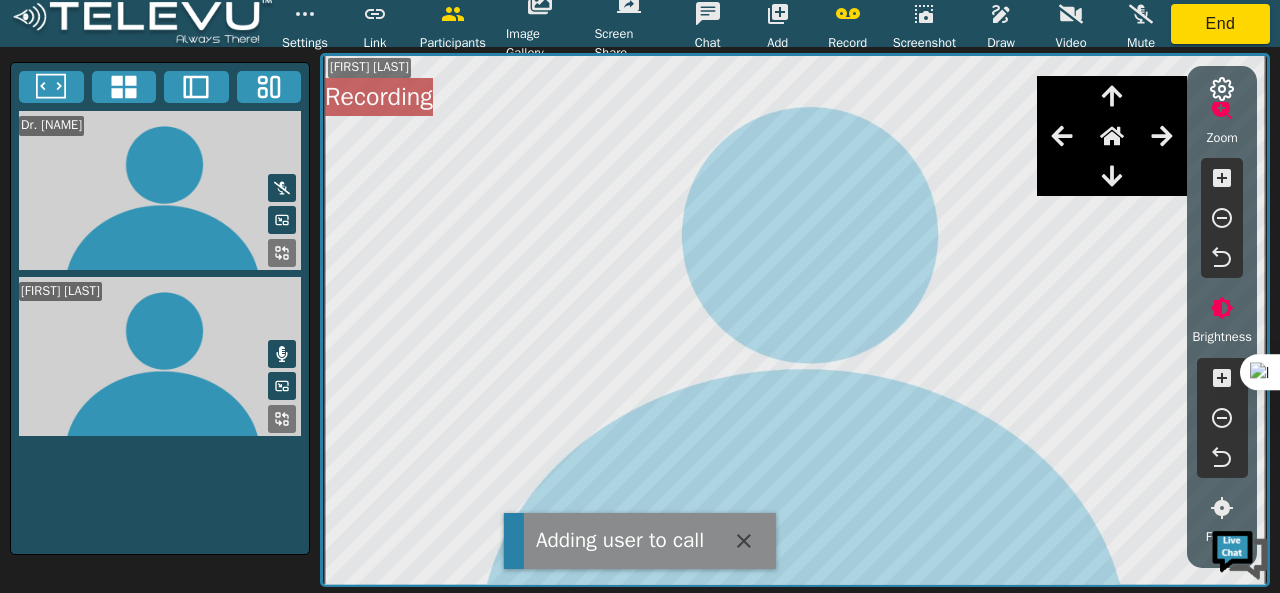 click 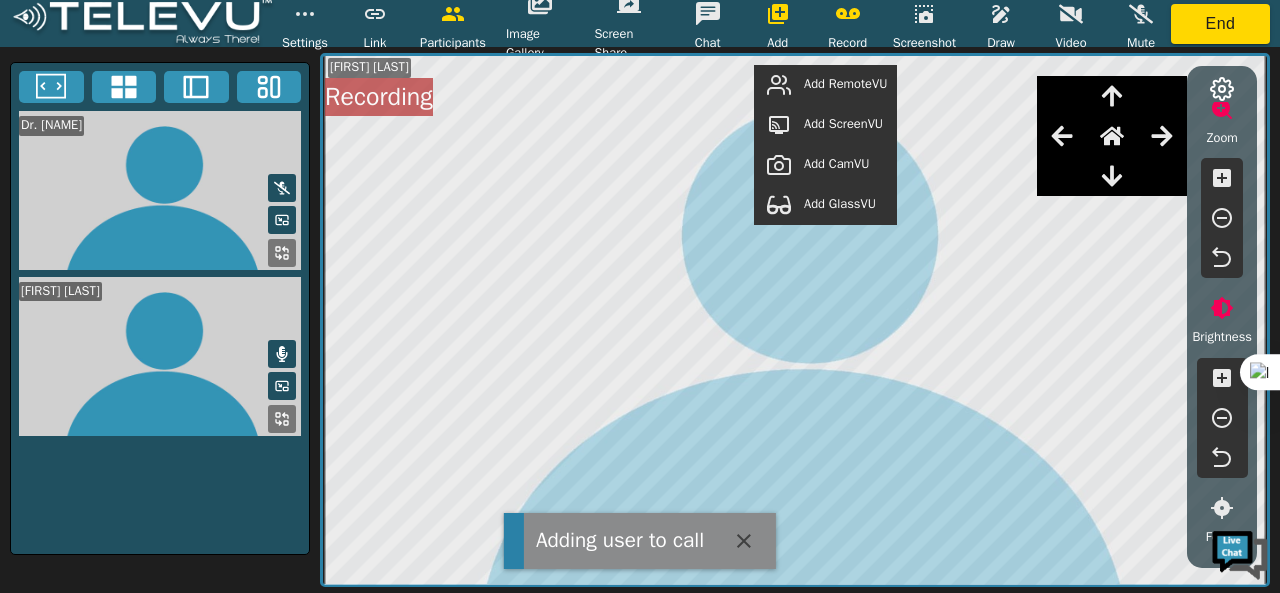 click on "Add RemoteVU" at bounding box center [845, 84] 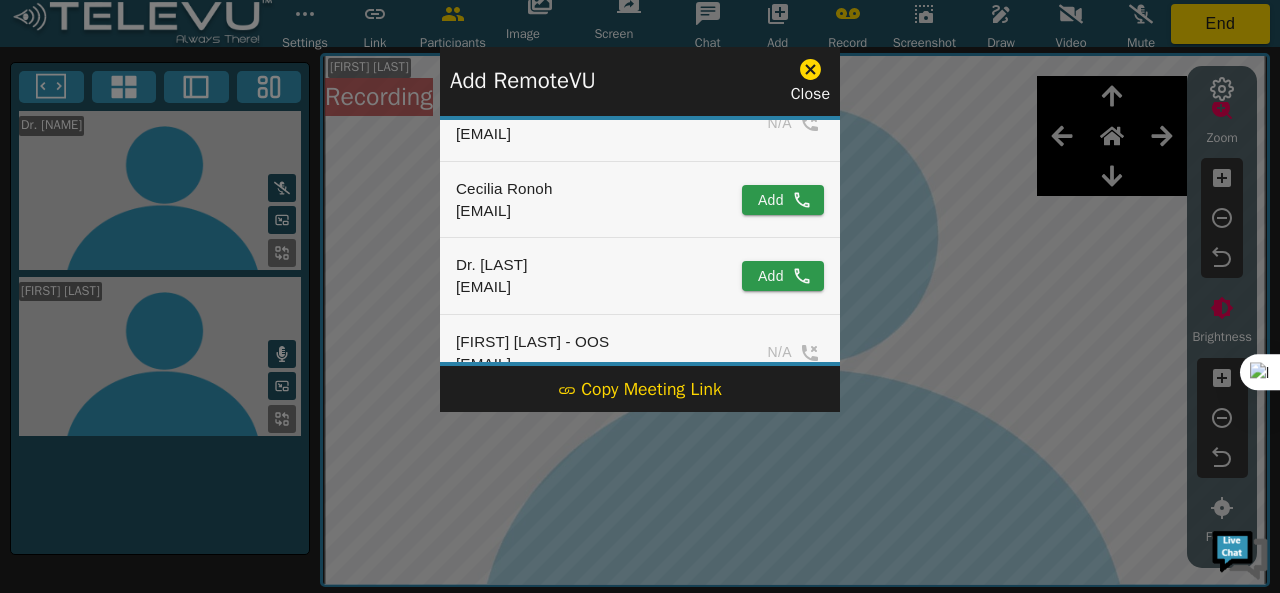 scroll, scrollTop: 200, scrollLeft: 0, axis: vertical 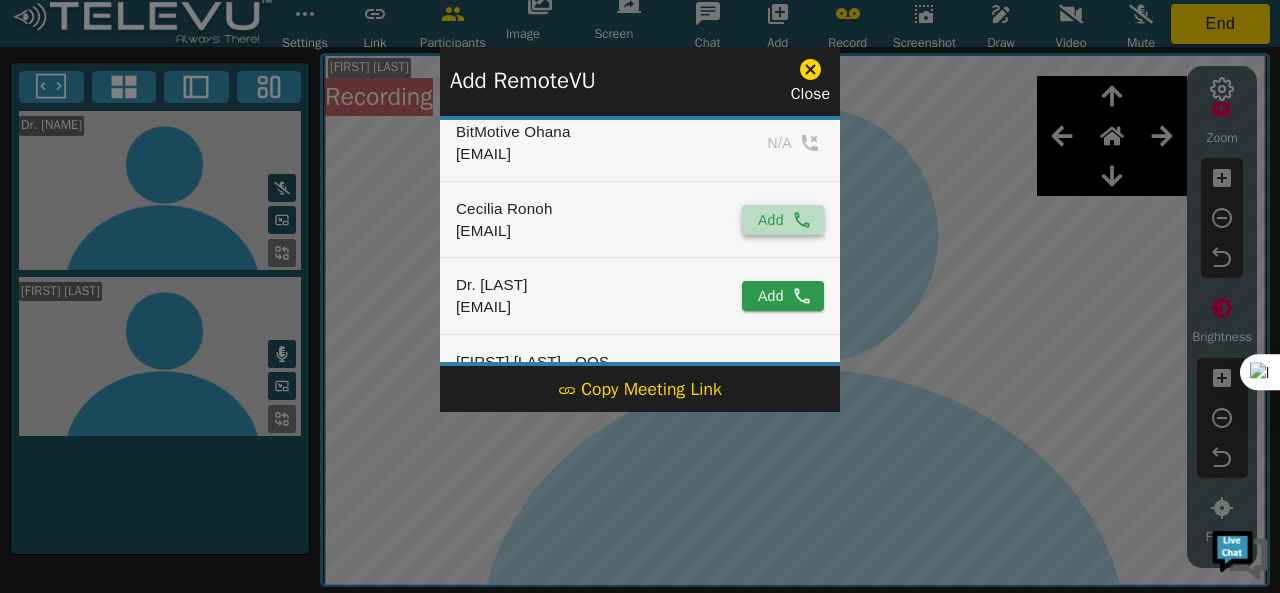 click on "Add" at bounding box center (783, 220) 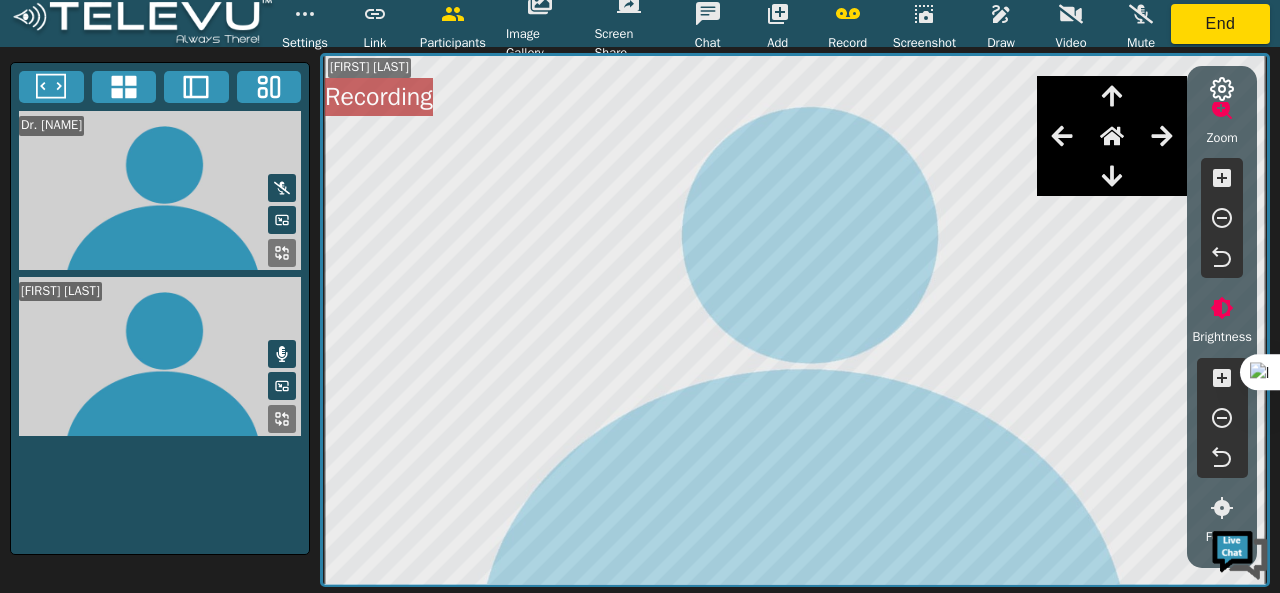 click 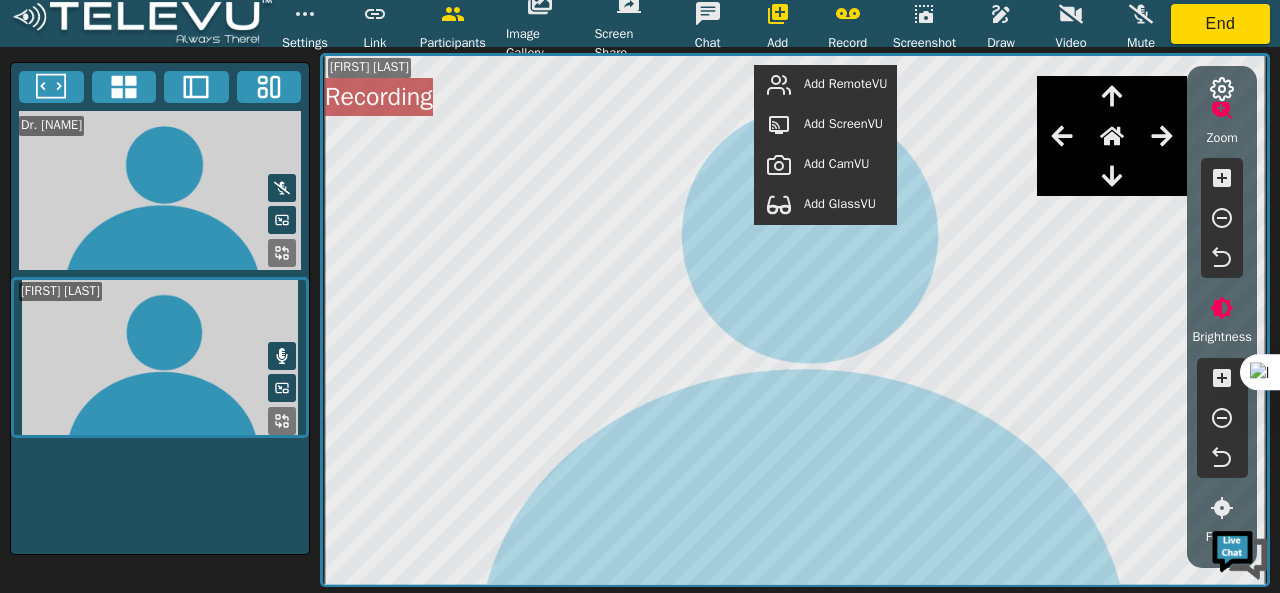 click on "Add RemoteVU" at bounding box center (845, 84) 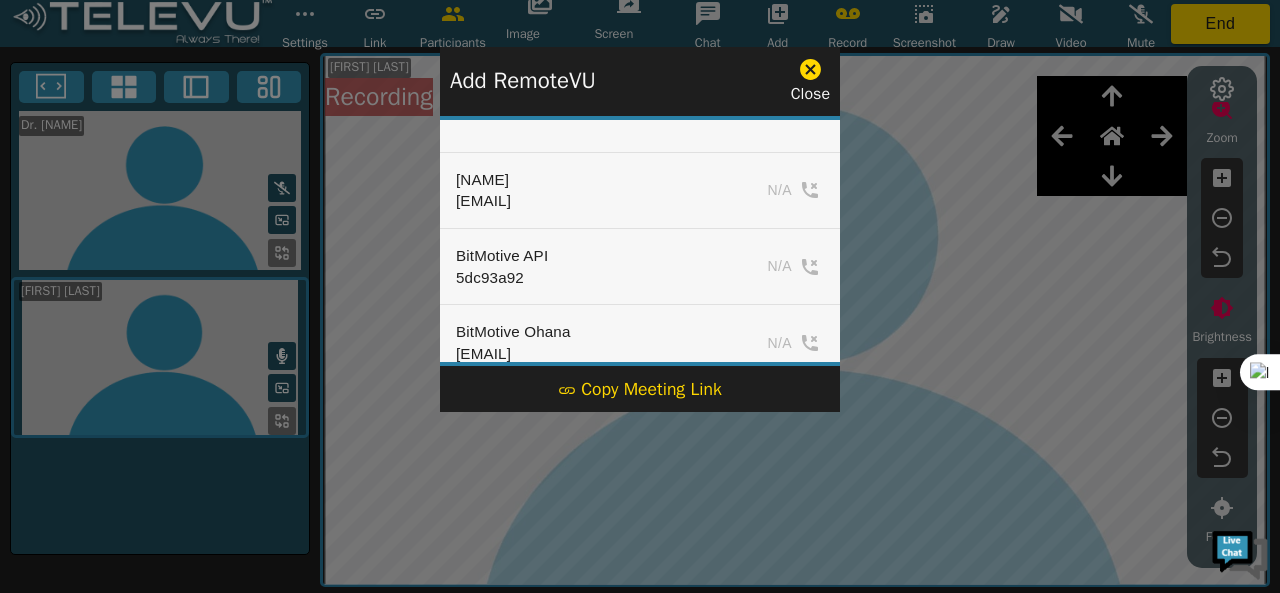 scroll, scrollTop: 200, scrollLeft: 0, axis: vertical 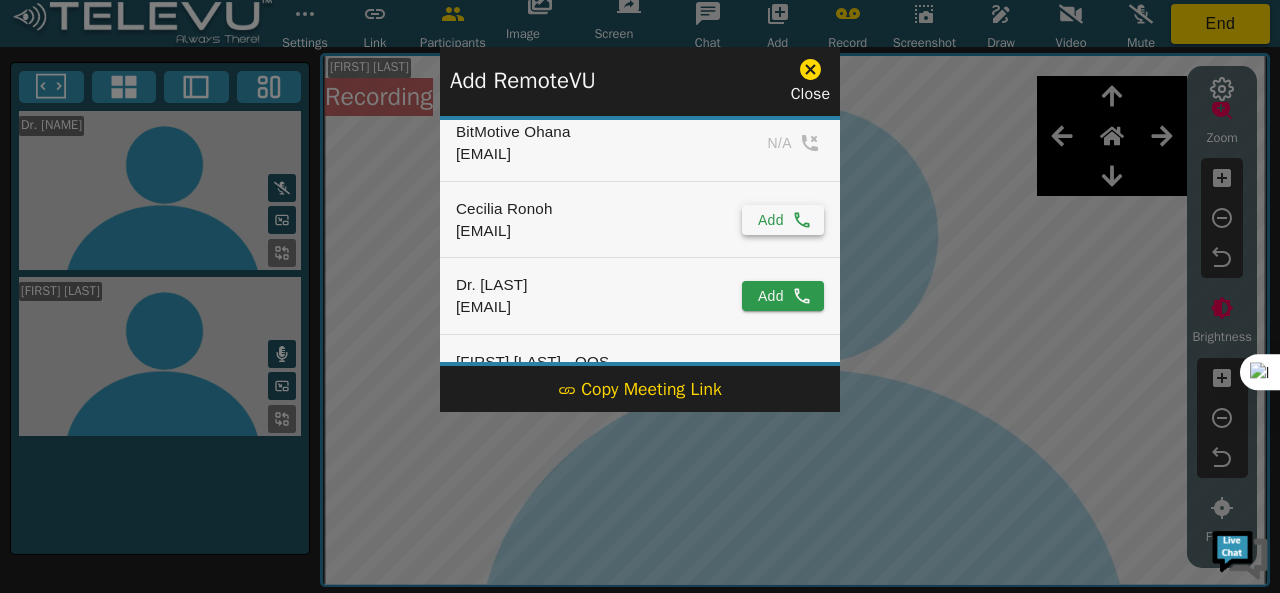 click on "Add" at bounding box center (783, 220) 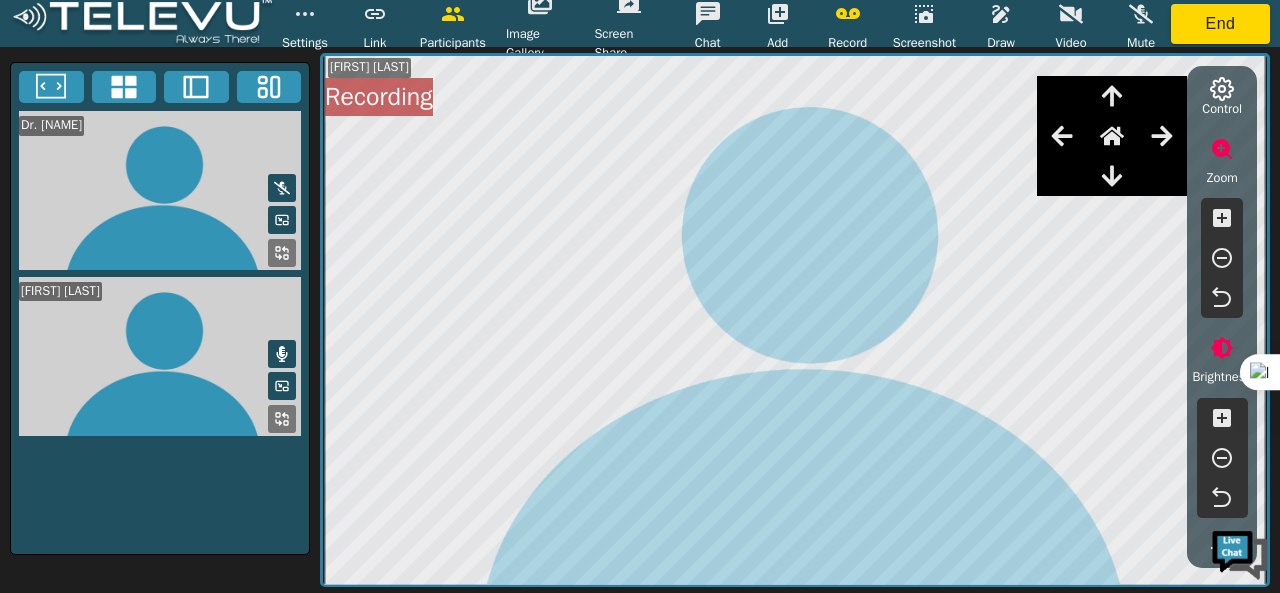 scroll, scrollTop: 0, scrollLeft: 0, axis: both 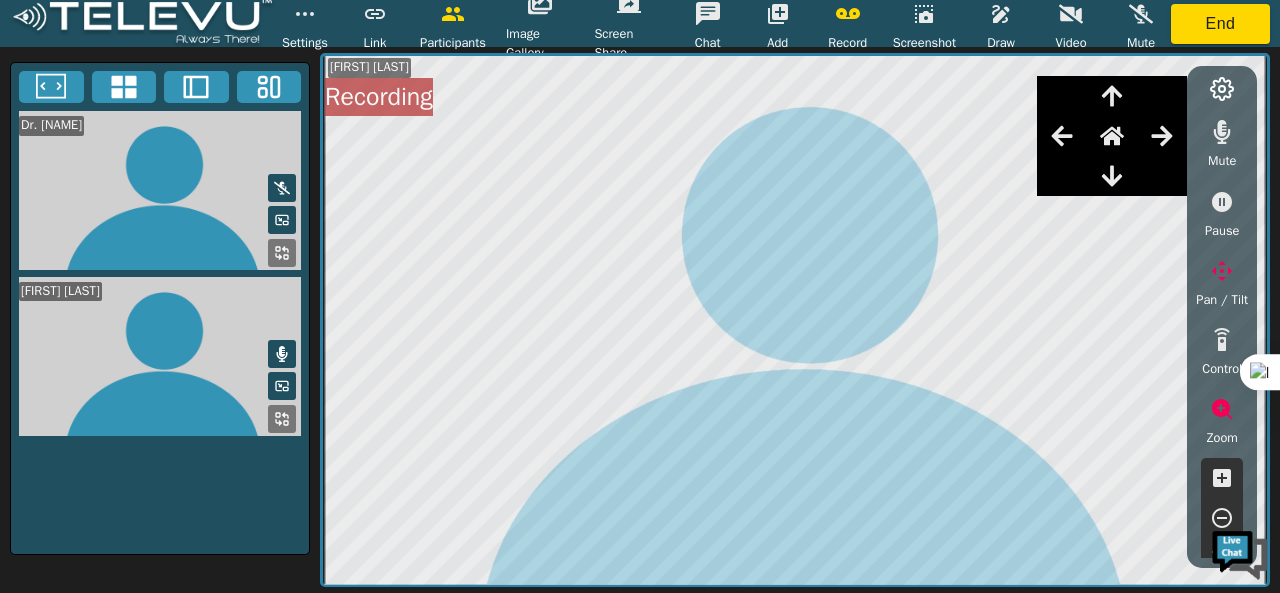 click 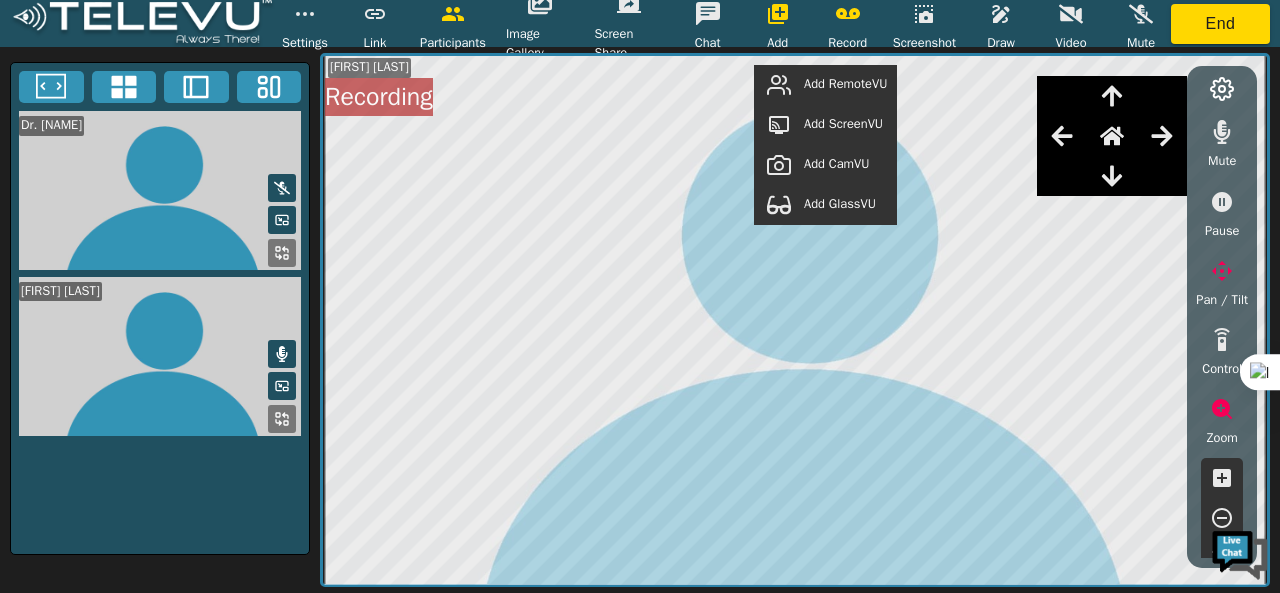 click on "Add RemoteVU" at bounding box center (845, 84) 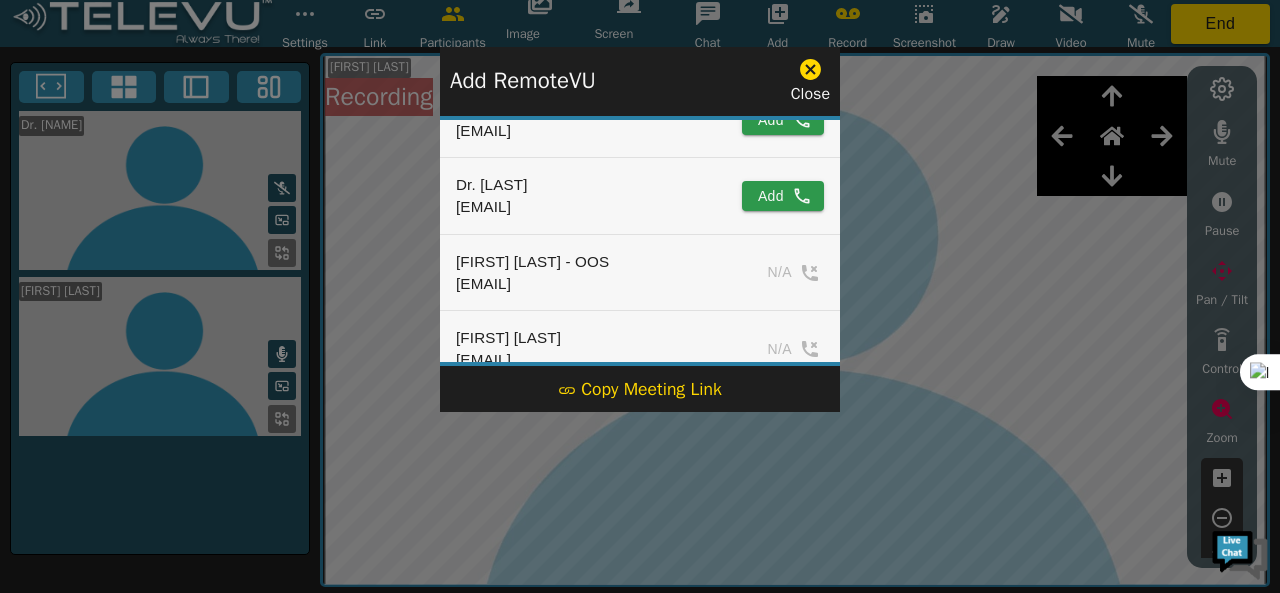 scroll, scrollTop: 200, scrollLeft: 0, axis: vertical 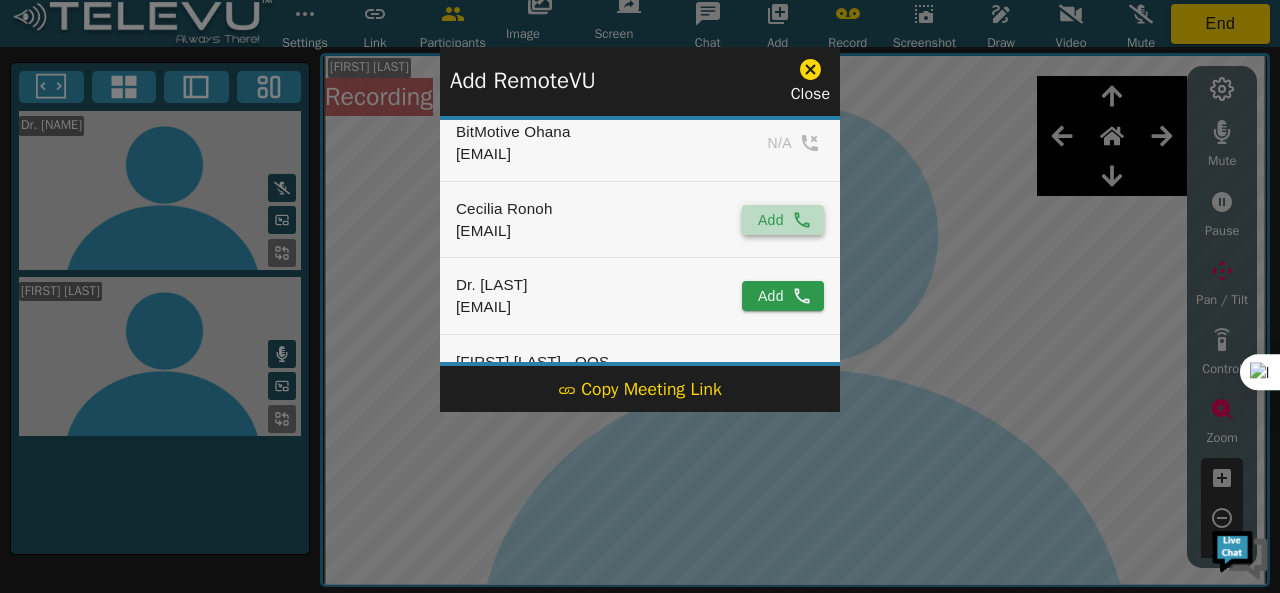 click on "Add" at bounding box center (783, 220) 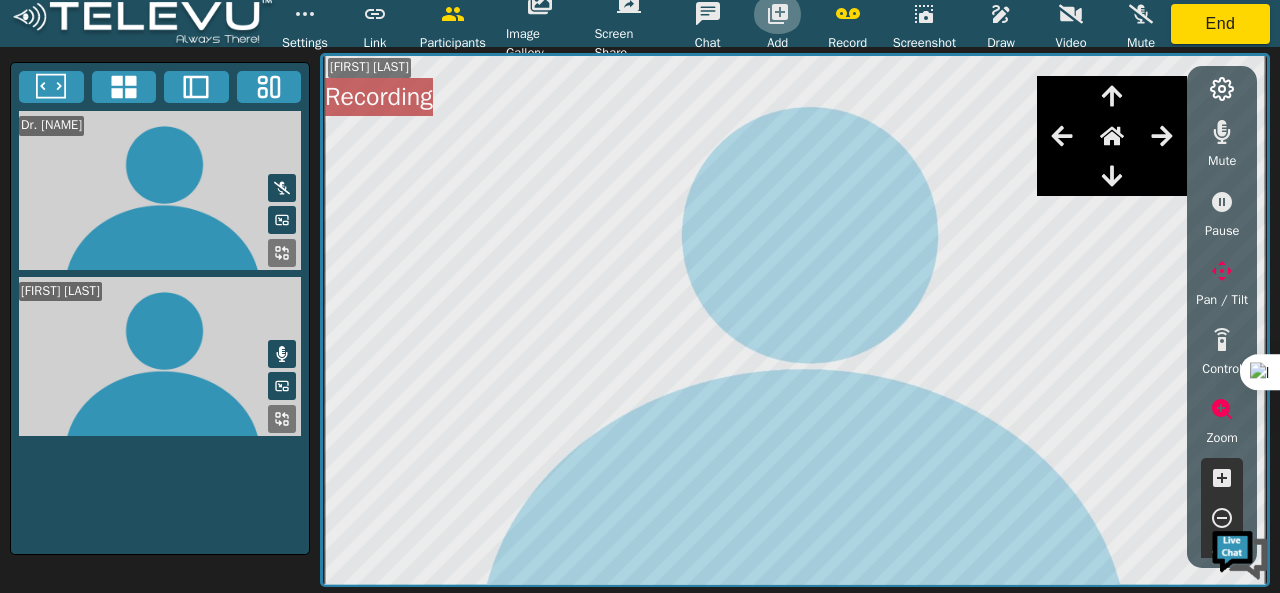 click 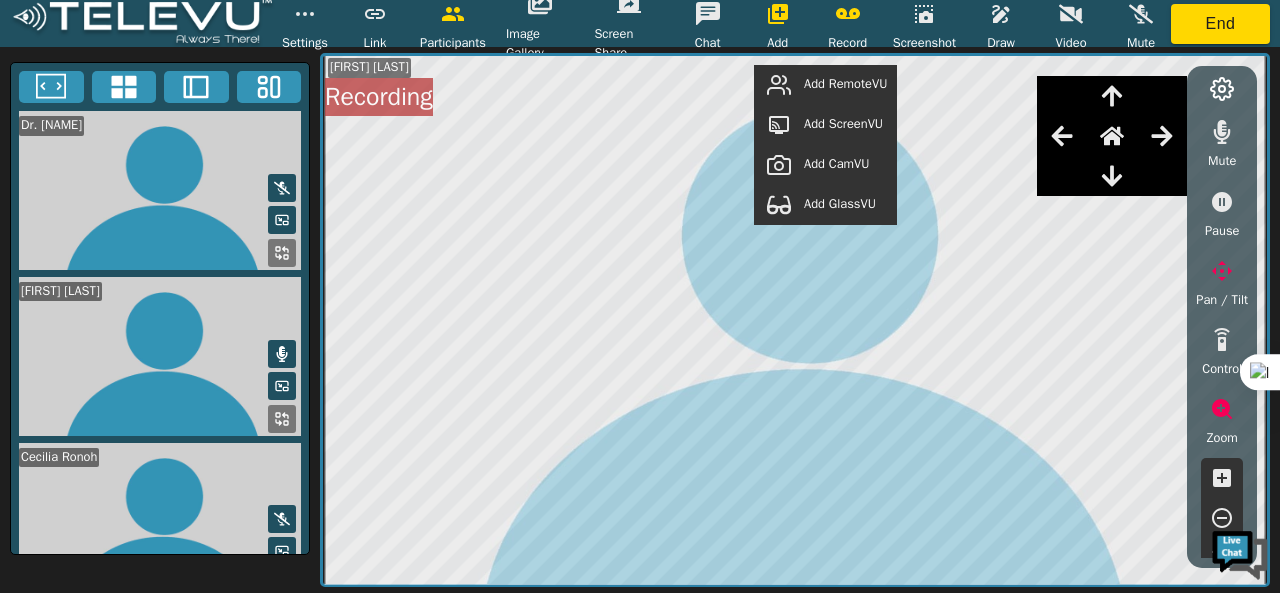 click 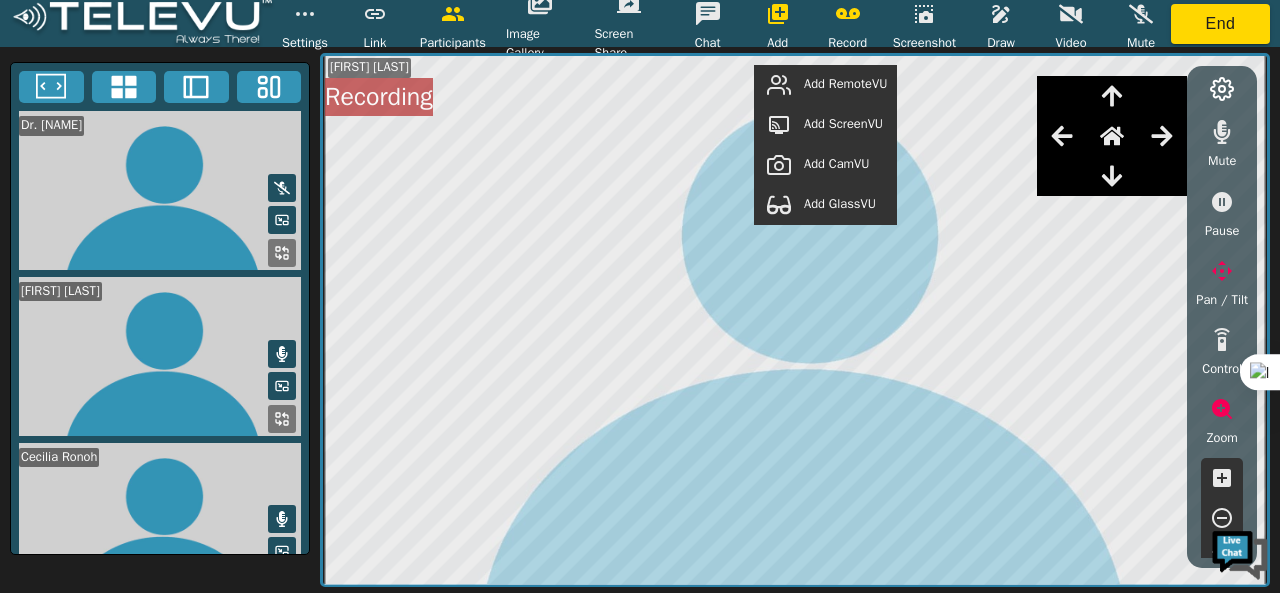click 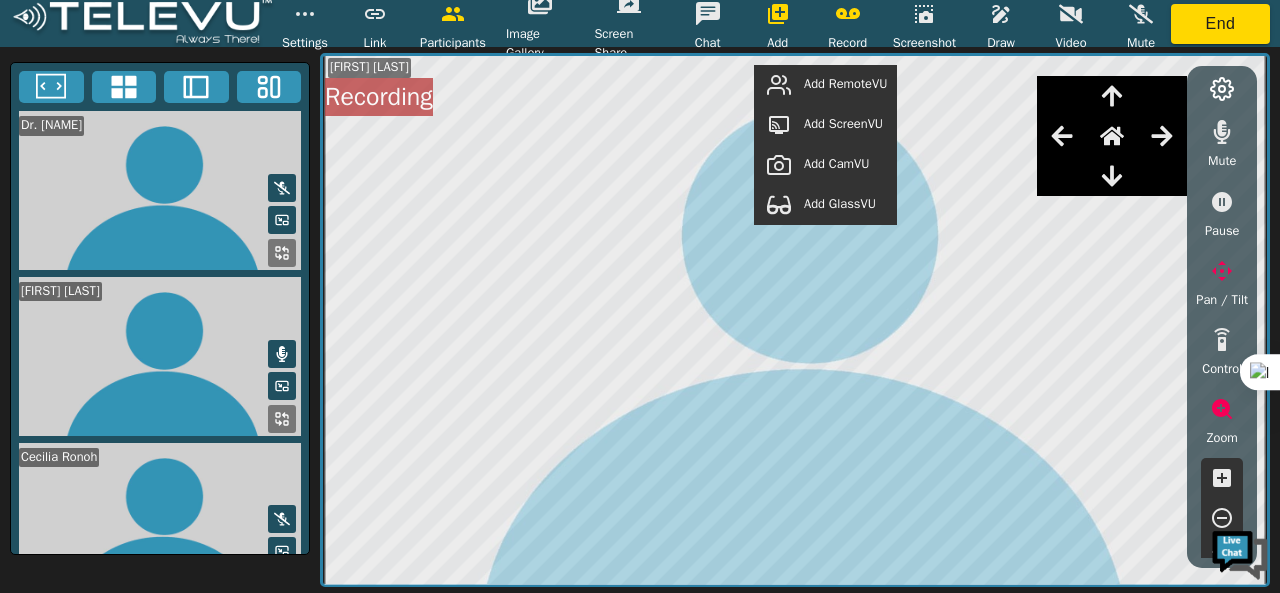 click 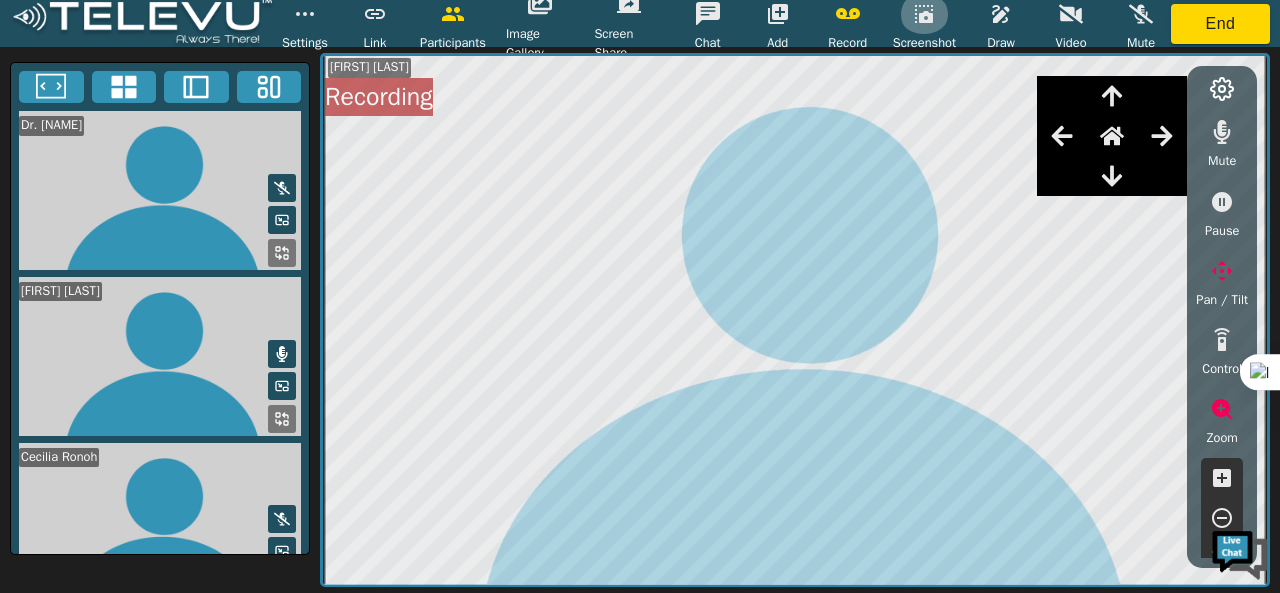 click 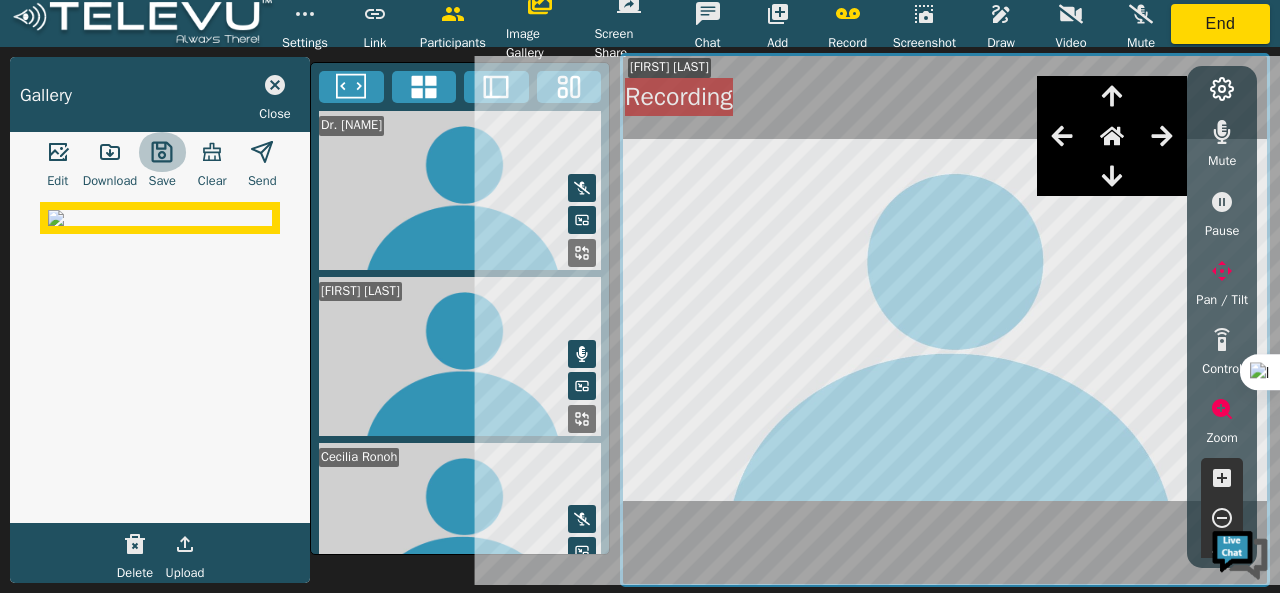 click 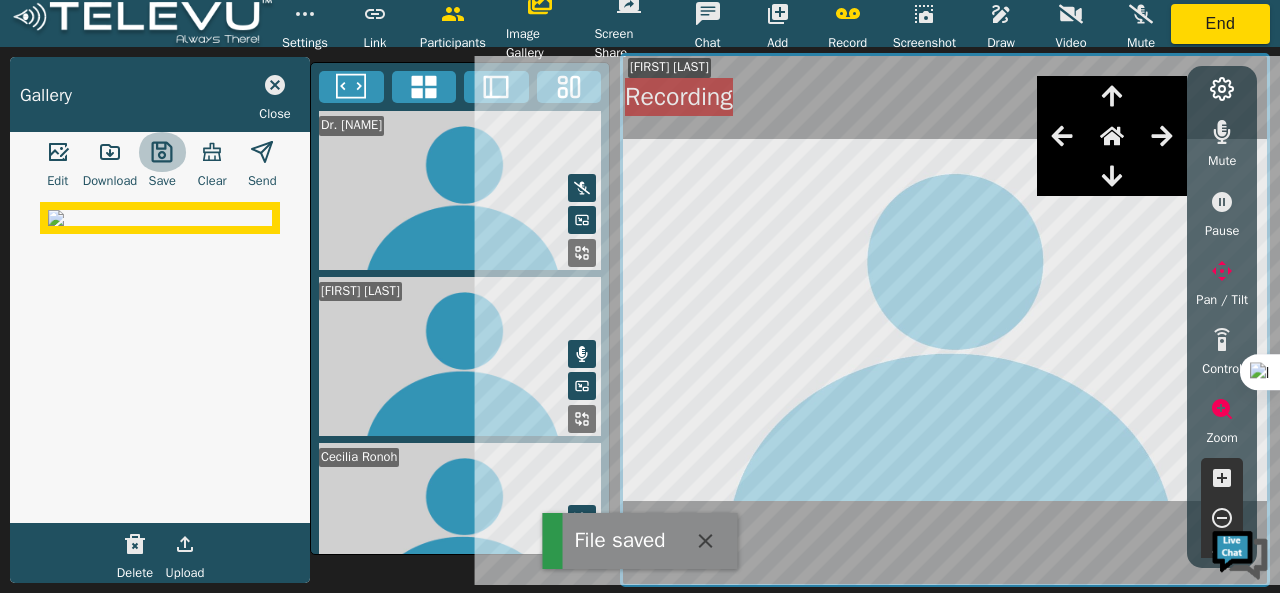 click 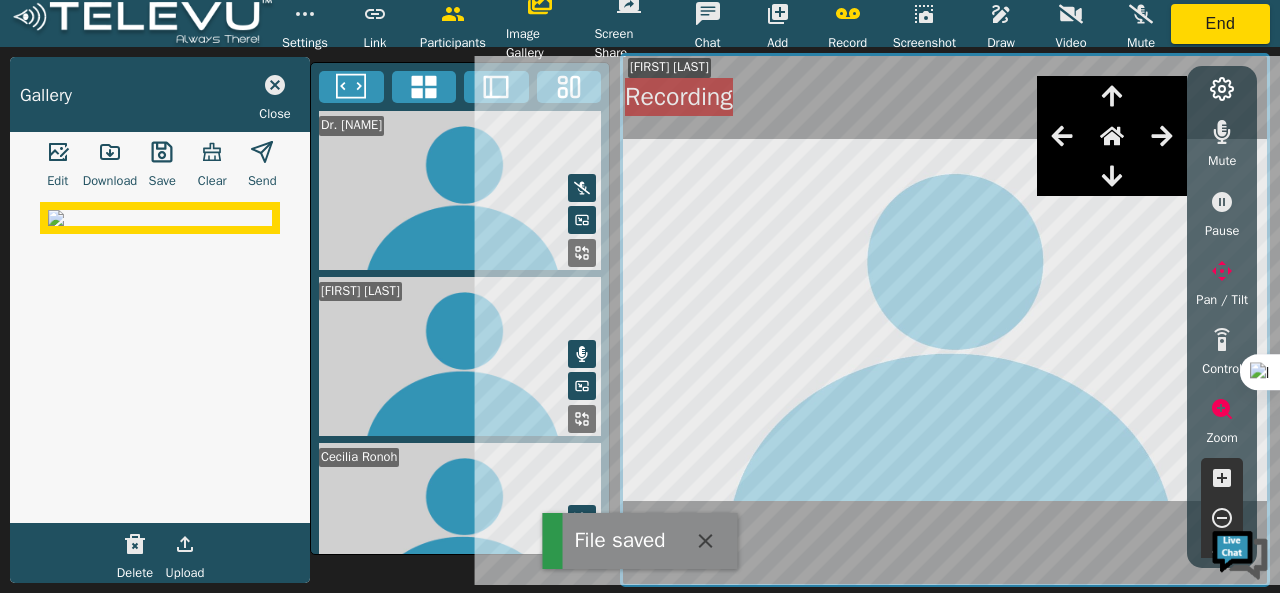 click 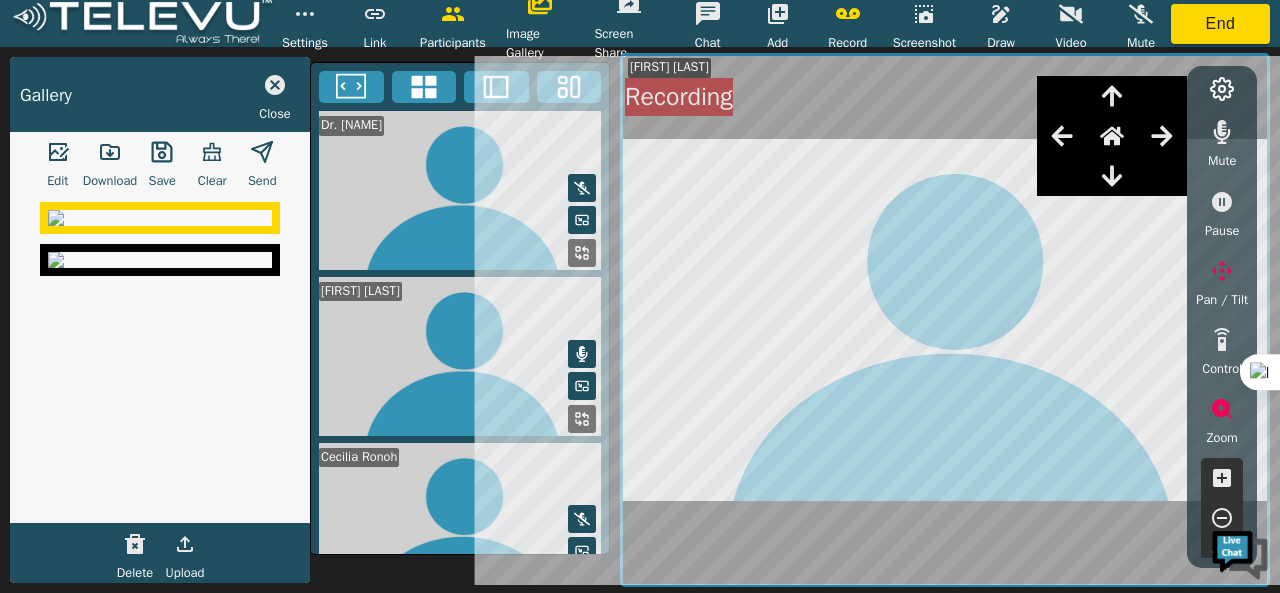 click 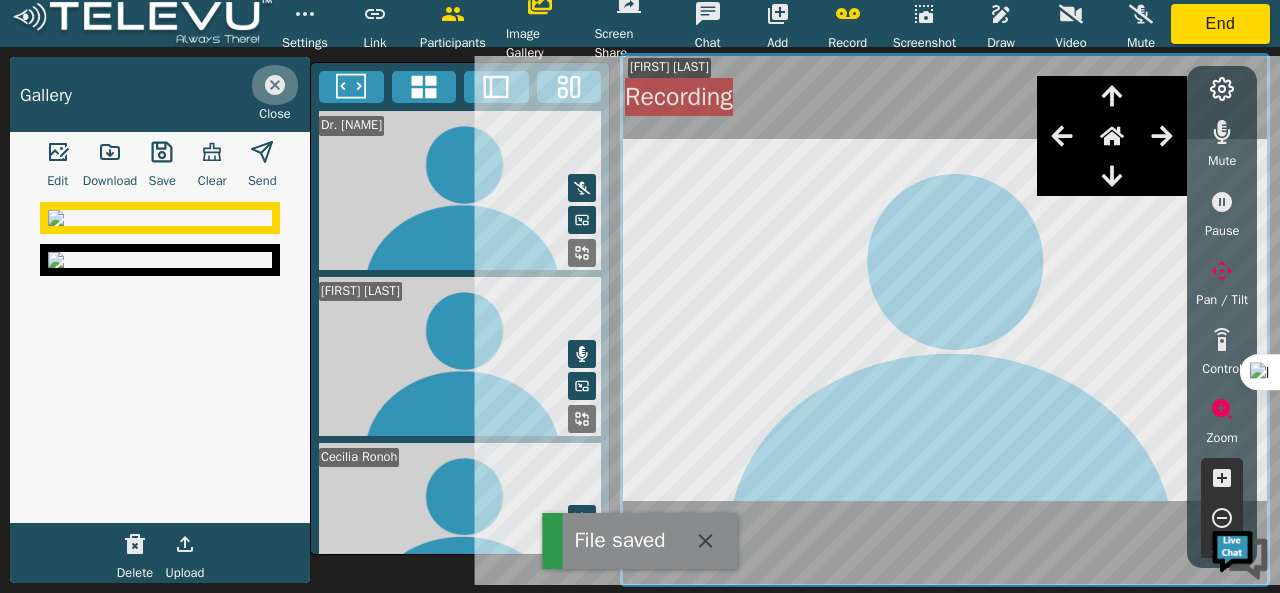 click 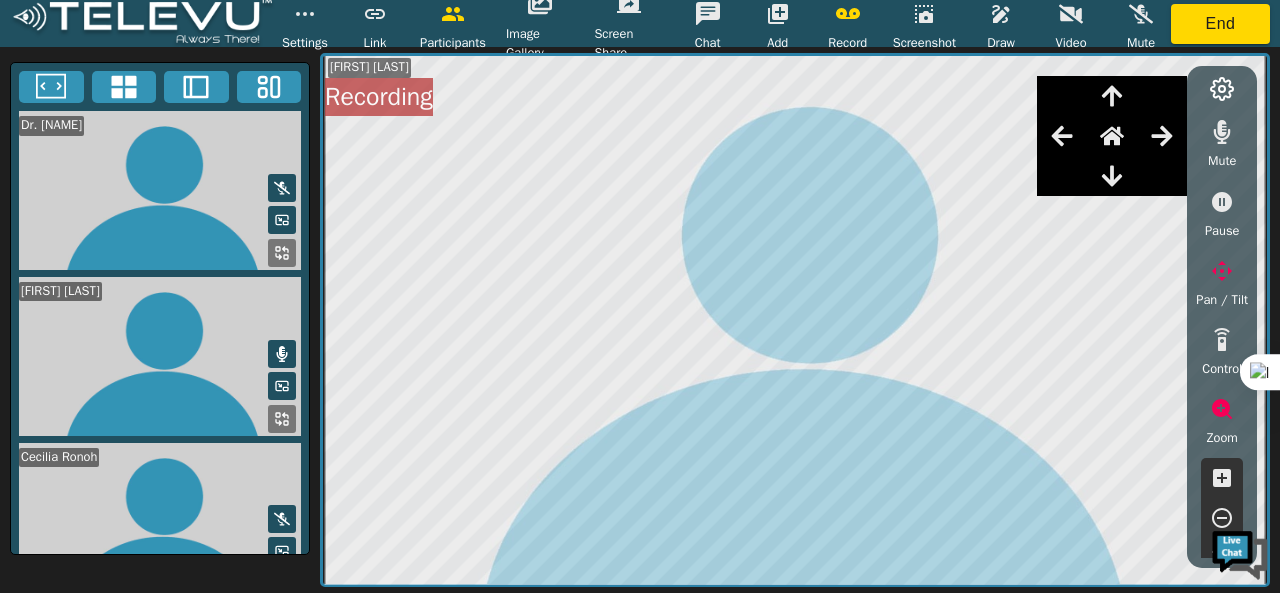 click 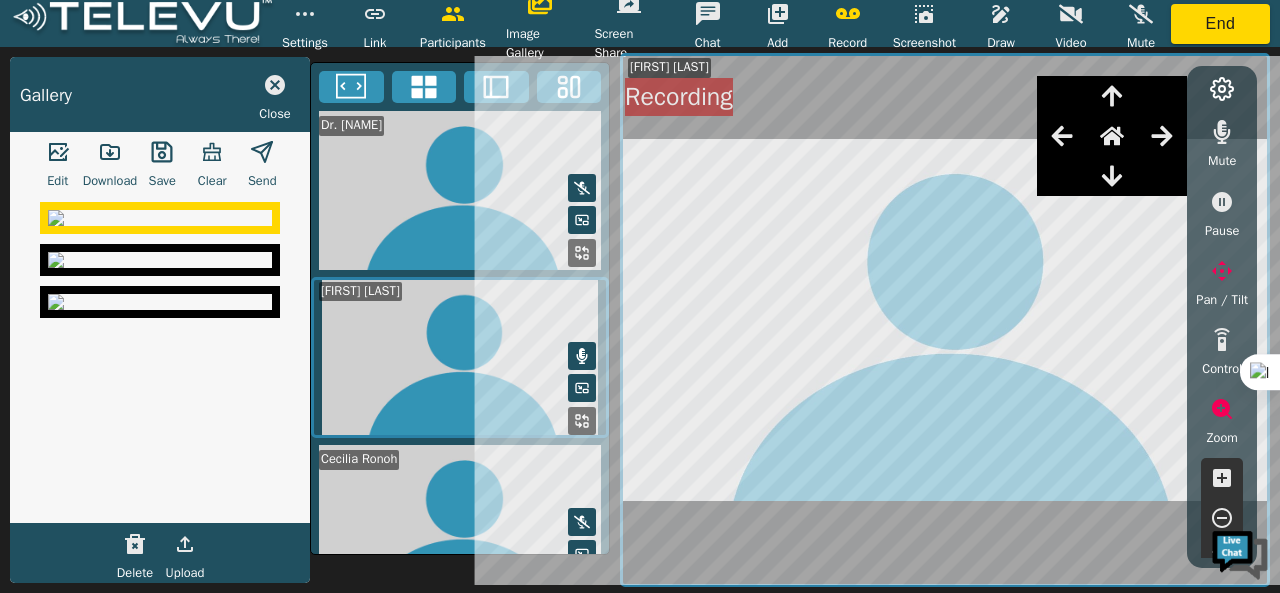 click 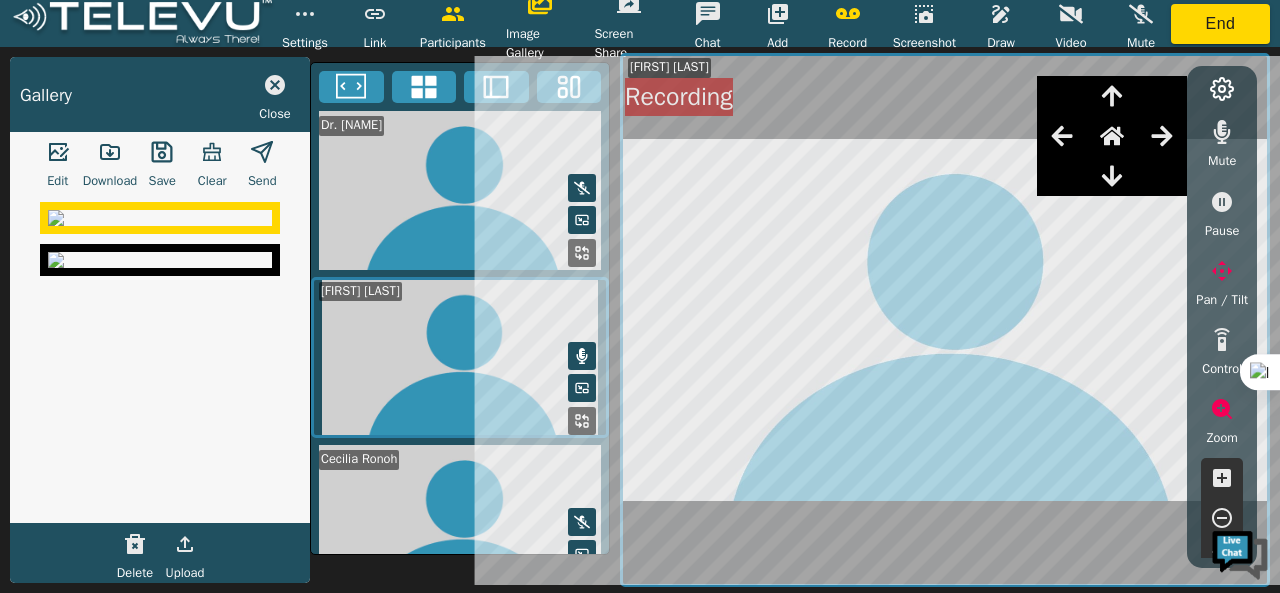 click 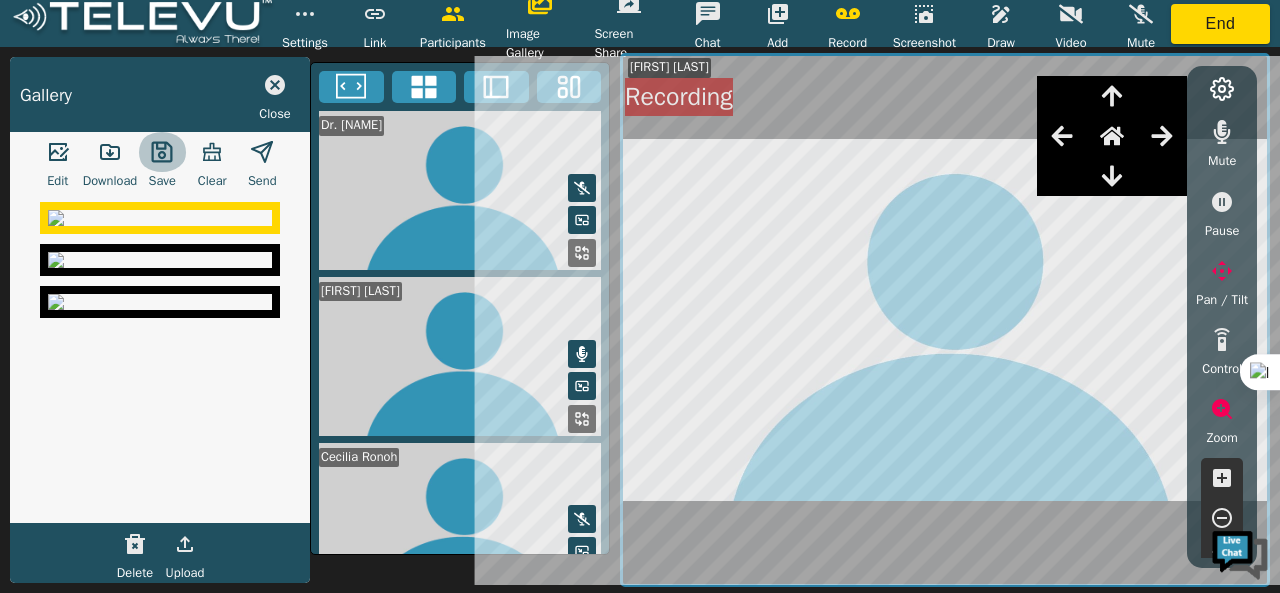 click 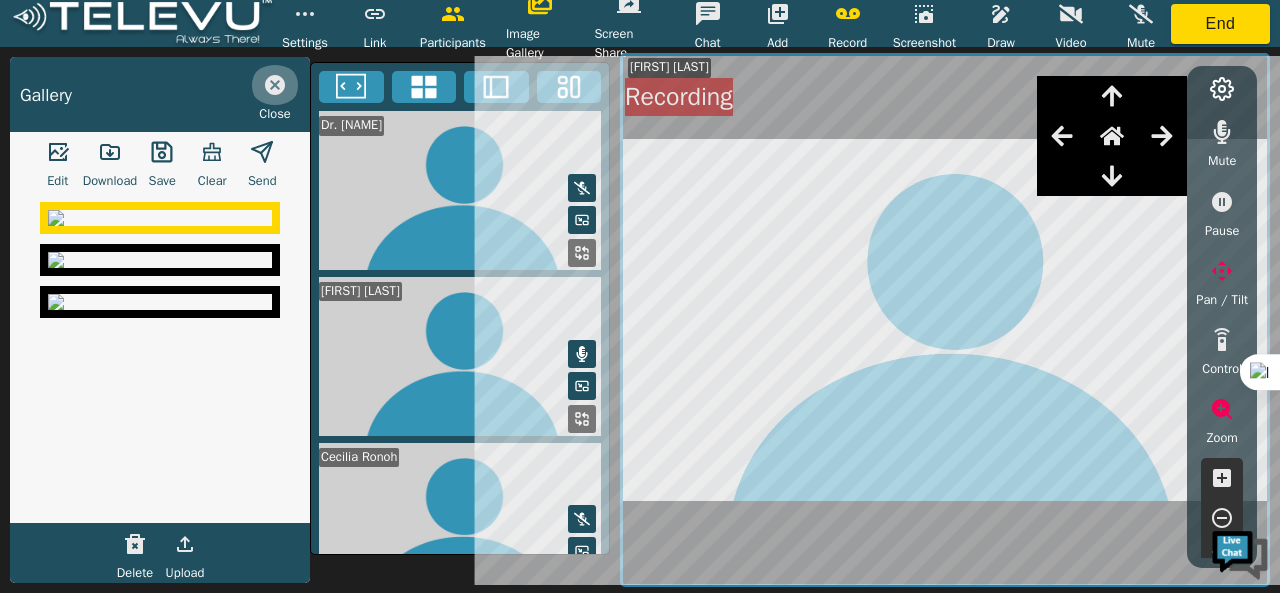 click 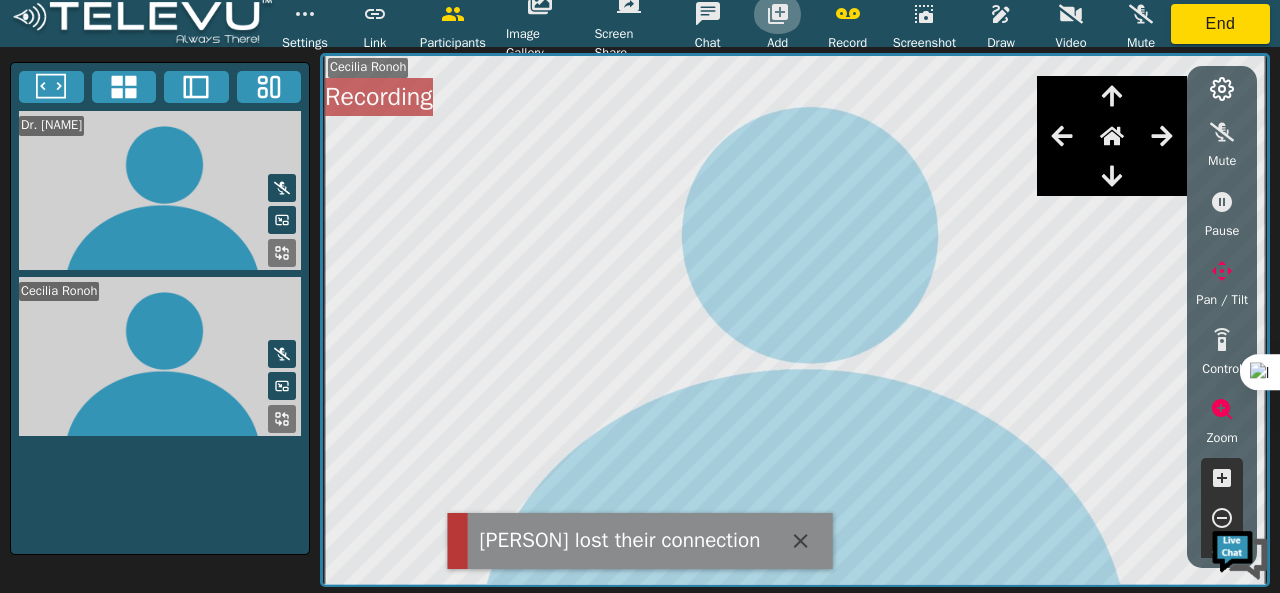 click 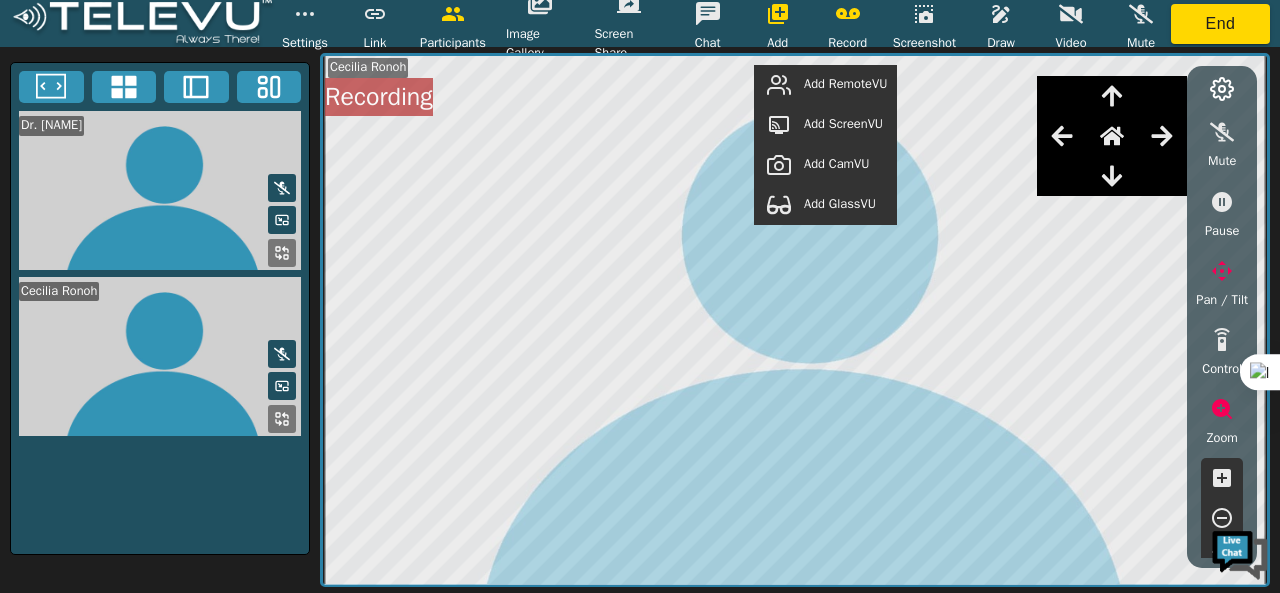 click on "Add GlassVU" at bounding box center [840, 204] 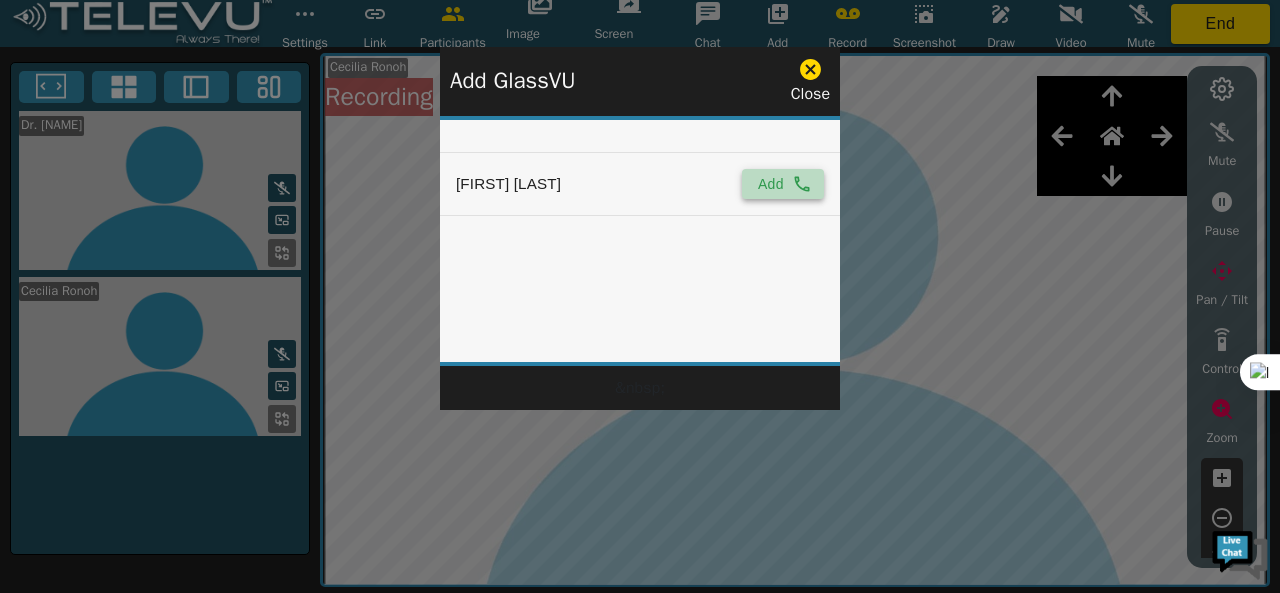 click 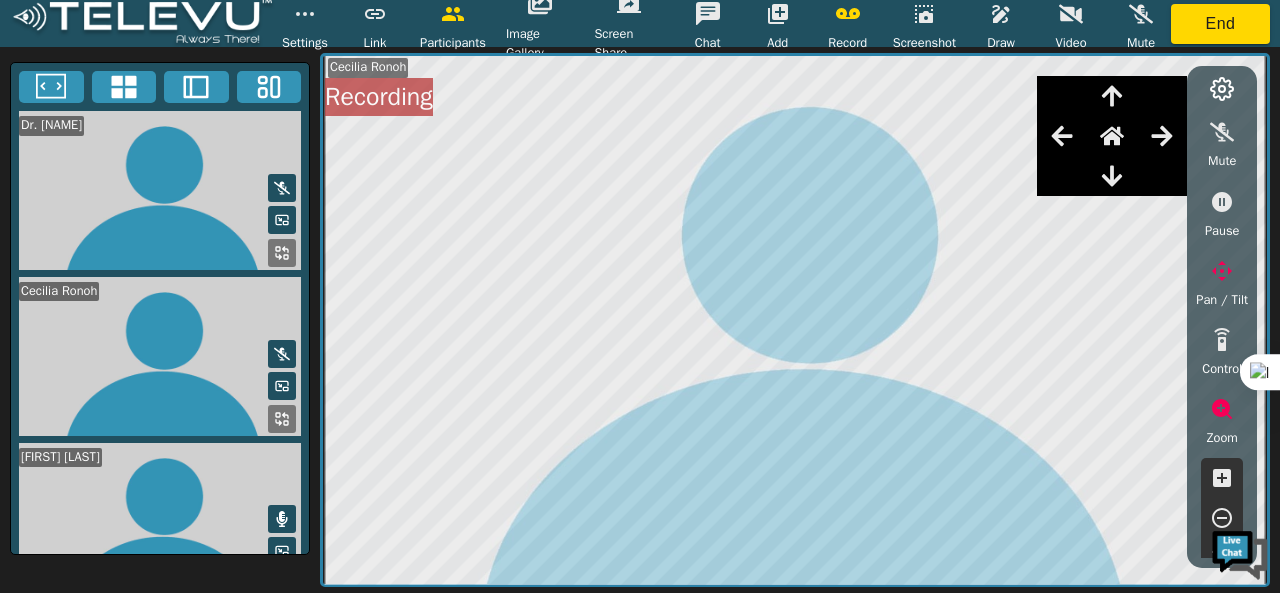 click at bounding box center [160, 522] 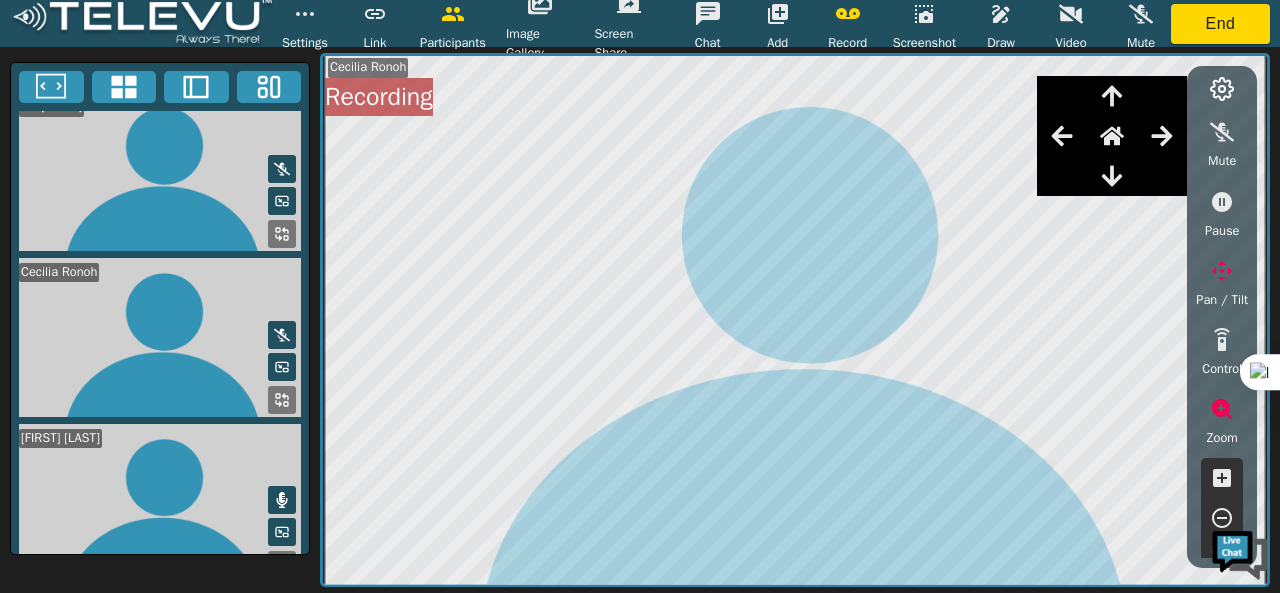 scroll, scrollTop: 36, scrollLeft: 0, axis: vertical 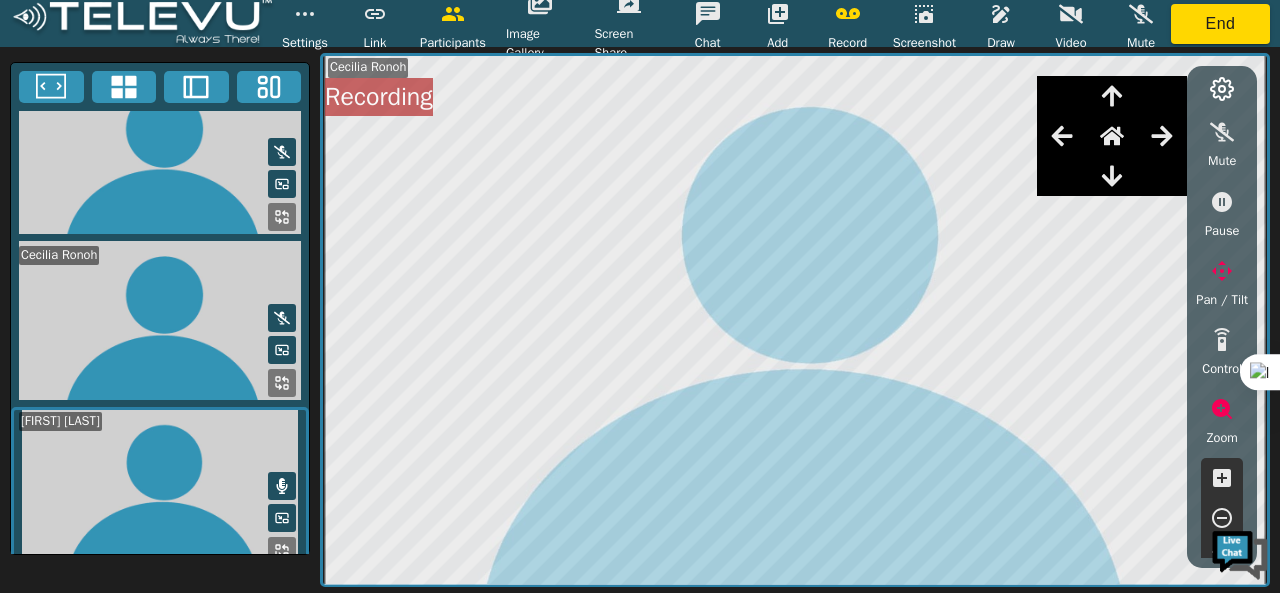 click 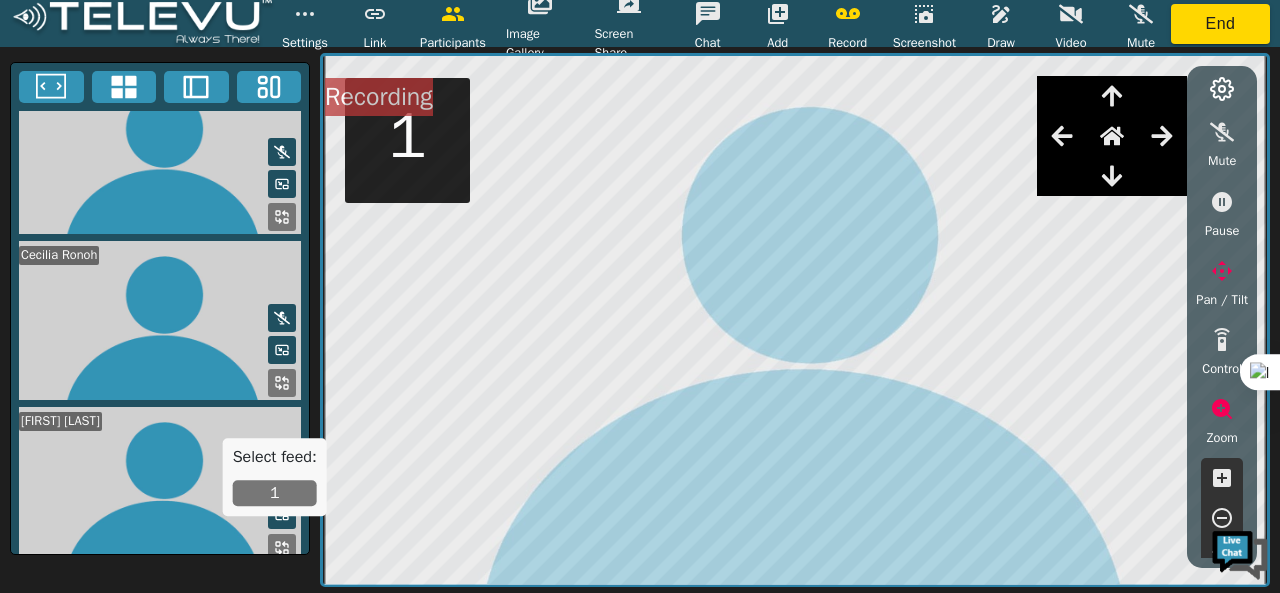 click on "1" at bounding box center (275, 493) 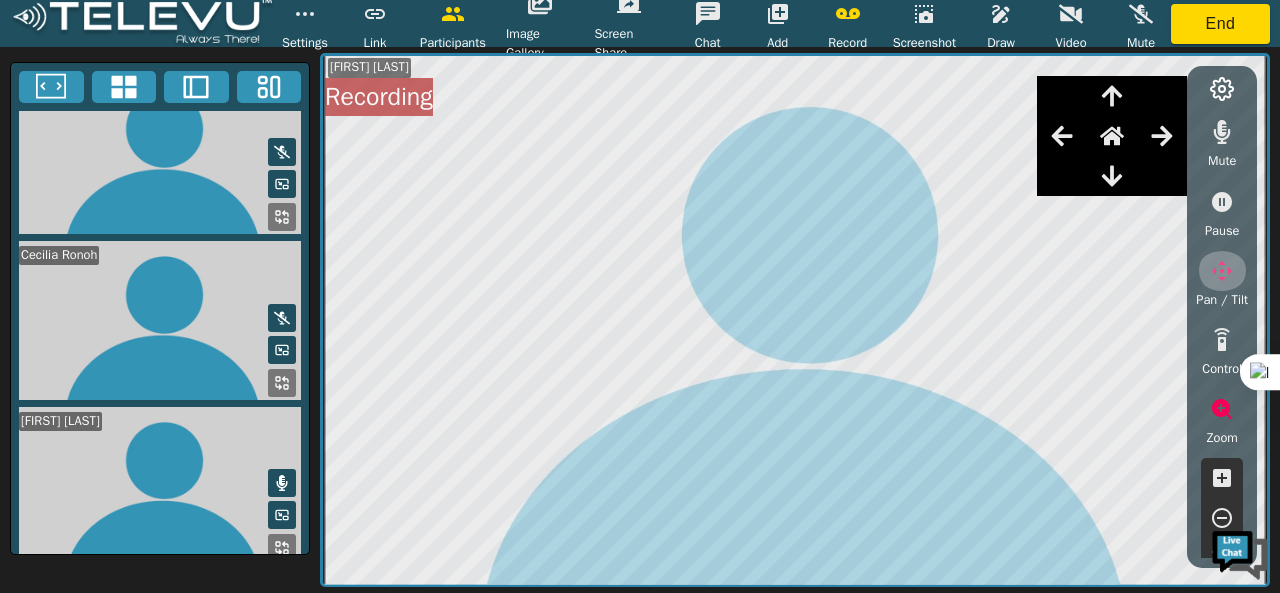 click 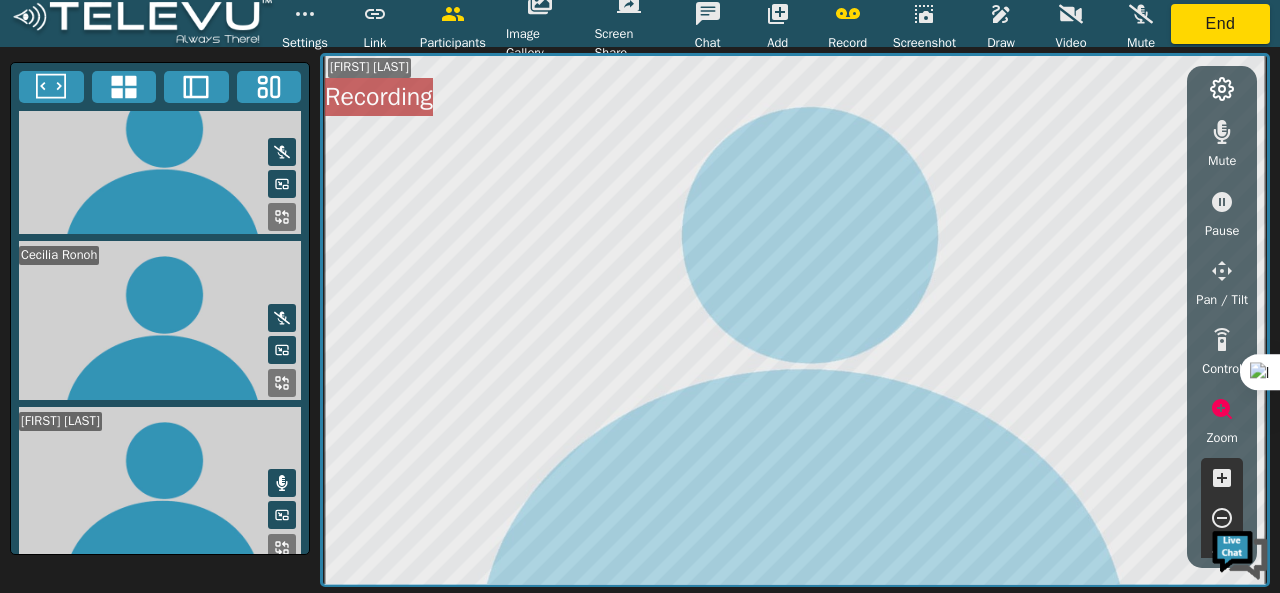click 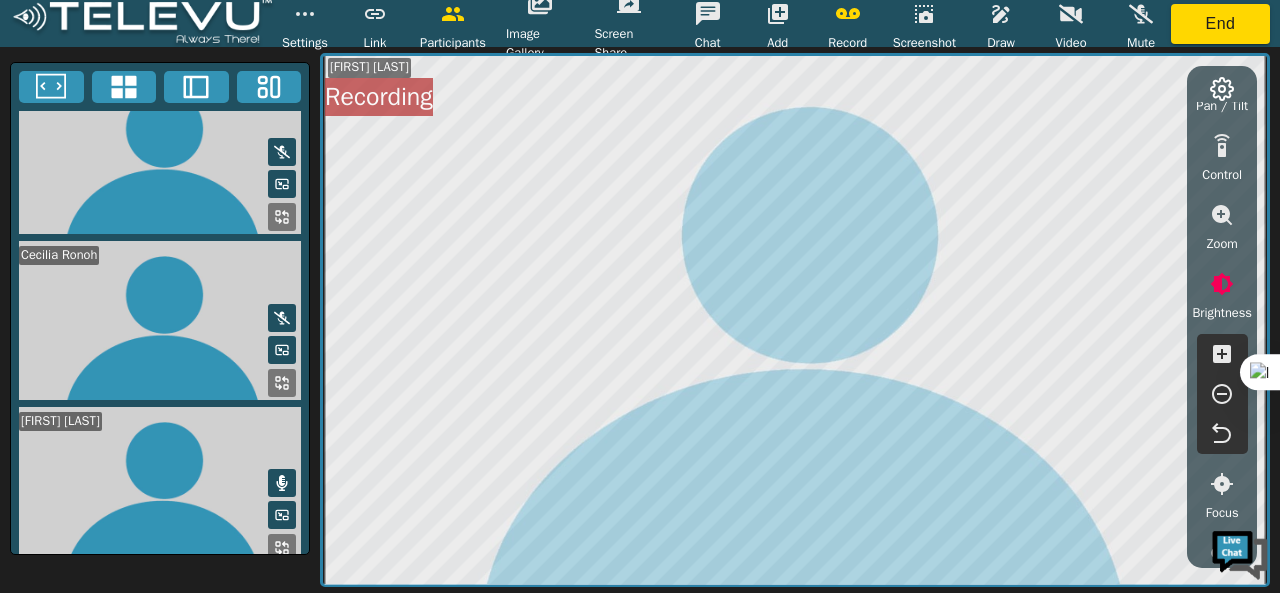 scroll, scrollTop: 400, scrollLeft: 0, axis: vertical 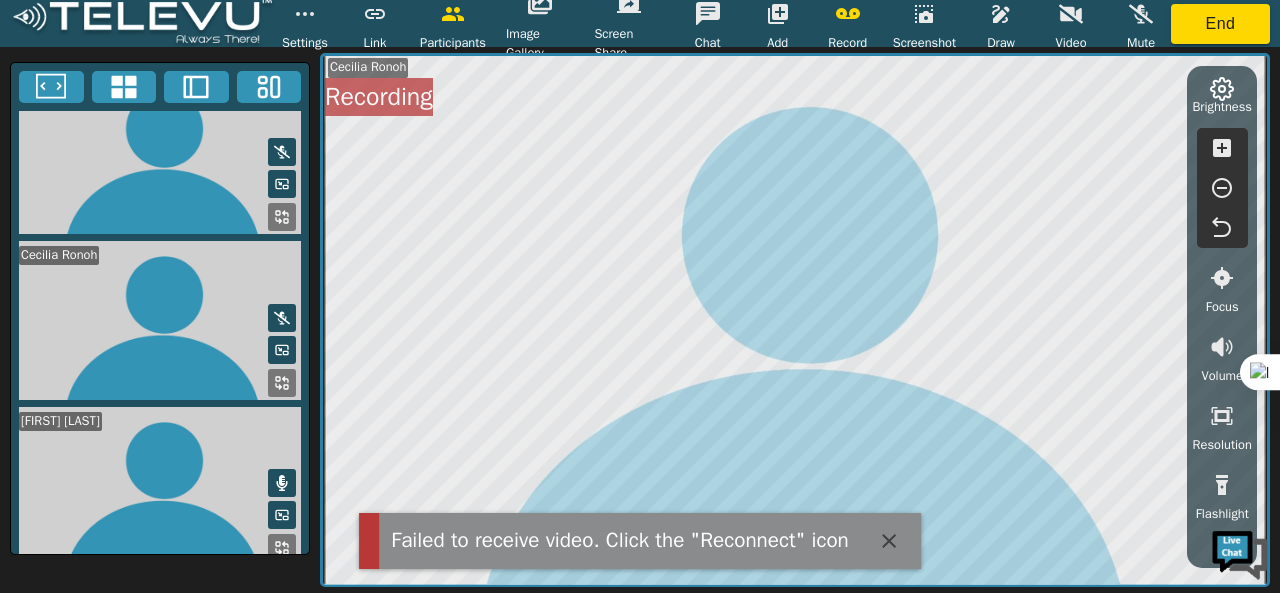 click 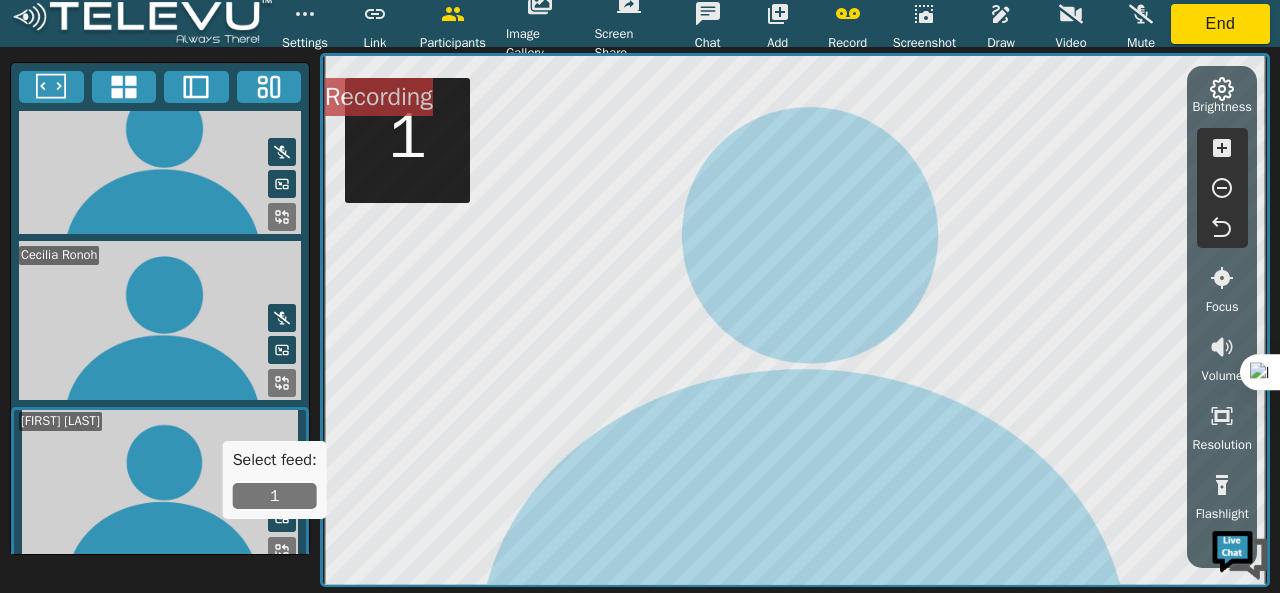 click on "1" at bounding box center (275, 496) 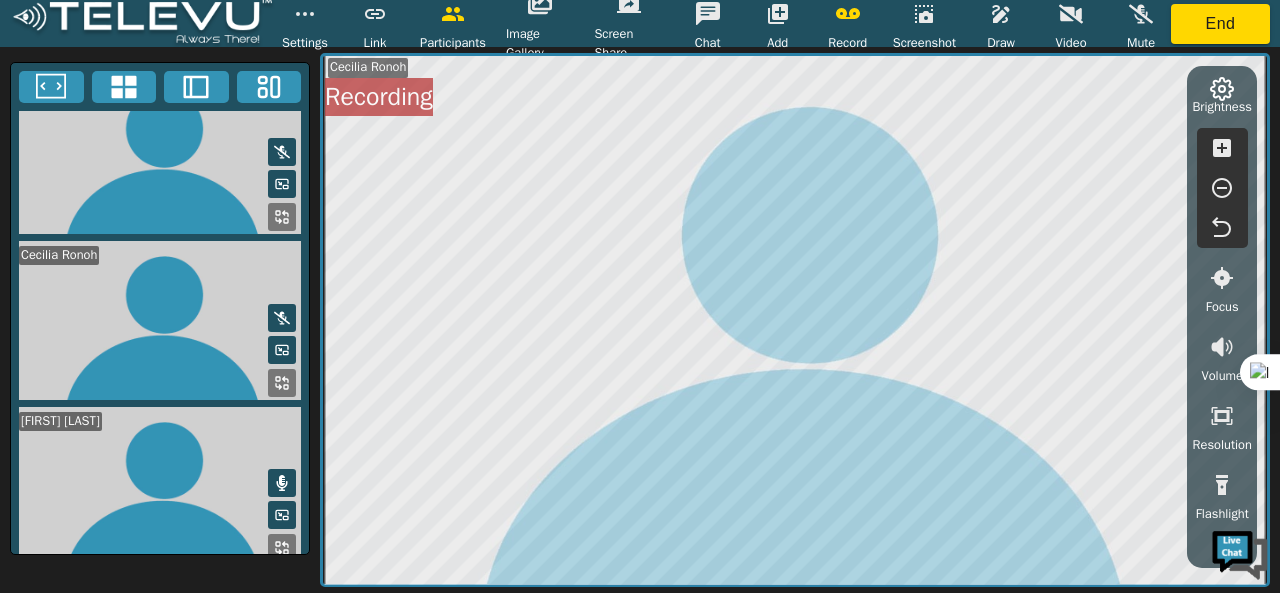 click 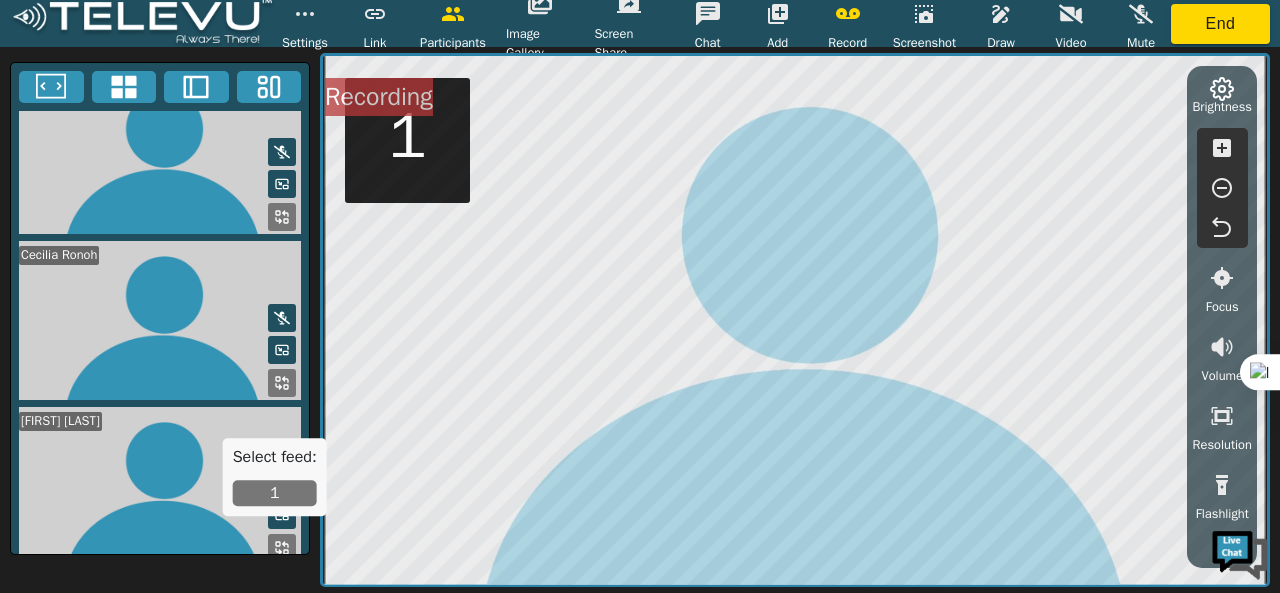 click on "1" at bounding box center [275, 493] 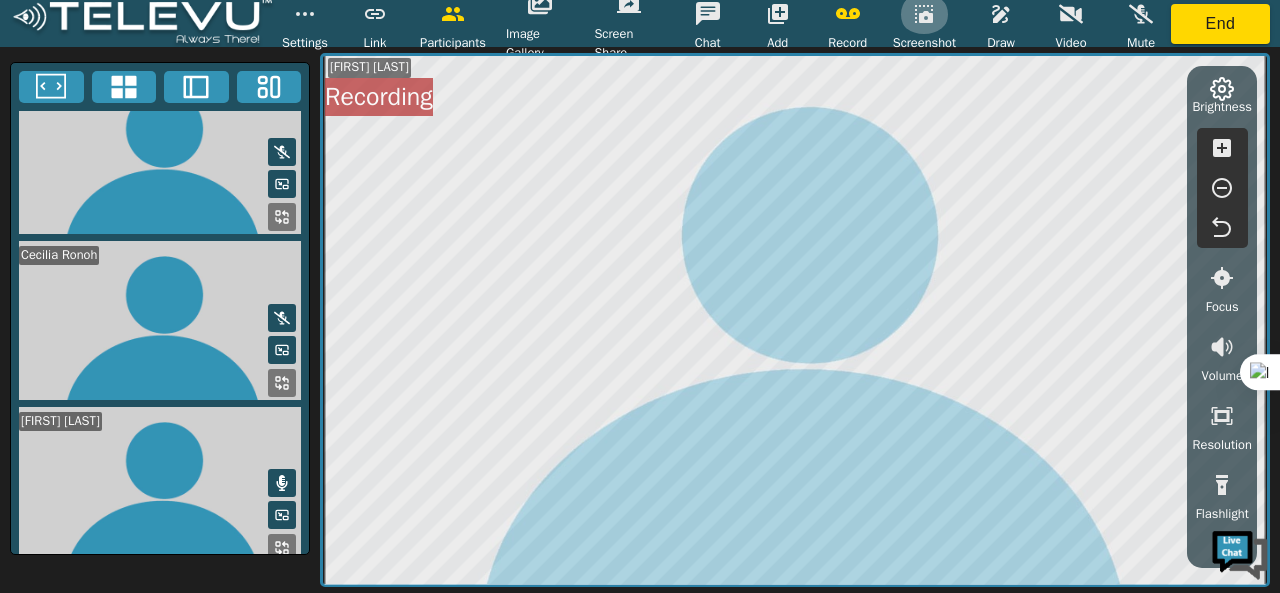 click 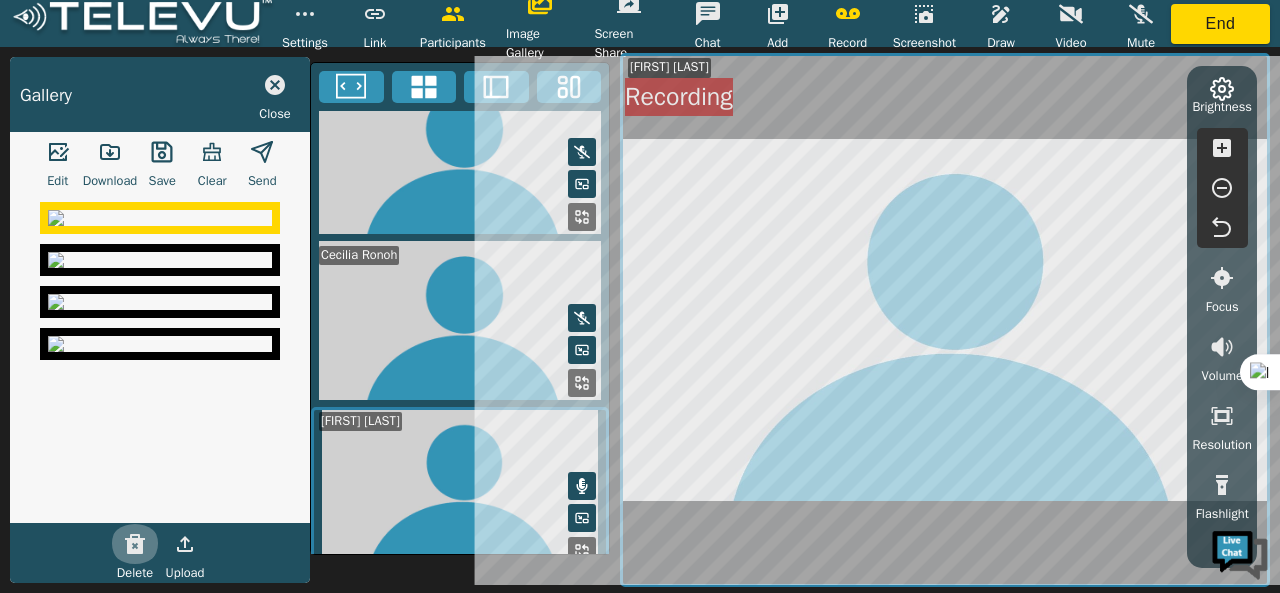 click 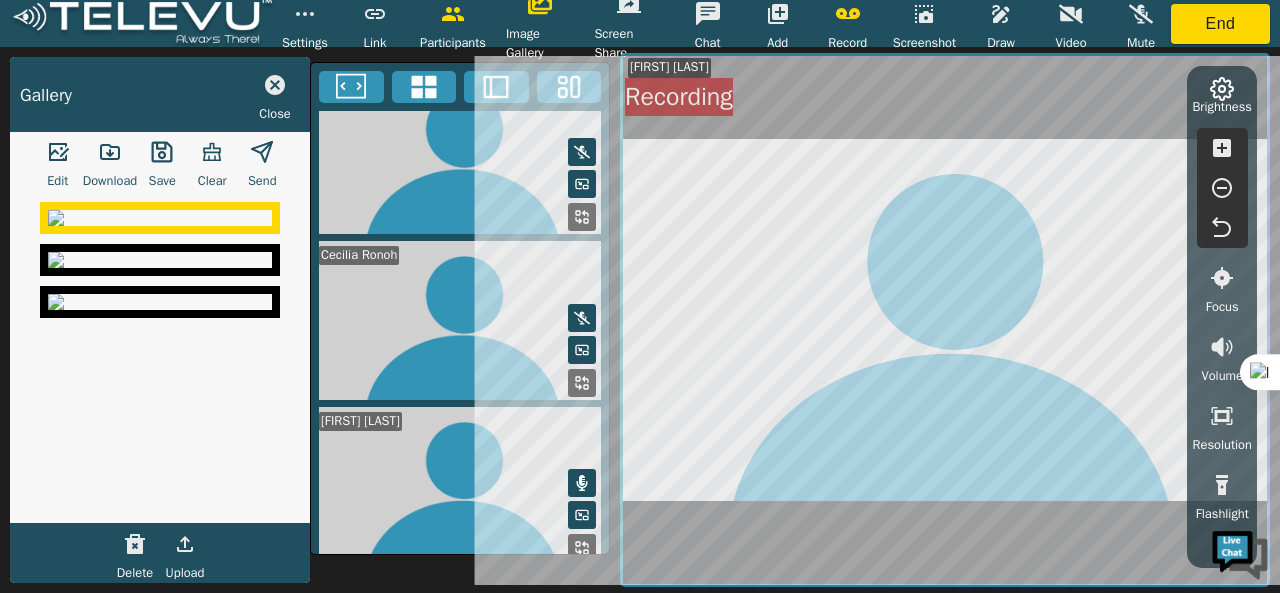 click at bounding box center [275, 85] 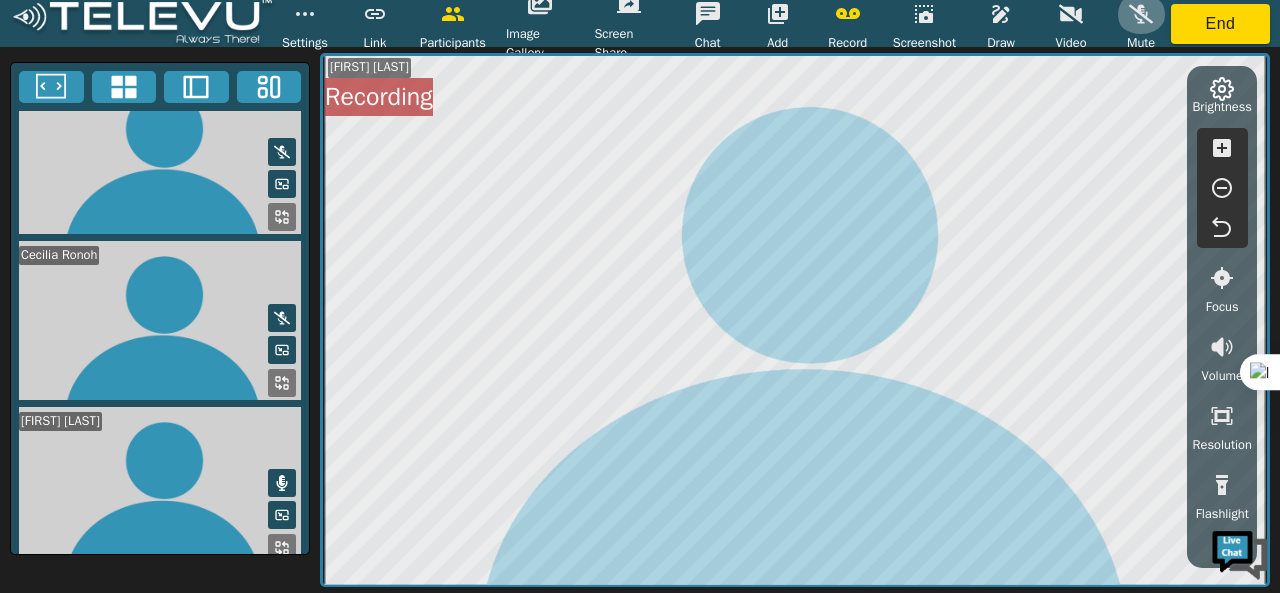 click at bounding box center [1141, 14] 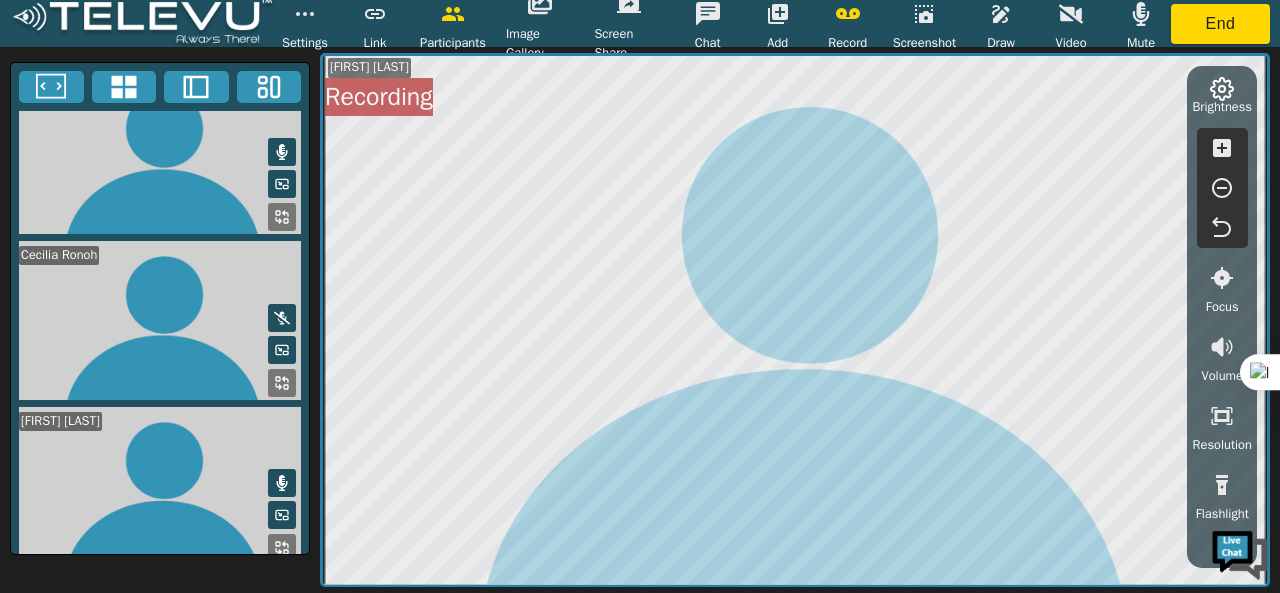 scroll, scrollTop: 38, scrollLeft: 0, axis: vertical 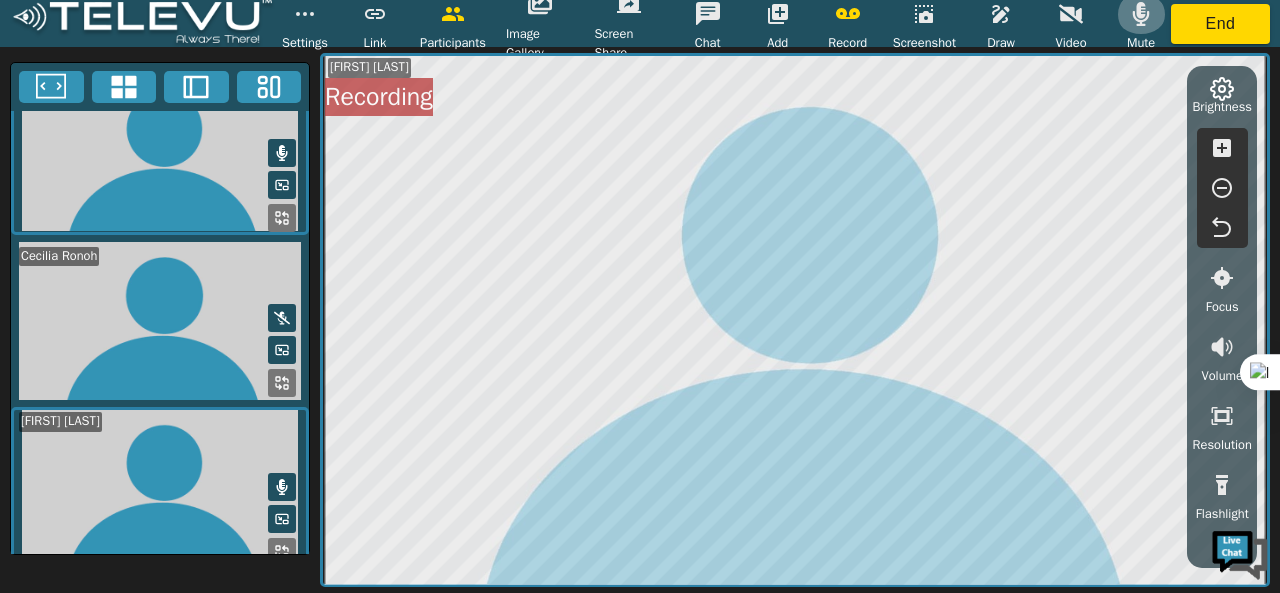 click 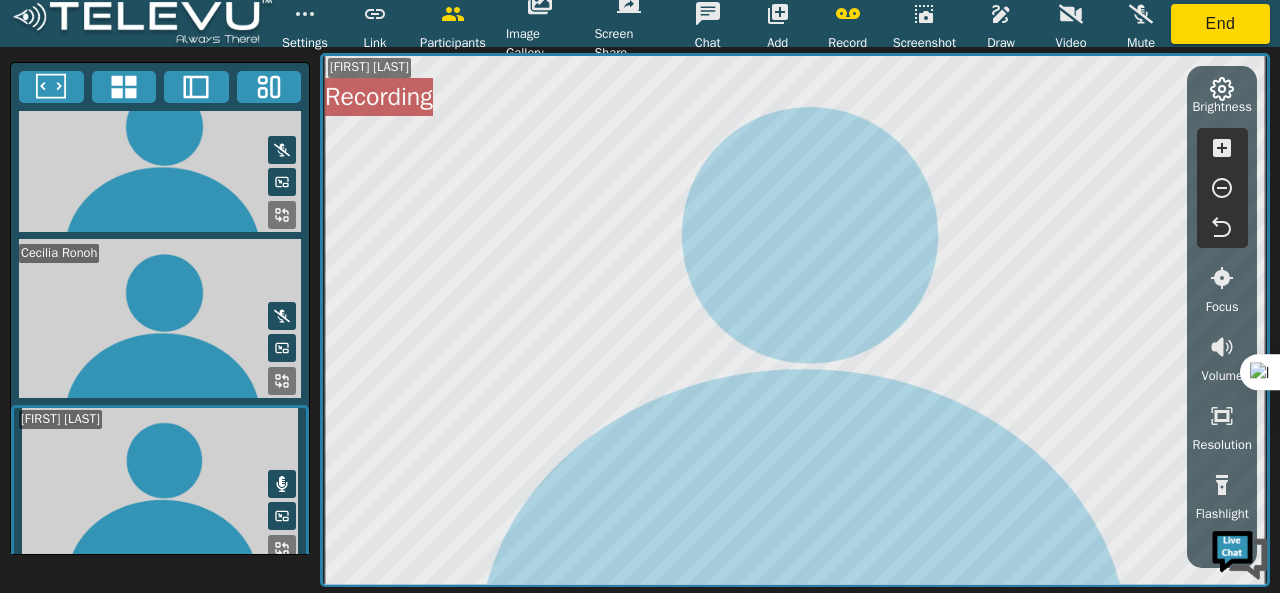 scroll, scrollTop: 36, scrollLeft: 0, axis: vertical 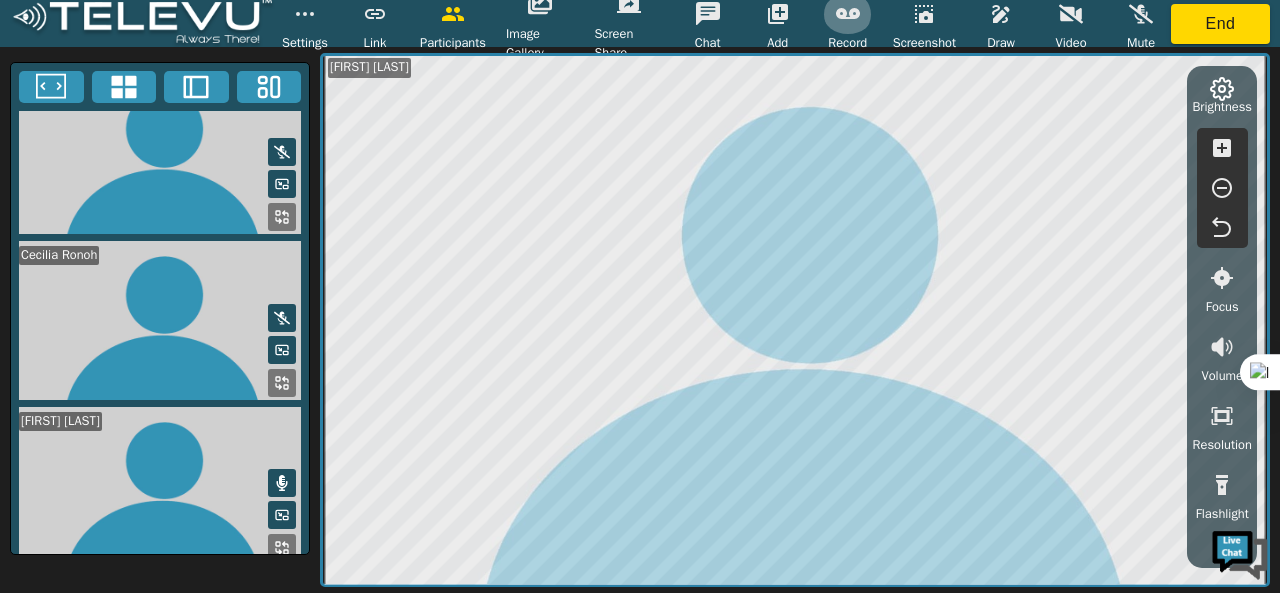 click 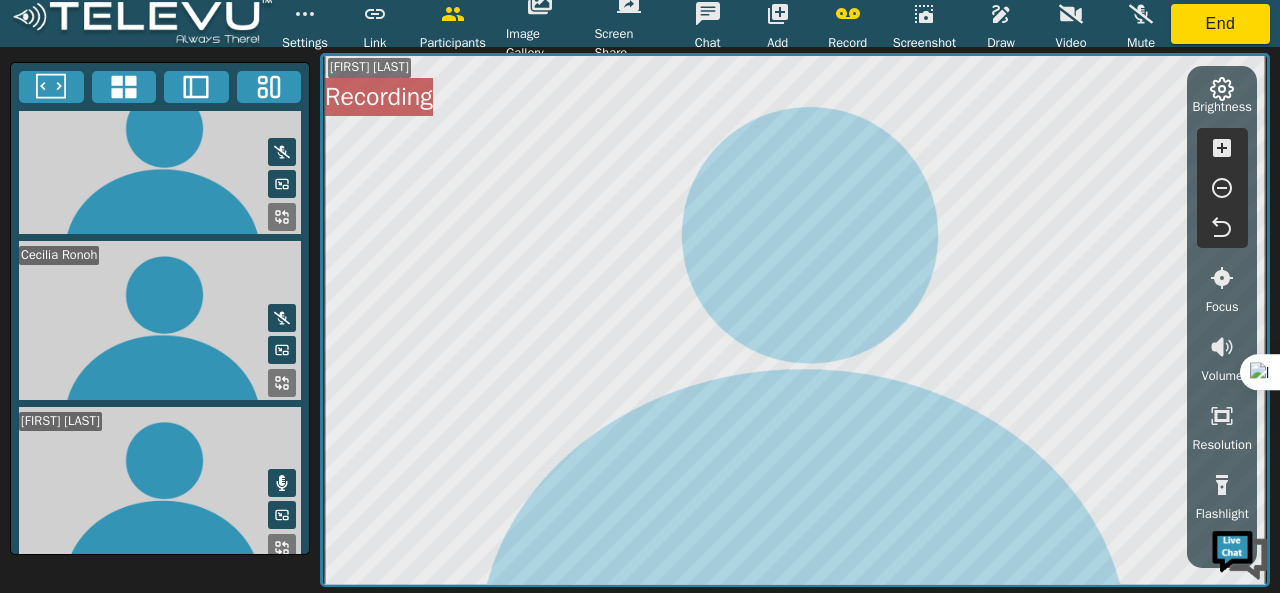 click at bounding box center (924, 14) 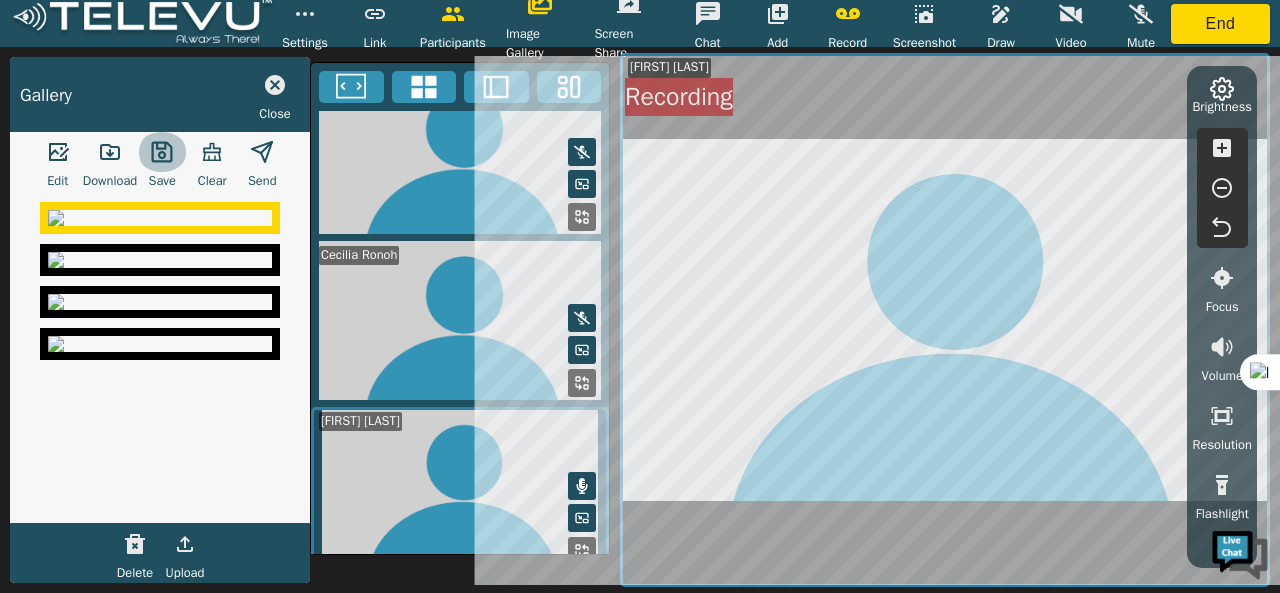 click 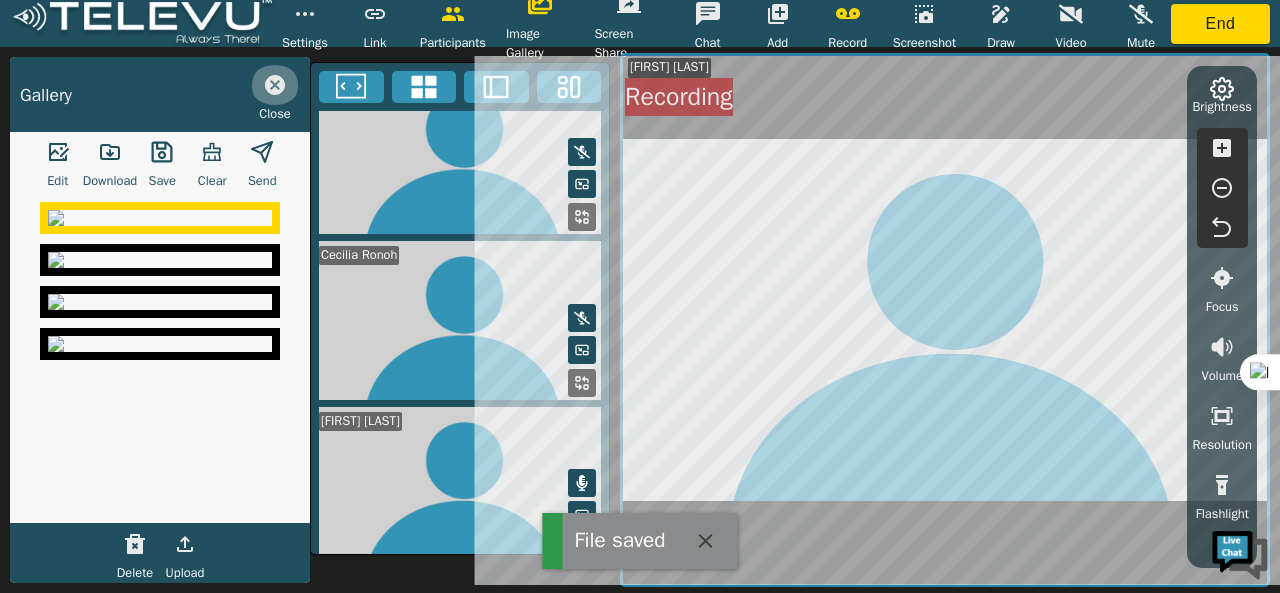 click 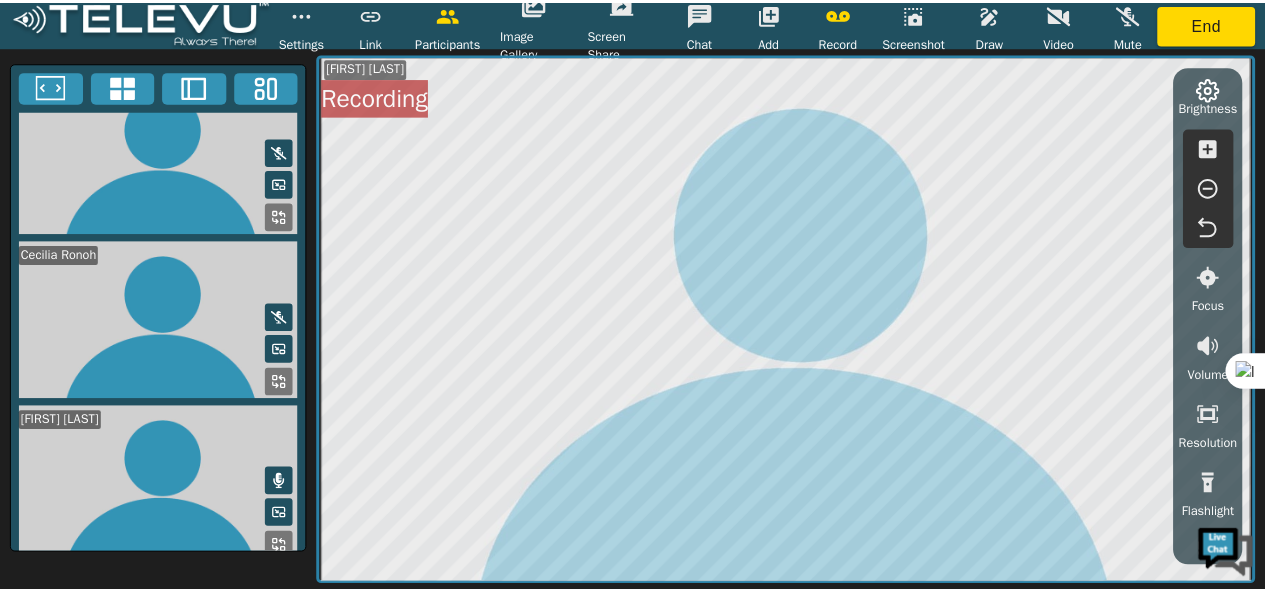 scroll, scrollTop: 0, scrollLeft: 0, axis: both 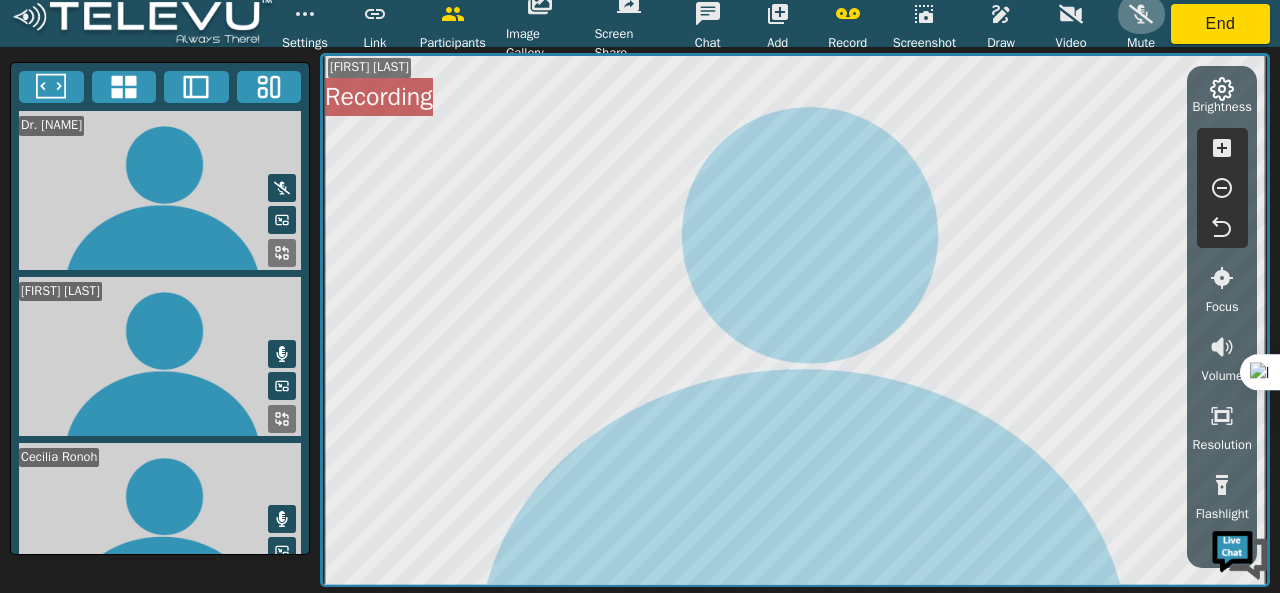 click 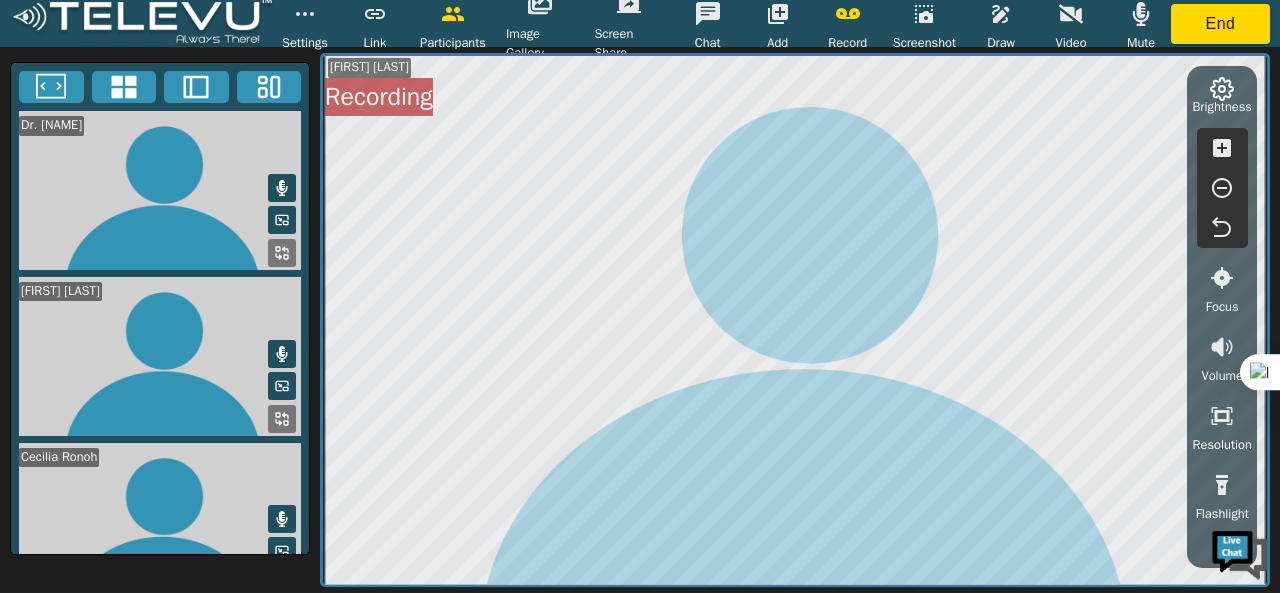 type 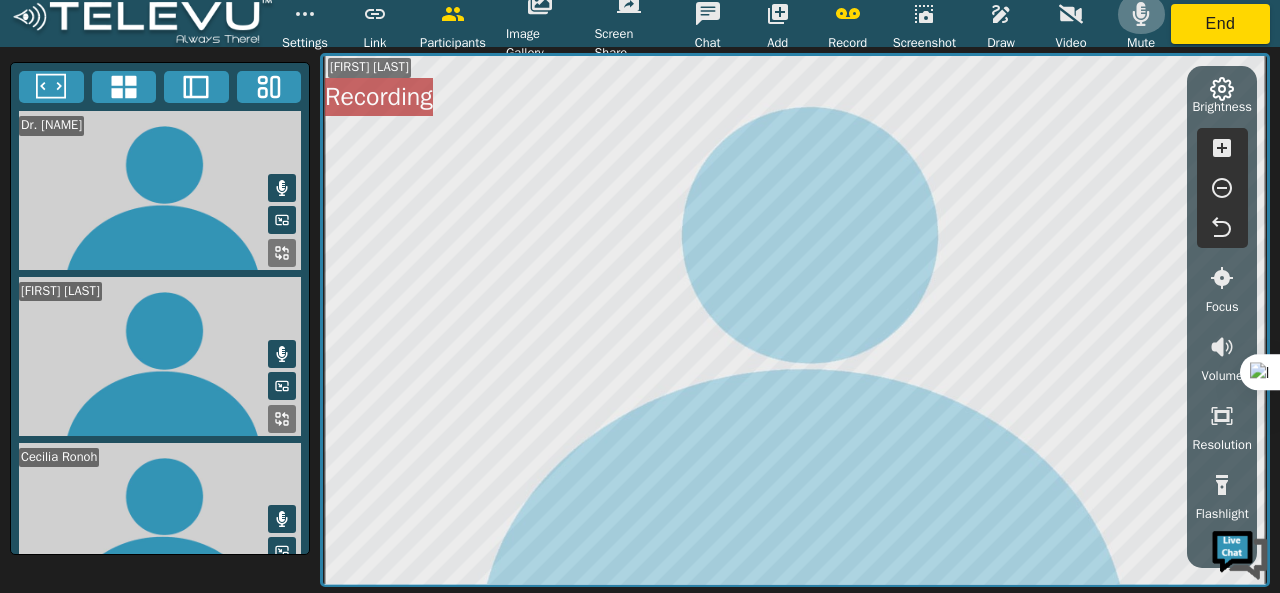 click 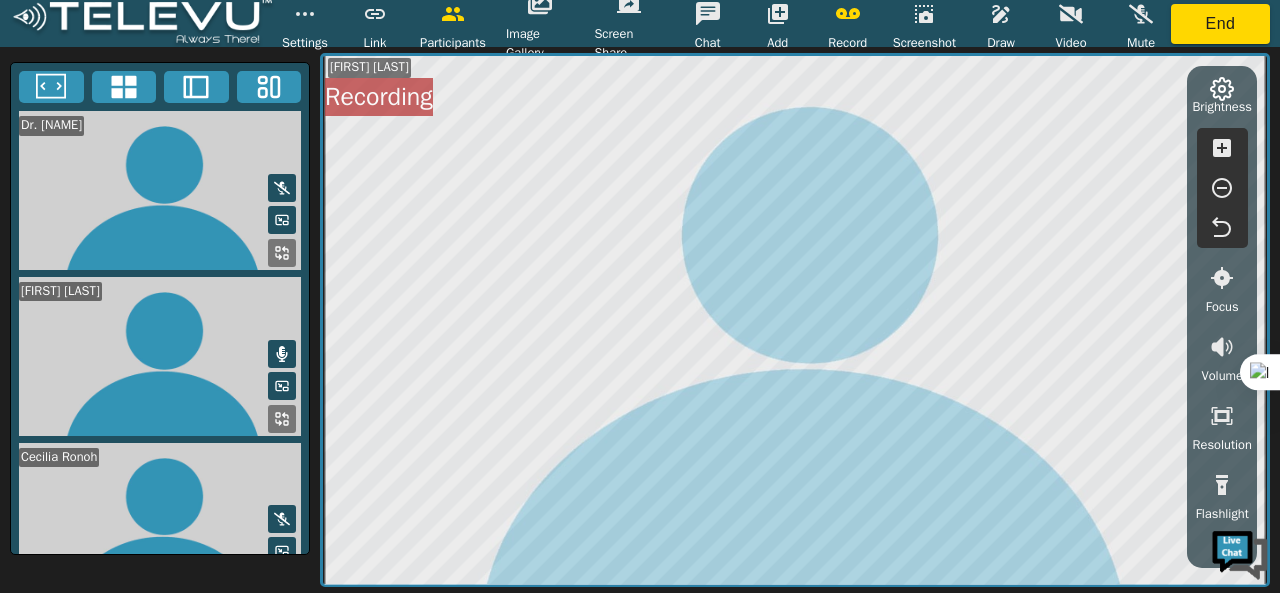 click 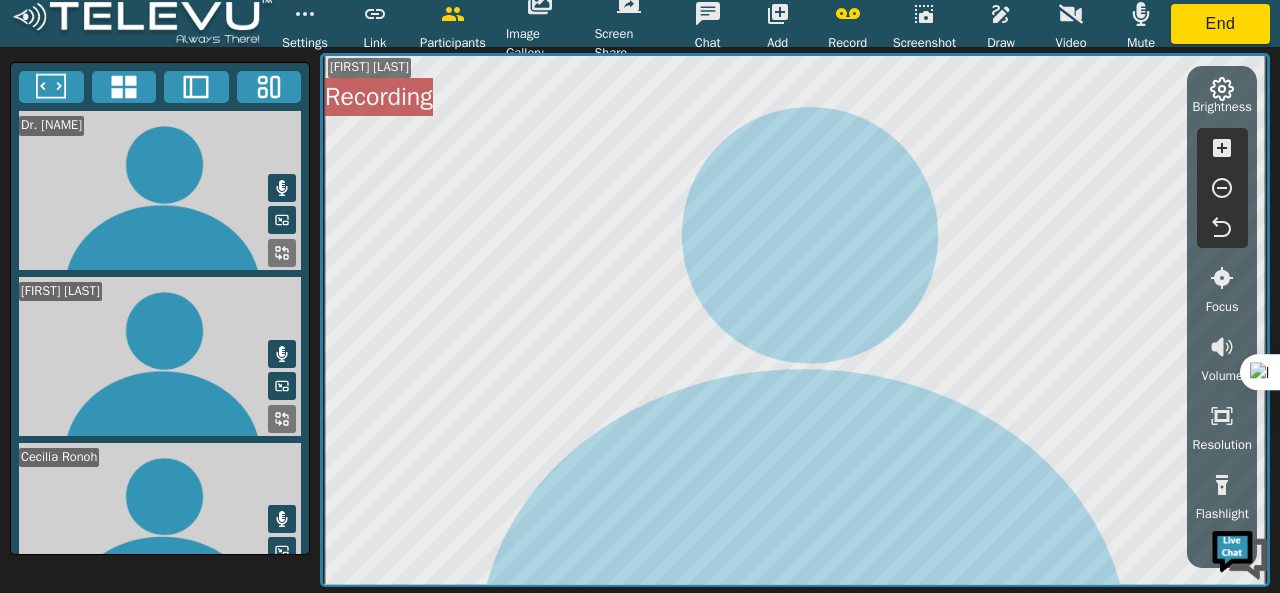 click 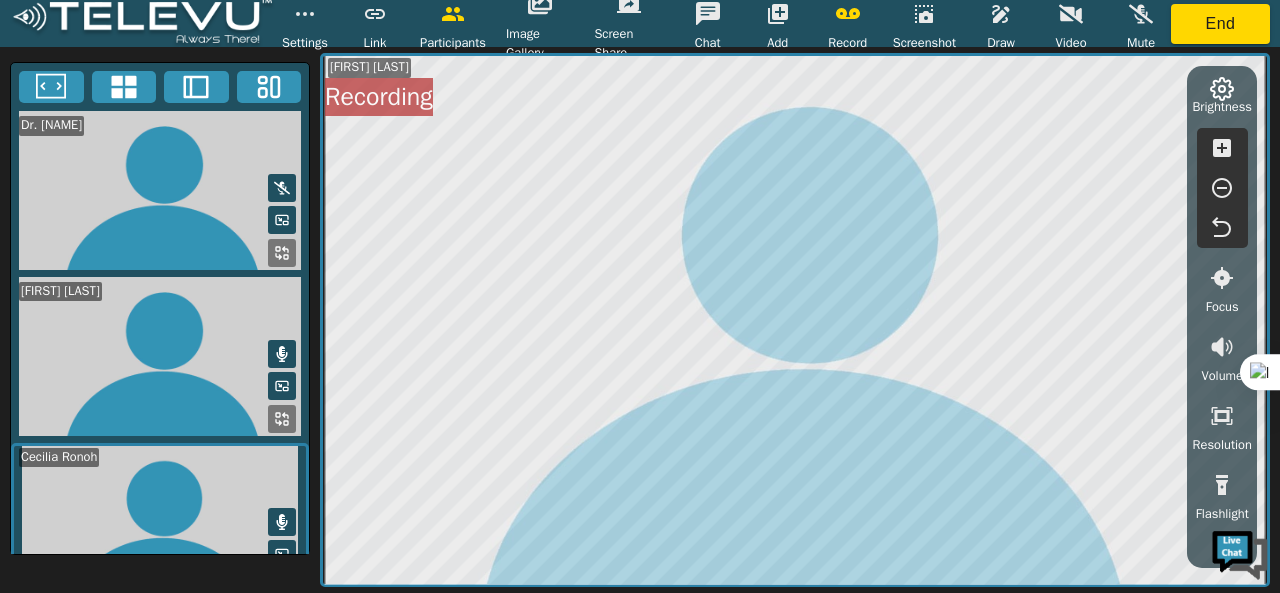 click 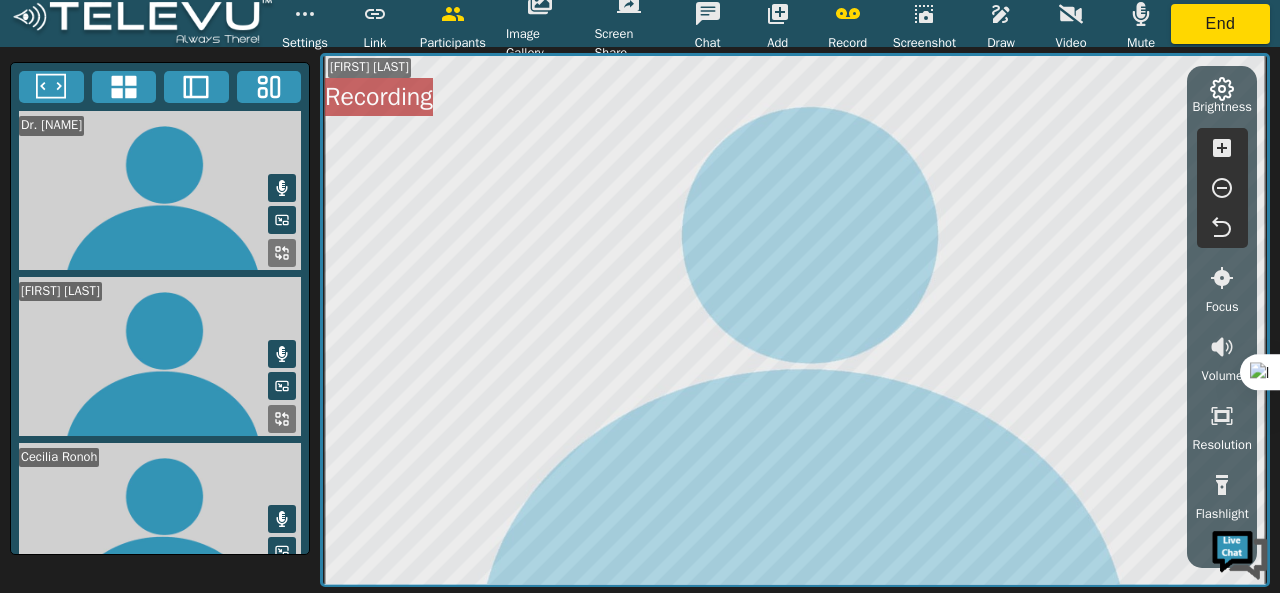 click 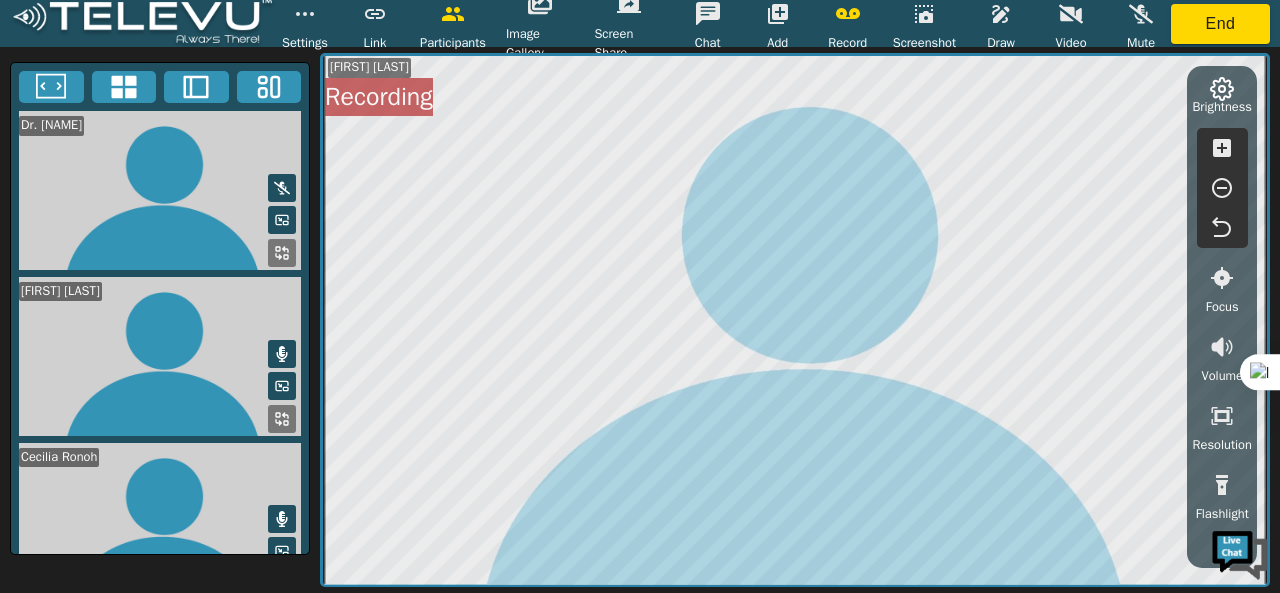 click 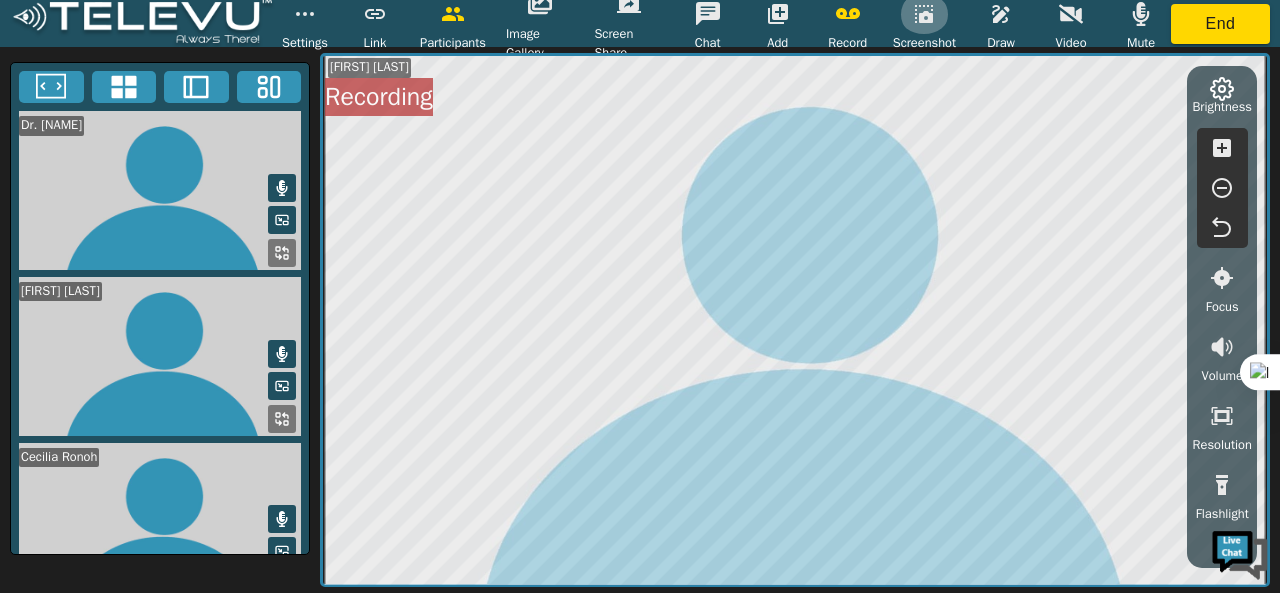 click 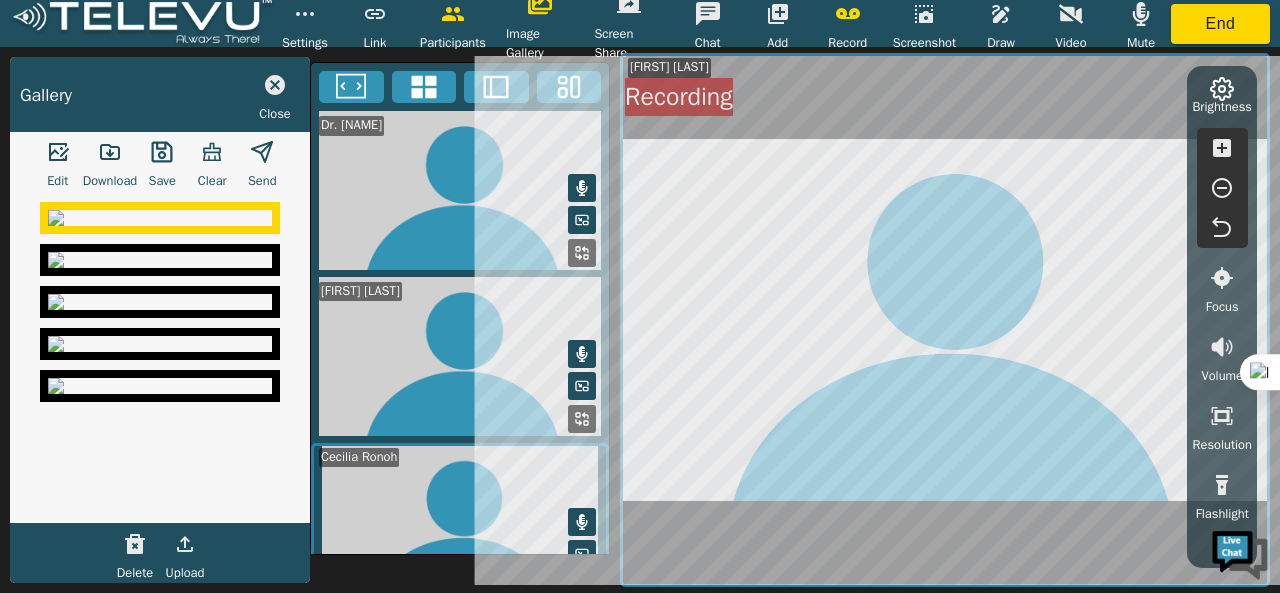 click at bounding box center (162, 152) 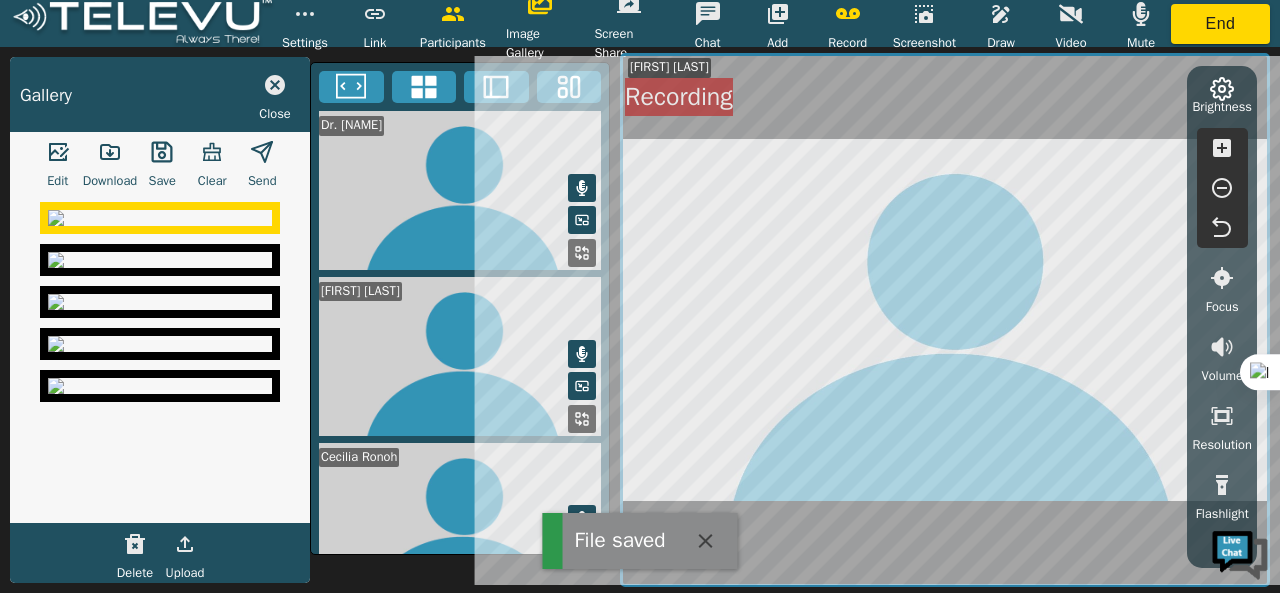 click 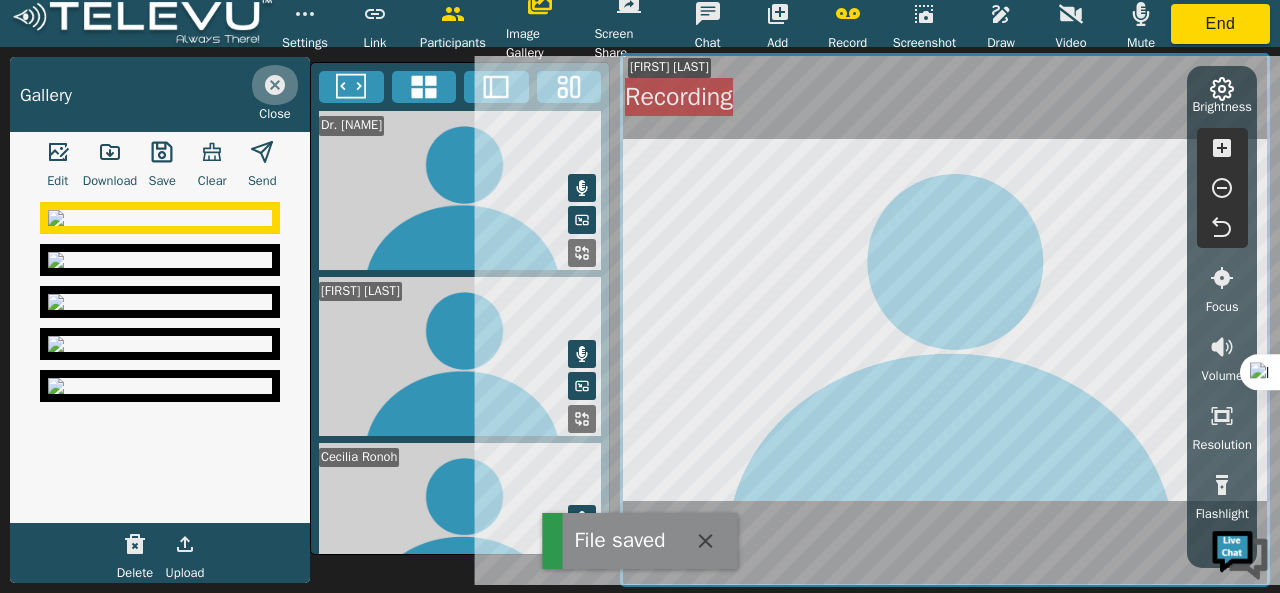 click 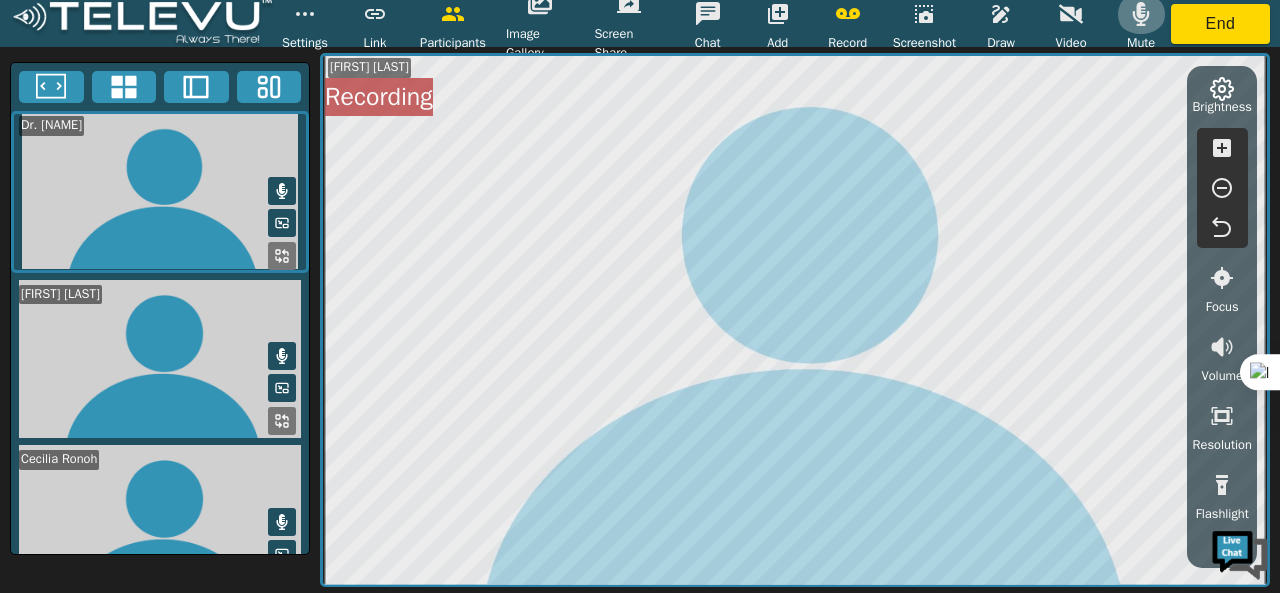 click 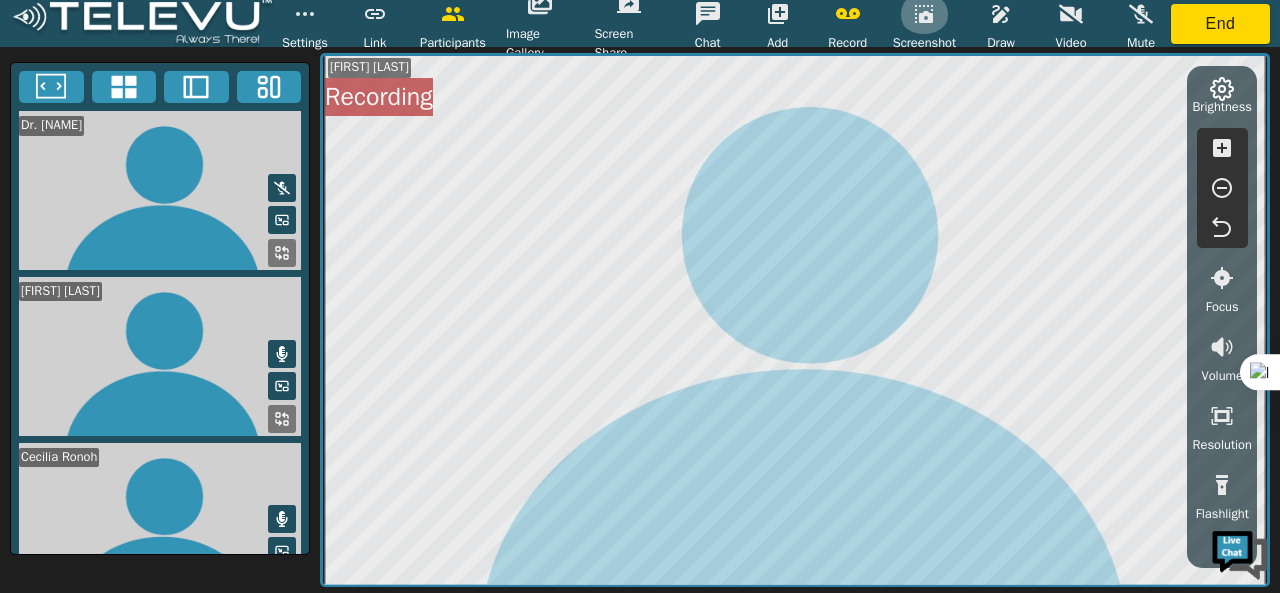 click 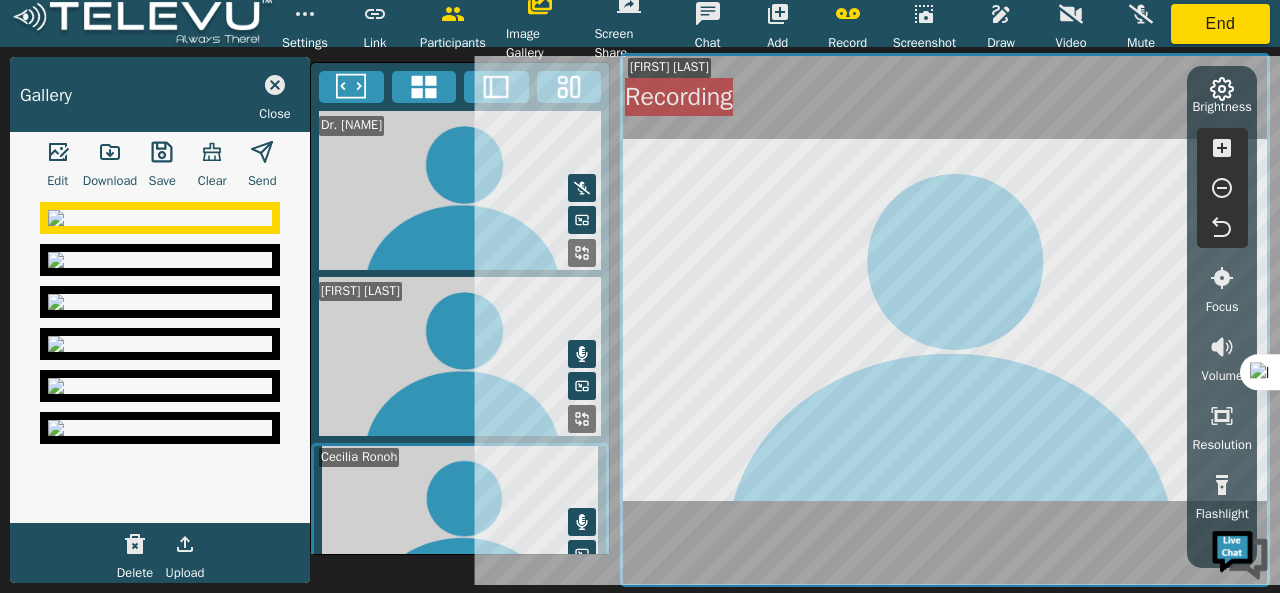 click 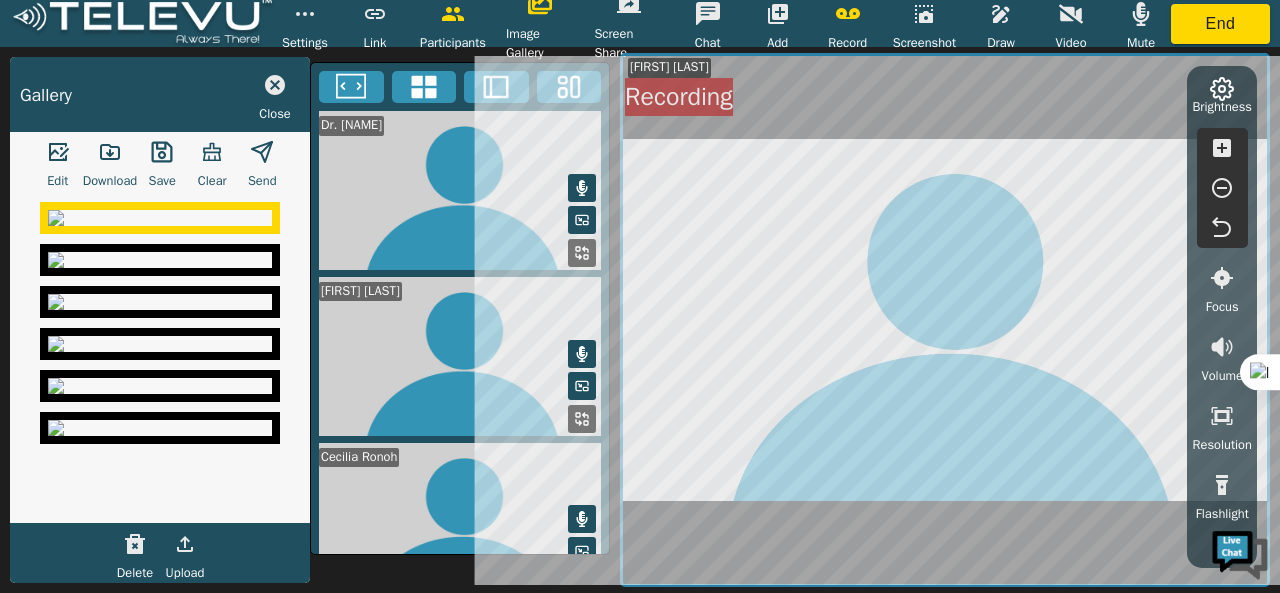click 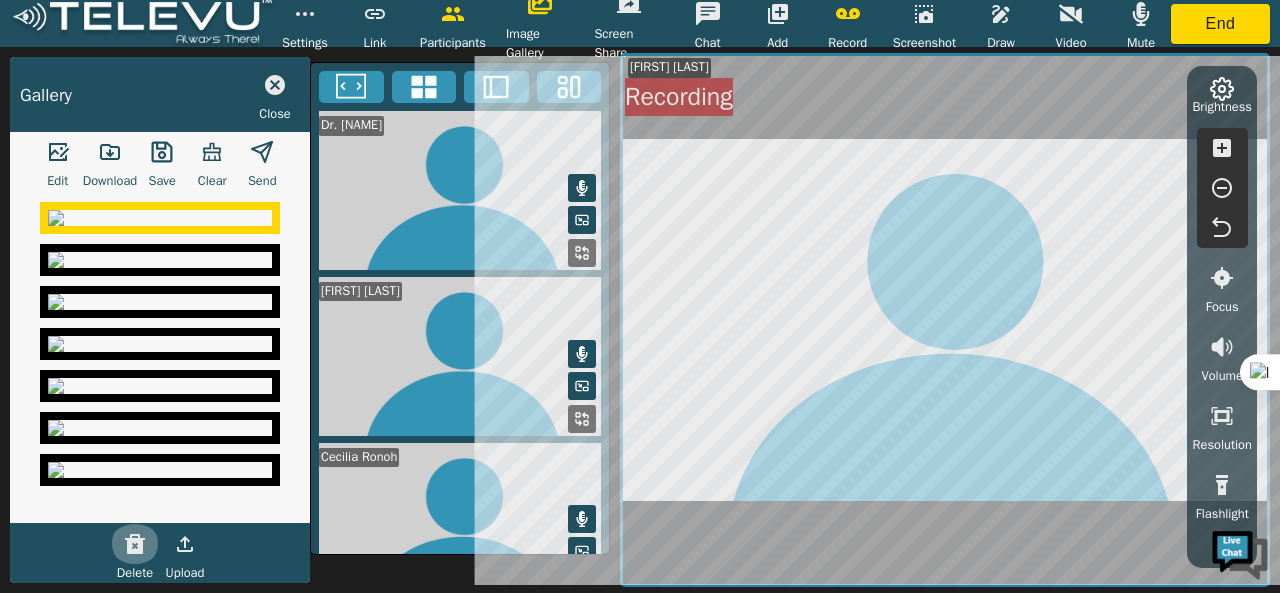 click 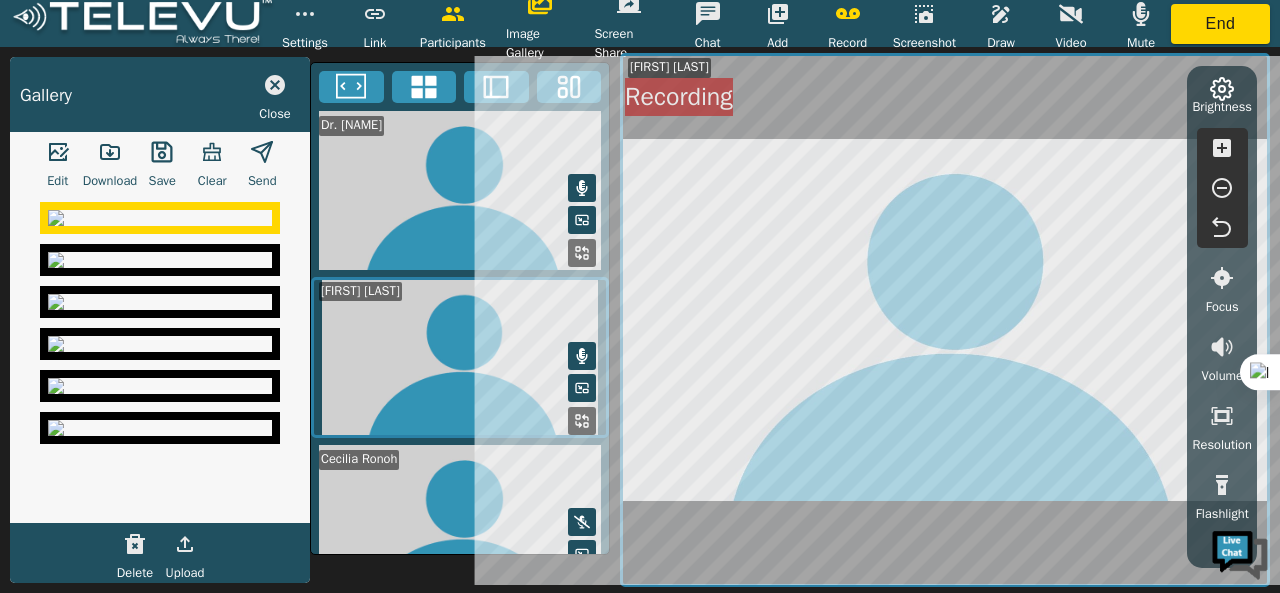 click 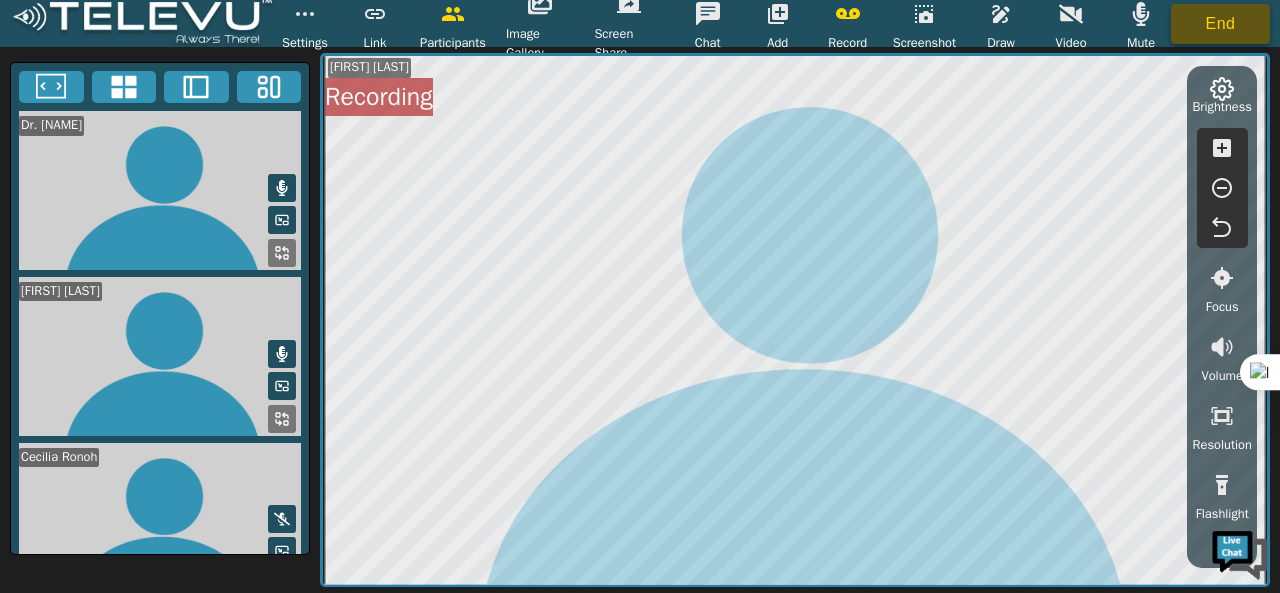 click on "End" at bounding box center [1220, 24] 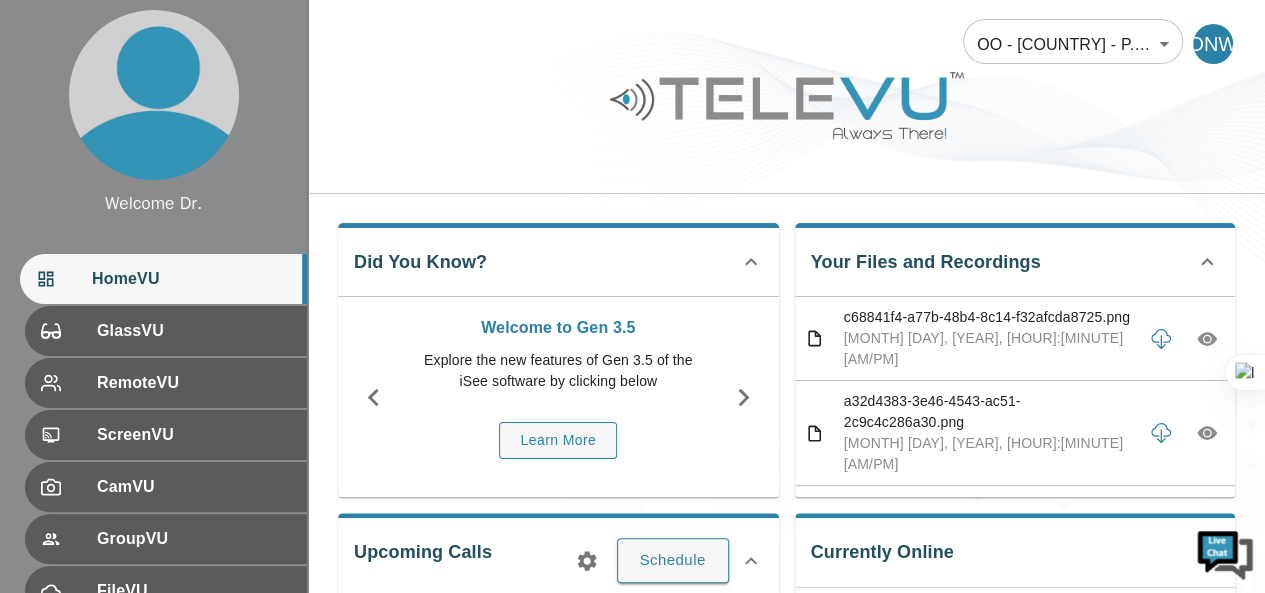 scroll, scrollTop: 0, scrollLeft: 0, axis: both 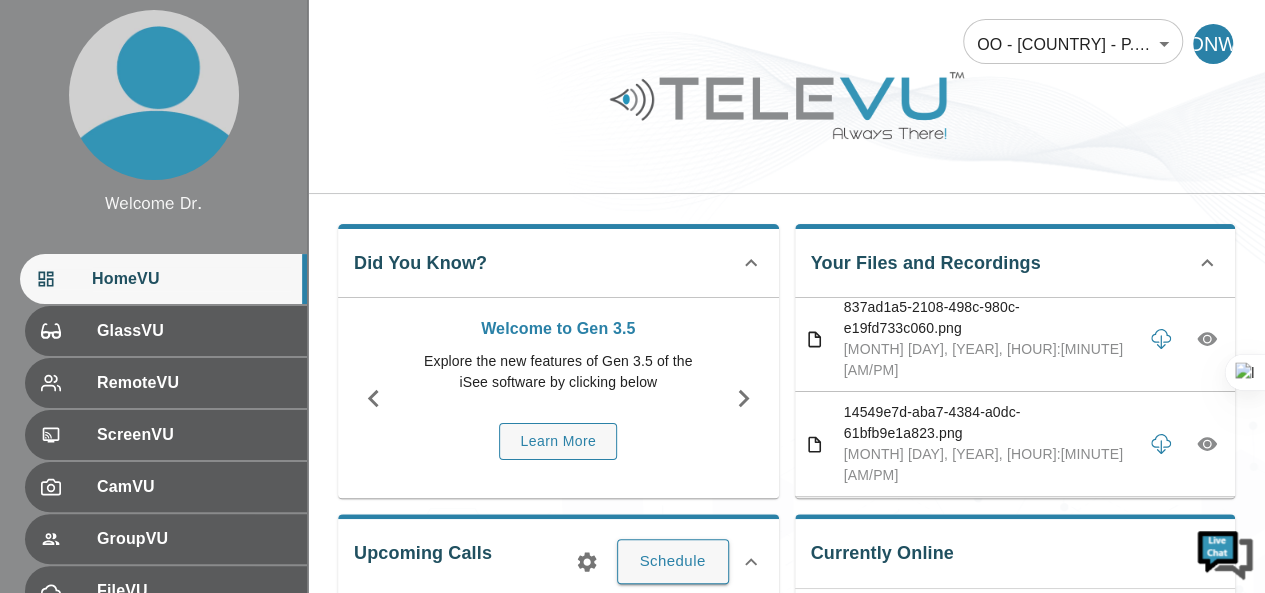 click on "14549e7d-aba7-4384-a0dc-61bfb9e1a823.png" at bounding box center [988, 423] 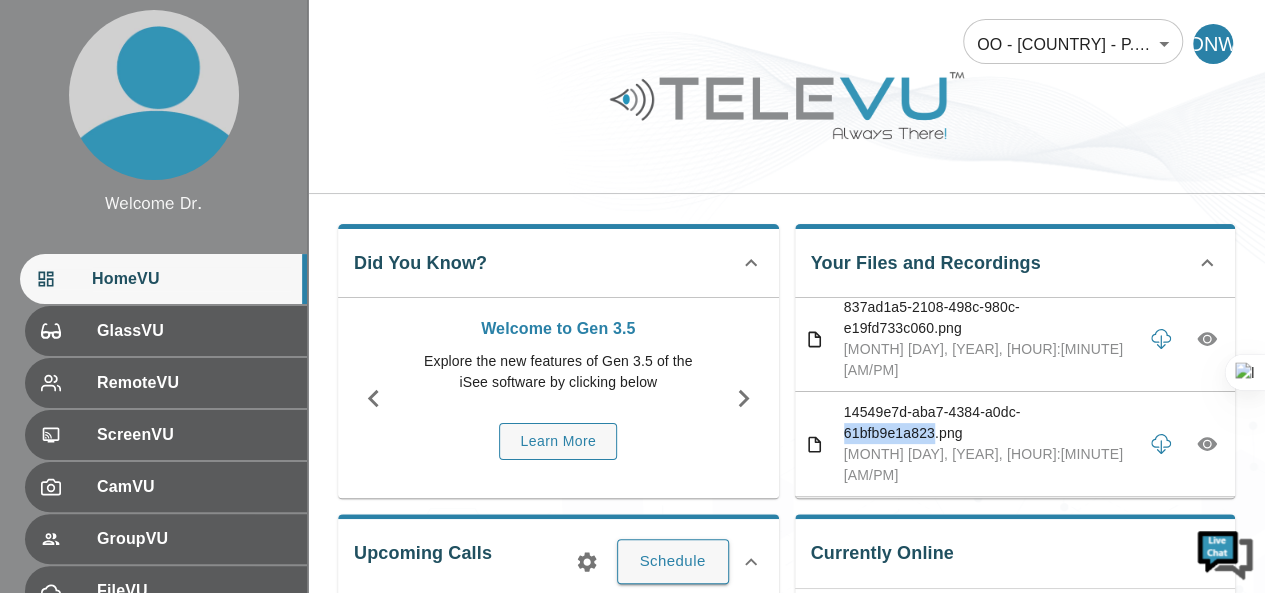 click on "14549e7d-aba7-4384-a0dc-61bfb9e1a823.png" at bounding box center [988, 423] 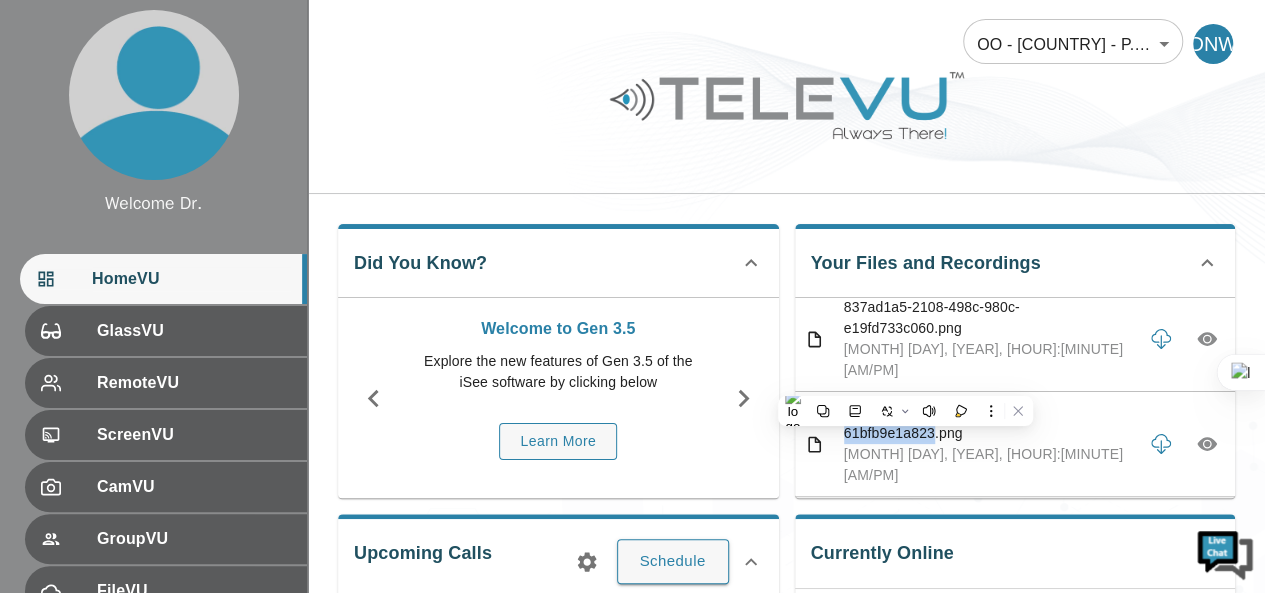 click 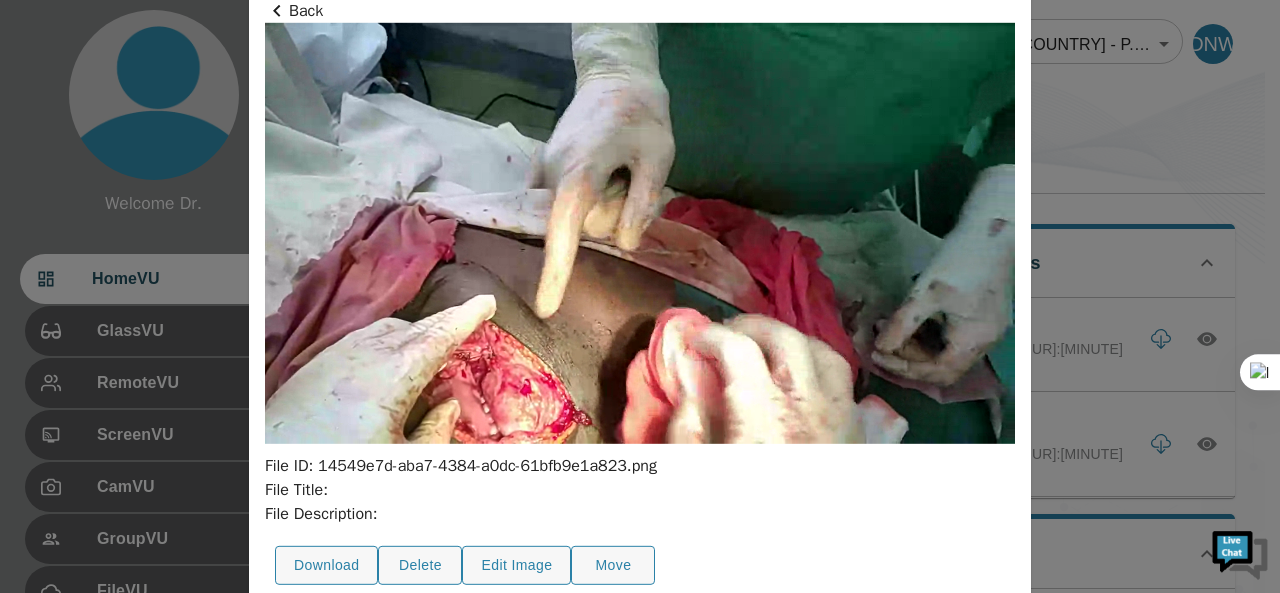 click 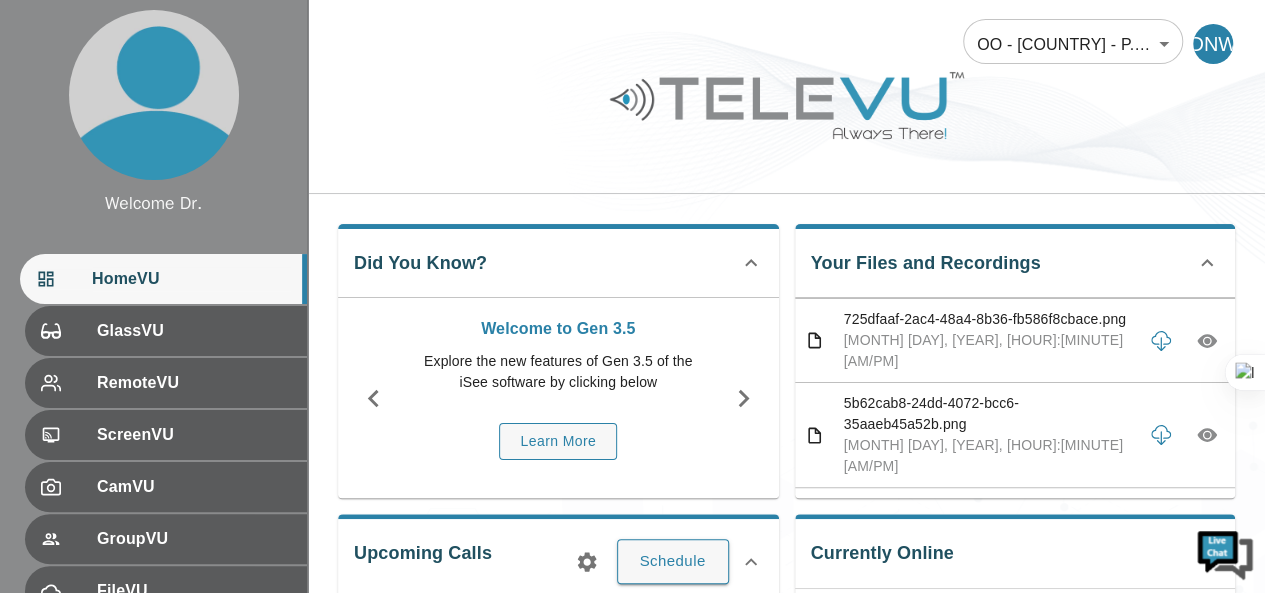 scroll, scrollTop: 400, scrollLeft: 0, axis: vertical 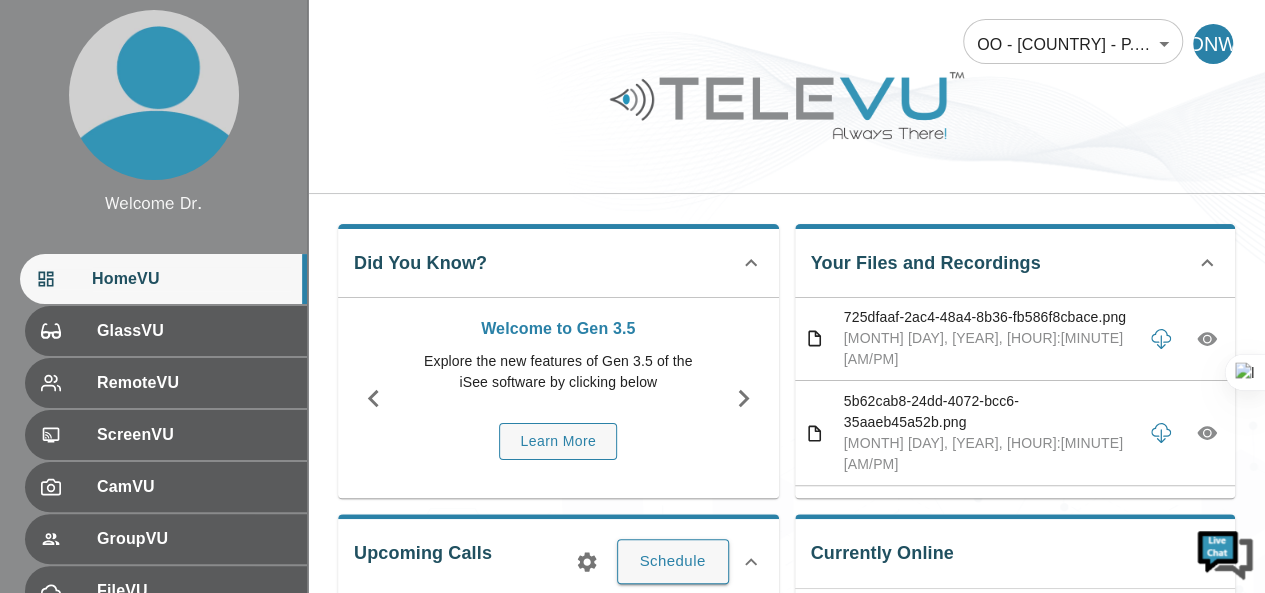 click 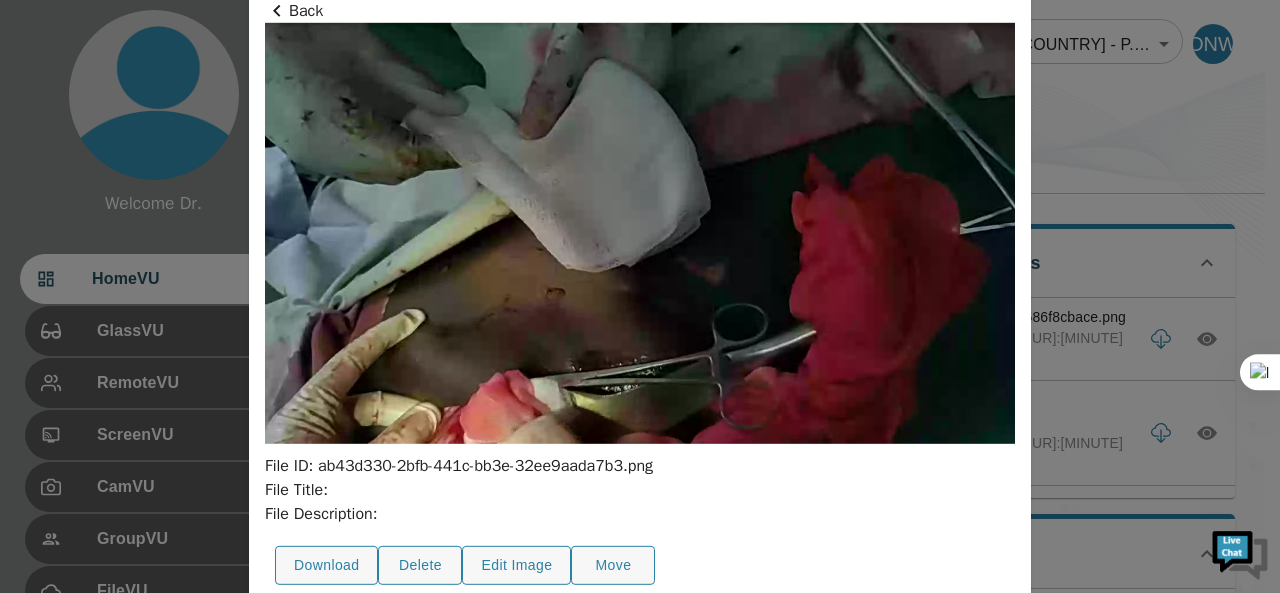 click on "Back" at bounding box center [640, 10] 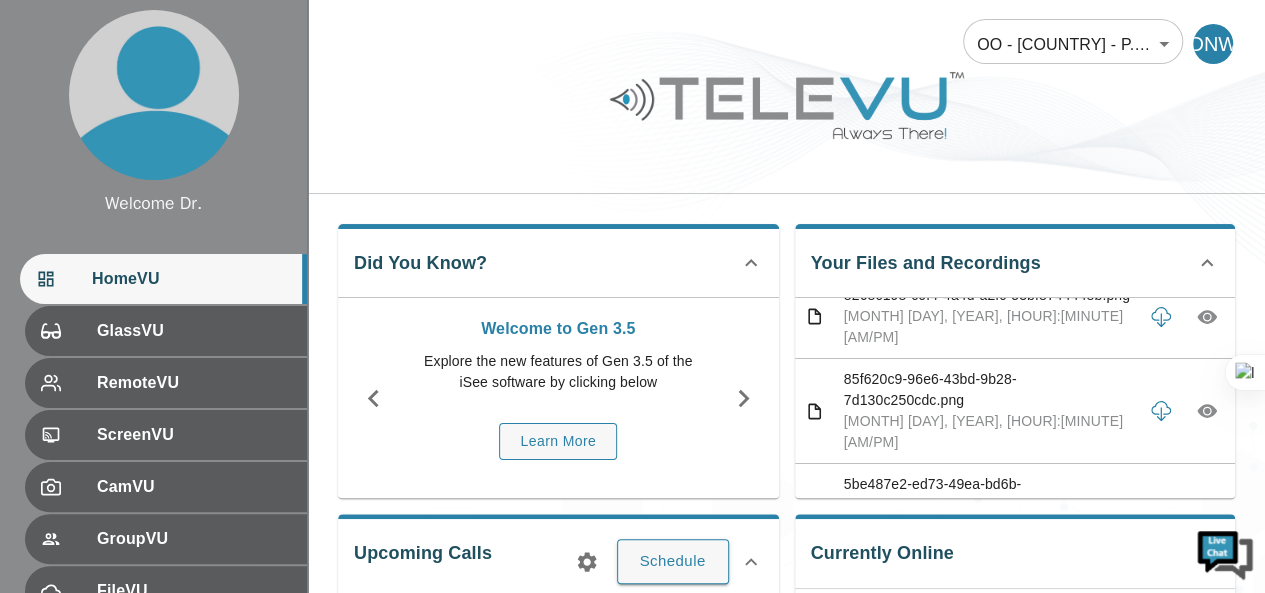 scroll, scrollTop: 888, scrollLeft: 0, axis: vertical 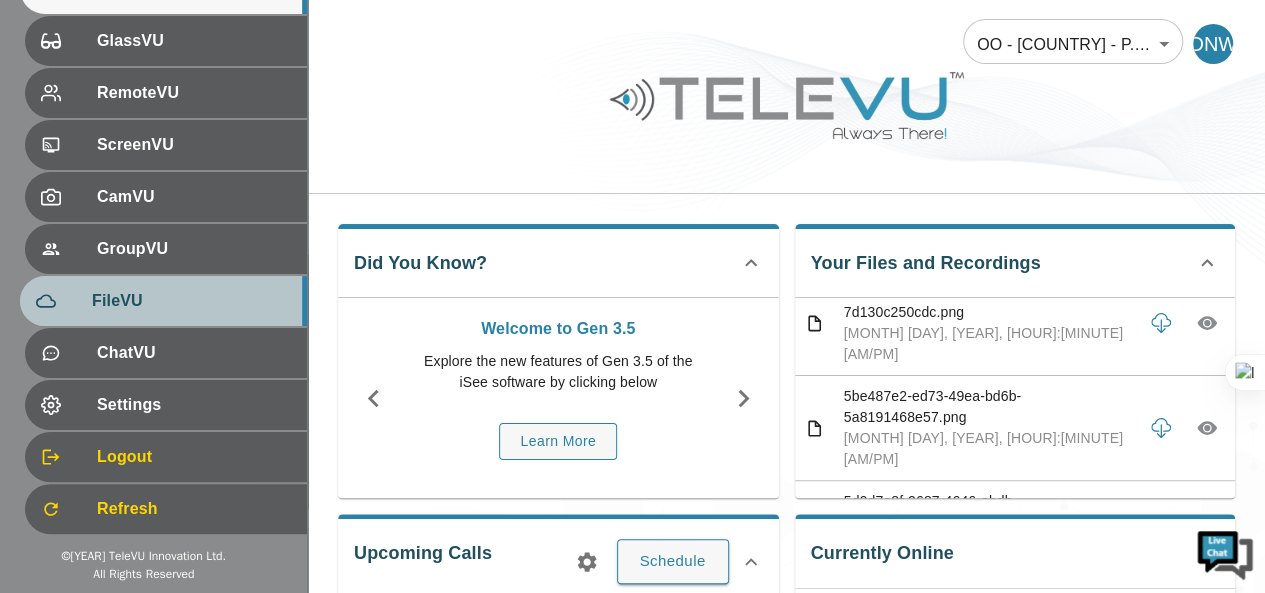 click on "FileVU" at bounding box center [191, 301] 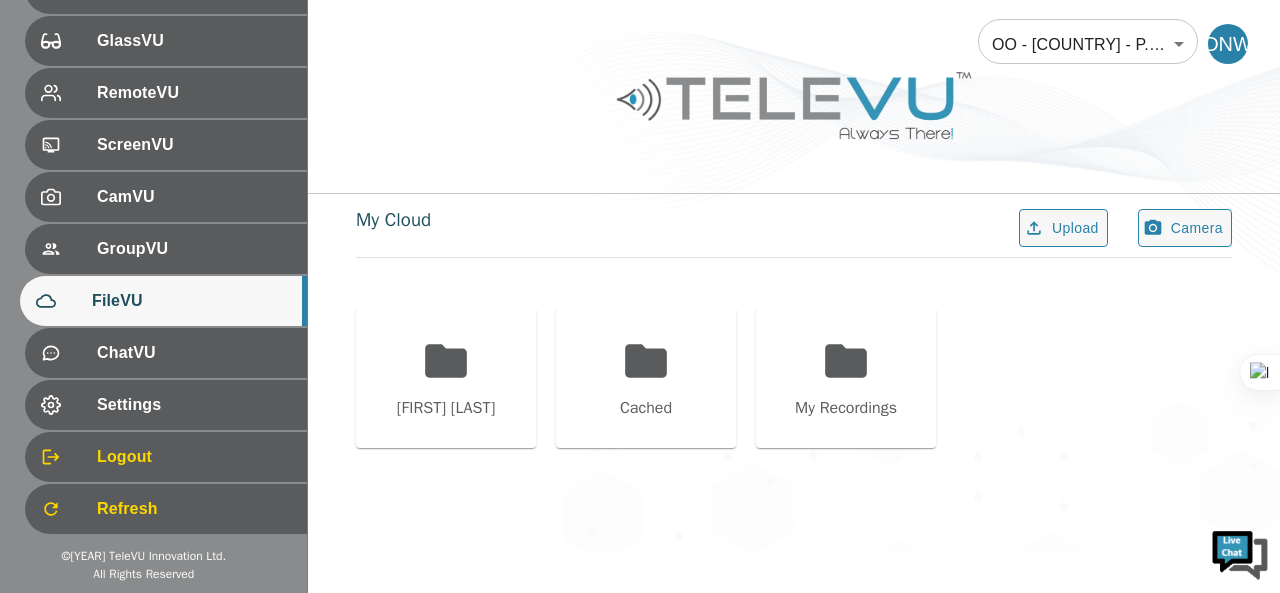 click on "CamVU shows a list of all remote Wi-Fi-based cameras assigned to each portal by your portal manager. Each registered CamVU device is linked to a portal and can be viewed by RemoteVU  users as an additional video feed. You may also add new CamVU users to your portal, provided you have the appropriate licenses. Welcome   Dr. HomeVU GlassVU RemoteVU ScreenVU CamVU GroupVU FileVU ChatVU Settings Logout Refresh ©  [YEAR]   TeleVU Innovation Ltd. All Rights Reserved OO - [COUNTRY] - P. Odhiambo [NUMBER] ​ DNW GlassVU GlassVU" at bounding box center [640, 275] 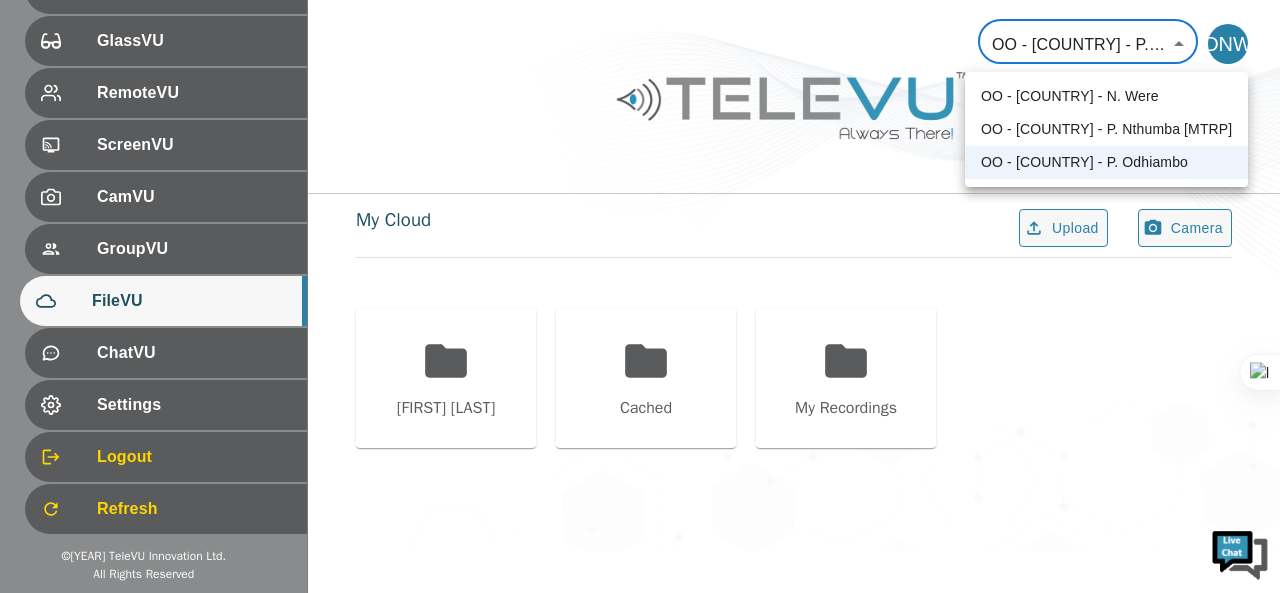 click on "OO - [COUNTRY] - N. Were" at bounding box center [1106, 96] 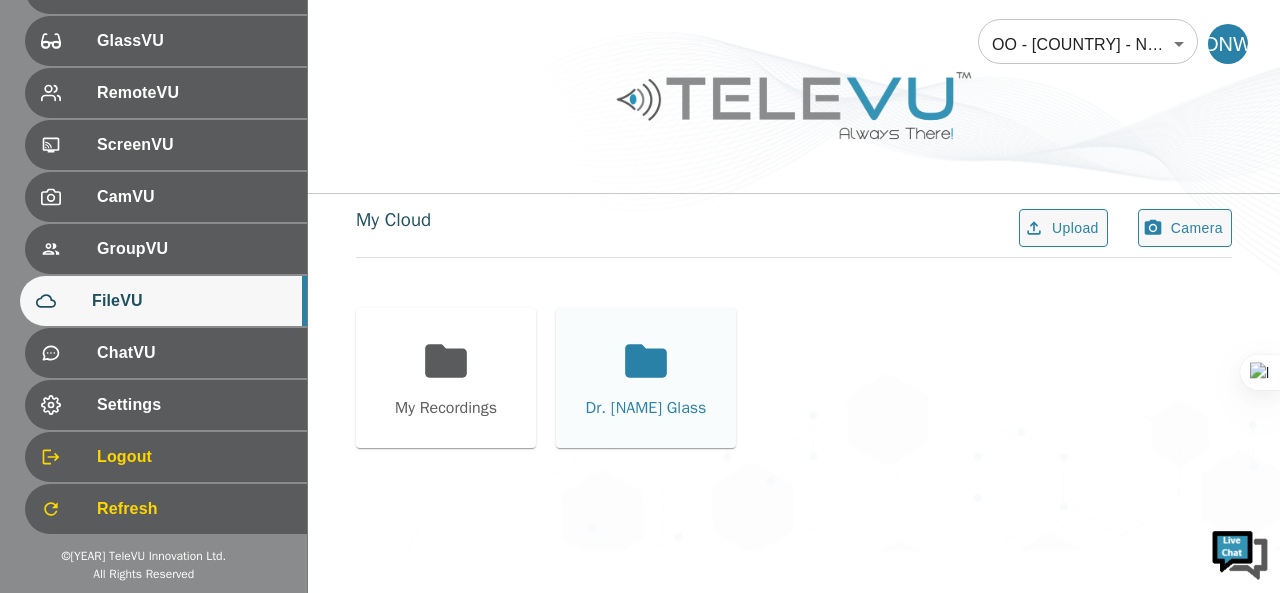 click 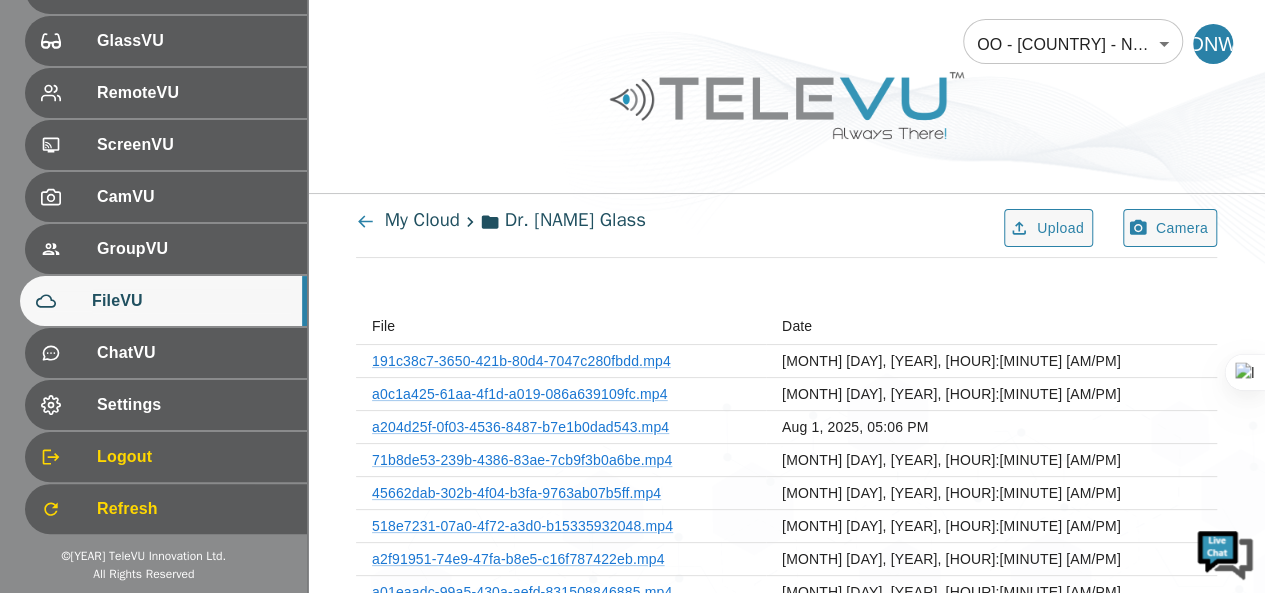 click on "Welcome   Dr. [LAST] [LAST] [LAST] [LAST] [LAST] [LAST] [LAST] [LAST] Settings Logout Refresh ©  2025   TeleVU Innovation Ltd. All Rights Reserved OO - [COUNTRY] - N. Were 187 ​ DNW My Cloud Dr. Nick Were Glass  Upload Camera File Date   191c38c7-3650-421b-80d4-7047c280fbdd.mp4 Aug 7, 2025, 12:03 PM   a0c1a425-61aa-4f1d-a019-086a639109fc.mp4 Aug 7, 2025, 12:00 PM   a204d25f-0f03-4536-8487-b7e1b0dad543.mp4 Aug 1, 2025, 05:06 PM   71b8de53-239b-4386-83ae-7cb9f3b0a6be.mp4 Aug 1, 2025, 04:43 PM   45662dab-302b-4f04-b3fa-9763ab07b5ff.mp4 Aug 1, 2025, 03:57 PM   518e7231-07a0-4f72-a3d0-b15335932048.mp4 Aug 1, 2025, 12:00 PM   a2f91951-74e9-47fa-b8e5-c16f787422eb.mp4 Jul 31, 2025, 05:00 PM   a01eaadc-99a5-430a-aefd-831508846885.mp4 Jul 31, 2025, 05:00 PM   ddeb2b9a-1cd7-4205-804f-5bf9dd58df6f.mp4 Jul 31, 2025, 04:42 PM   5fa811d6-781f-464e-ac18-9874f8f9d5b3.mp4 Jul 31, 2025, 04:05 PM   ca3d251a-d4e7-491f-a3a0-55c4cb2398db.mp4 Jul 31, 2025, 04:05 PM   f6711111-e0a8-4d68-a95b-e6775884ad51.mp4" at bounding box center [632, 1467] 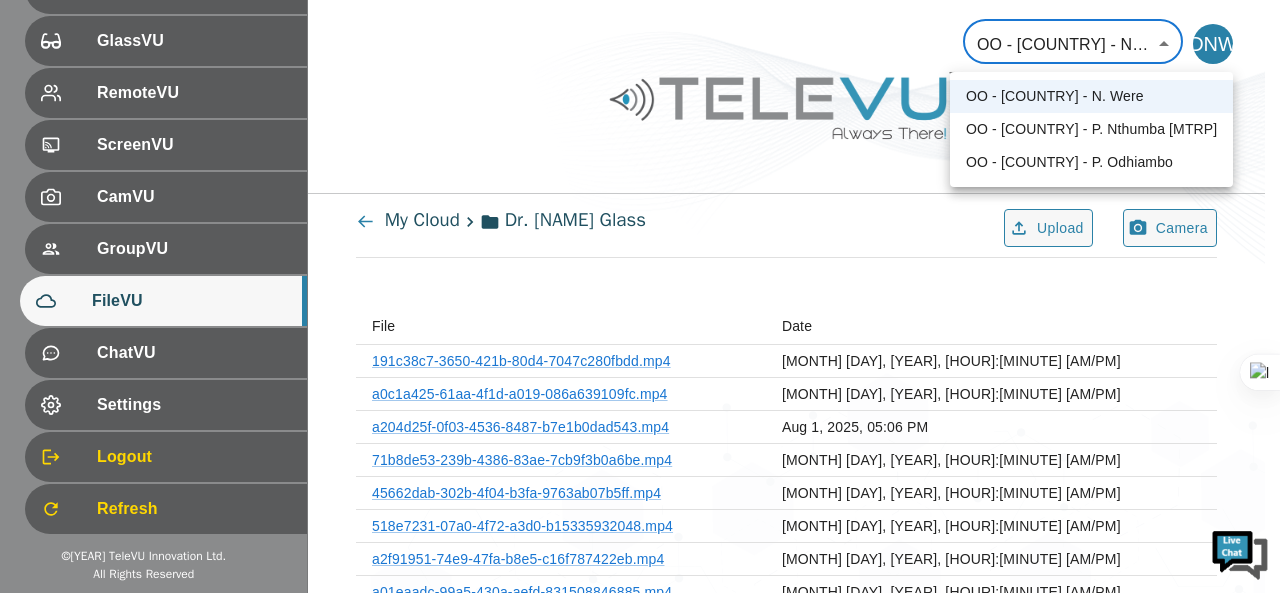 click at bounding box center [640, 296] 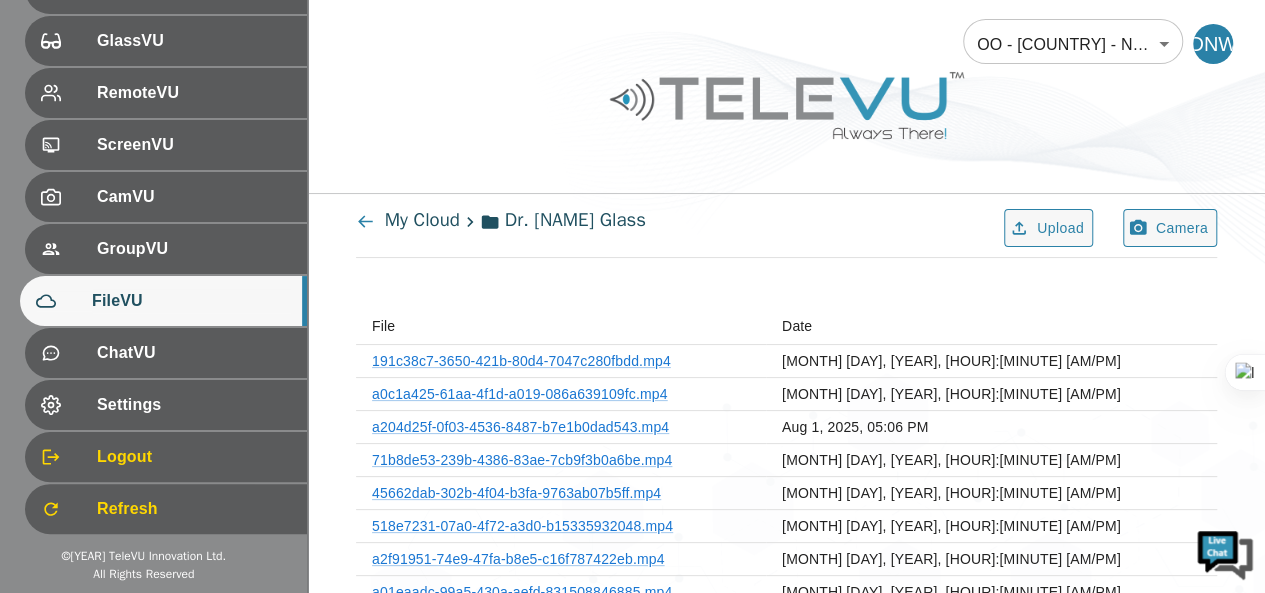 click on "OO - [COUNTRY] - N. Were OO - [COUNTRY] - P. Nthumba [MTRP] OO - [COUNTRY] - P. Odhiambo" at bounding box center [632, 296] 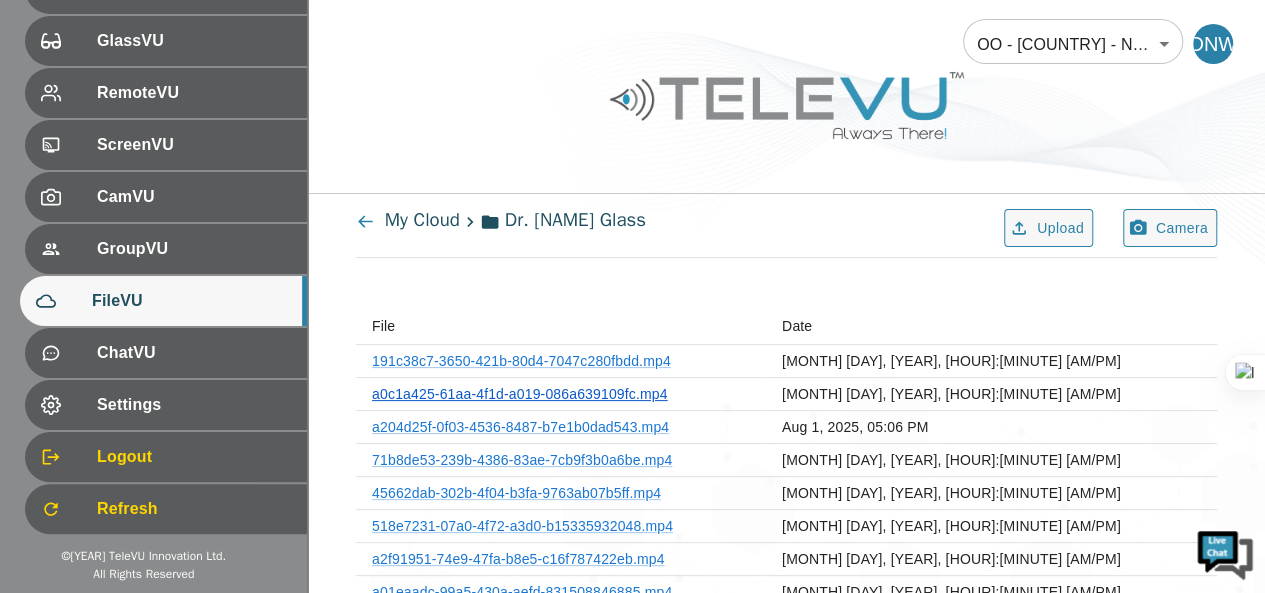 click on "a0c1a425-61aa-4f1d-a019-086a639109fc.mp4" at bounding box center [520, 394] 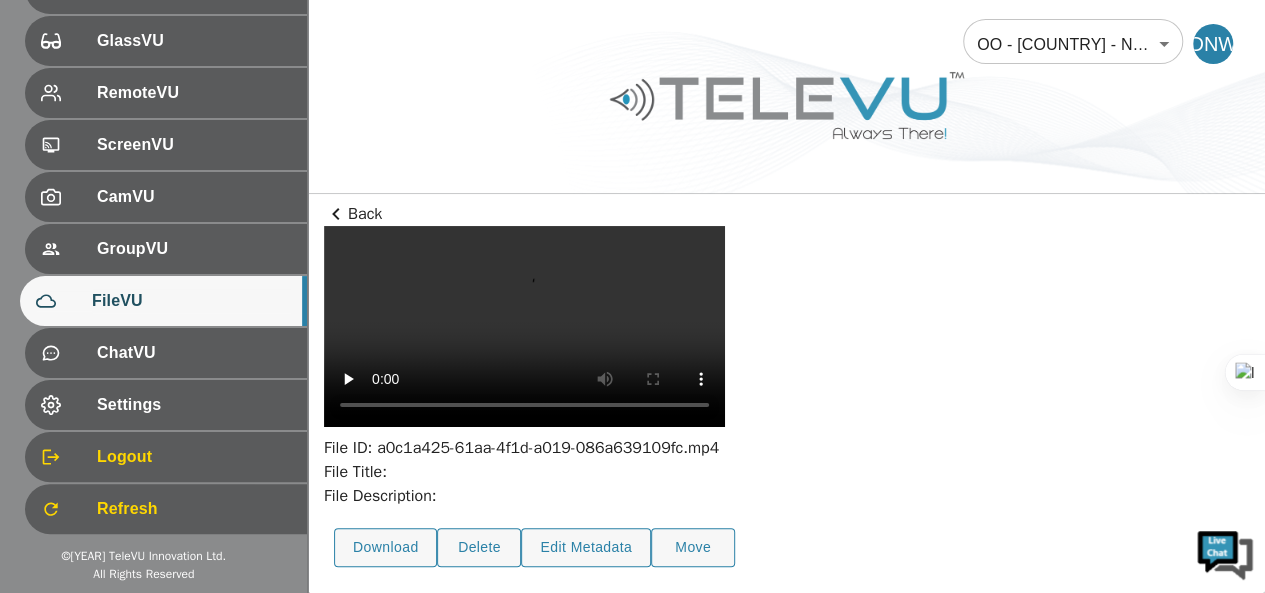scroll, scrollTop: 27, scrollLeft: 0, axis: vertical 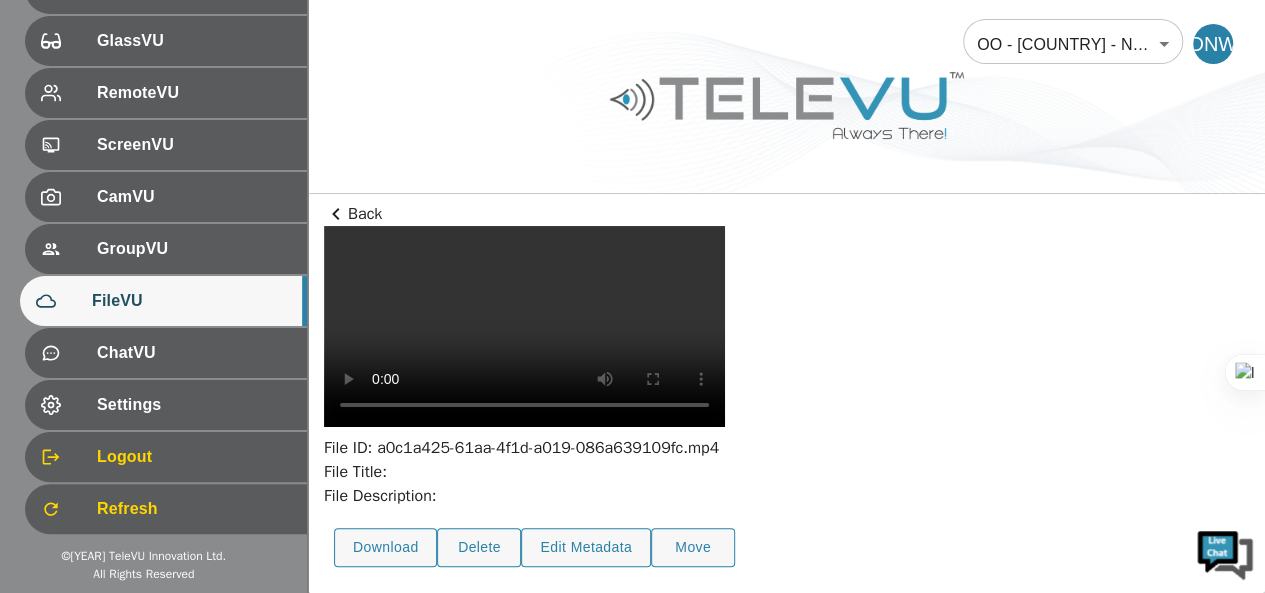 type 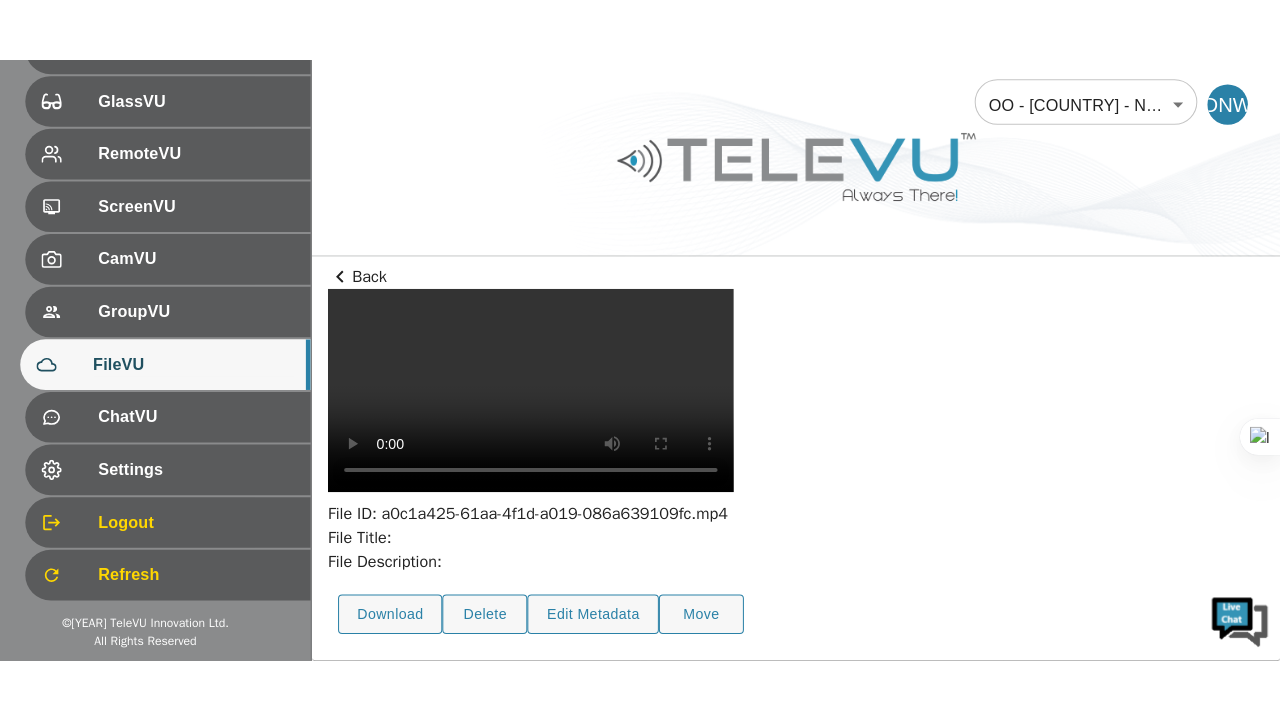 scroll, scrollTop: 0, scrollLeft: 0, axis: both 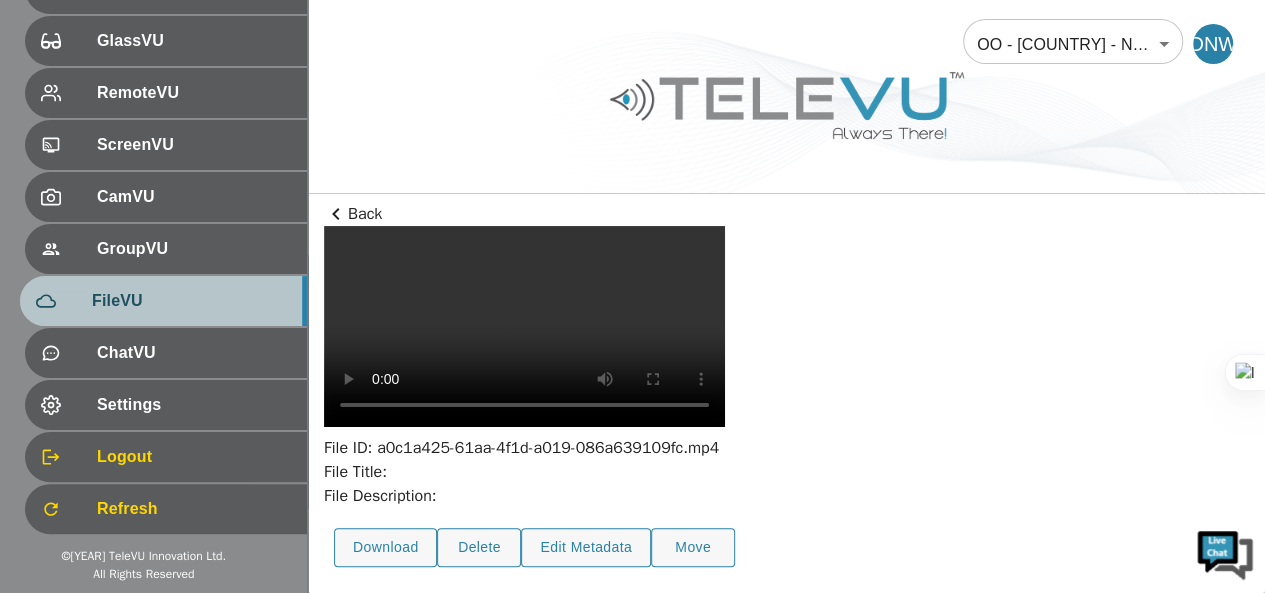 click on "FileVU" at bounding box center [191, 301] 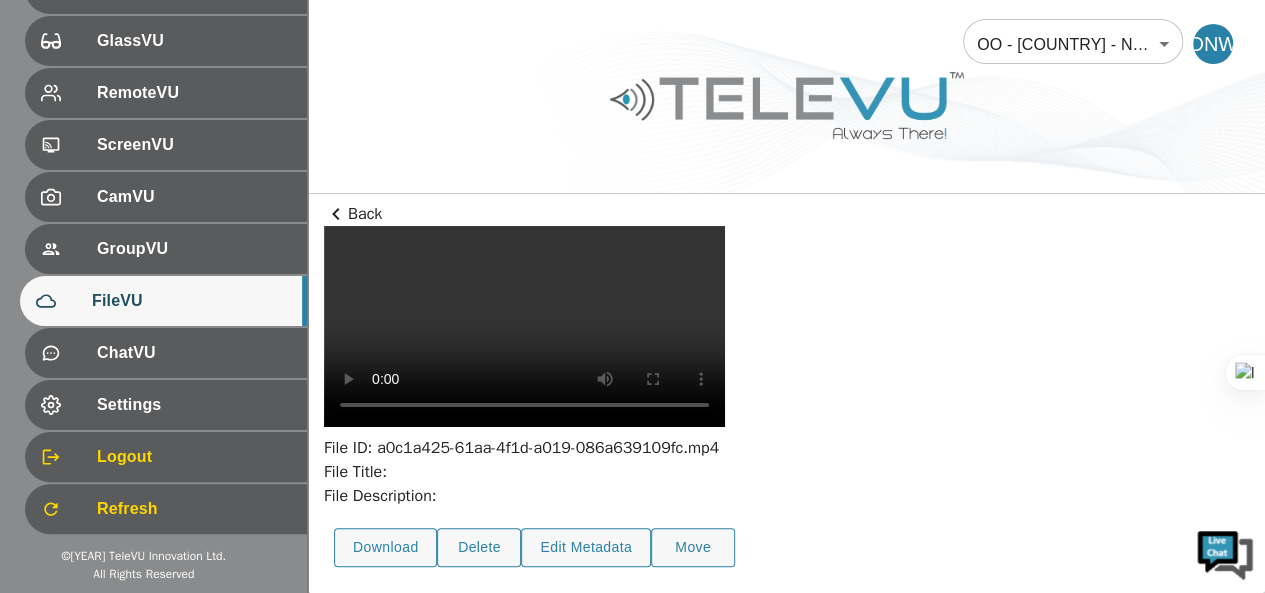 click on "FileVU" at bounding box center (191, 301) 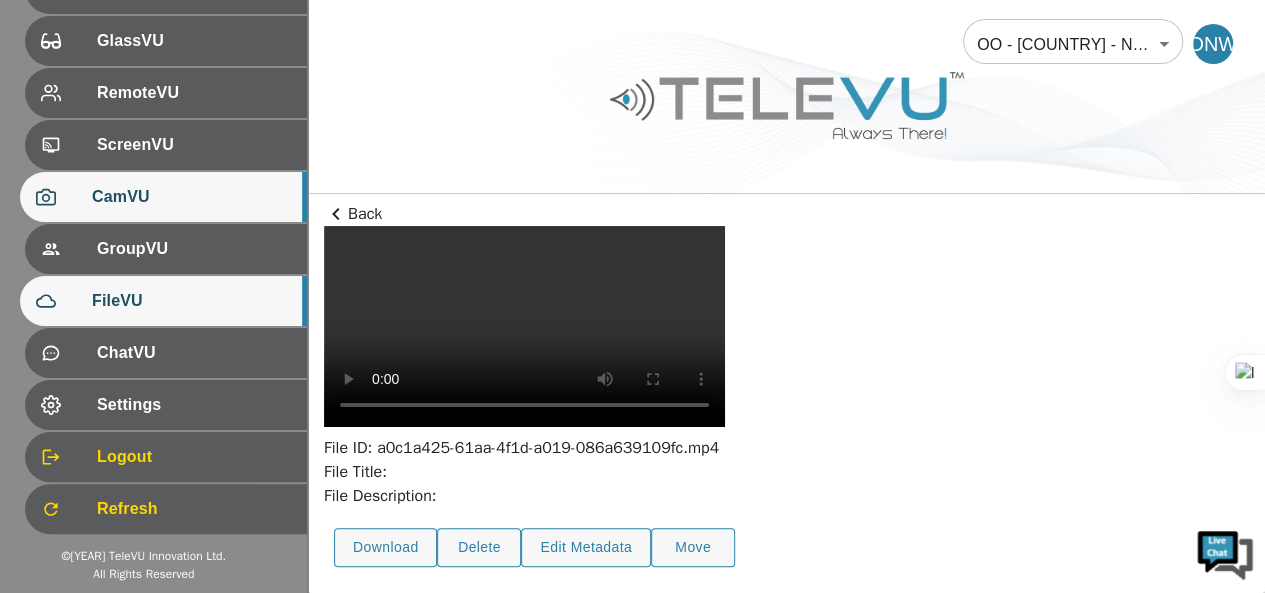 click on "CamVU" at bounding box center (191, 197) 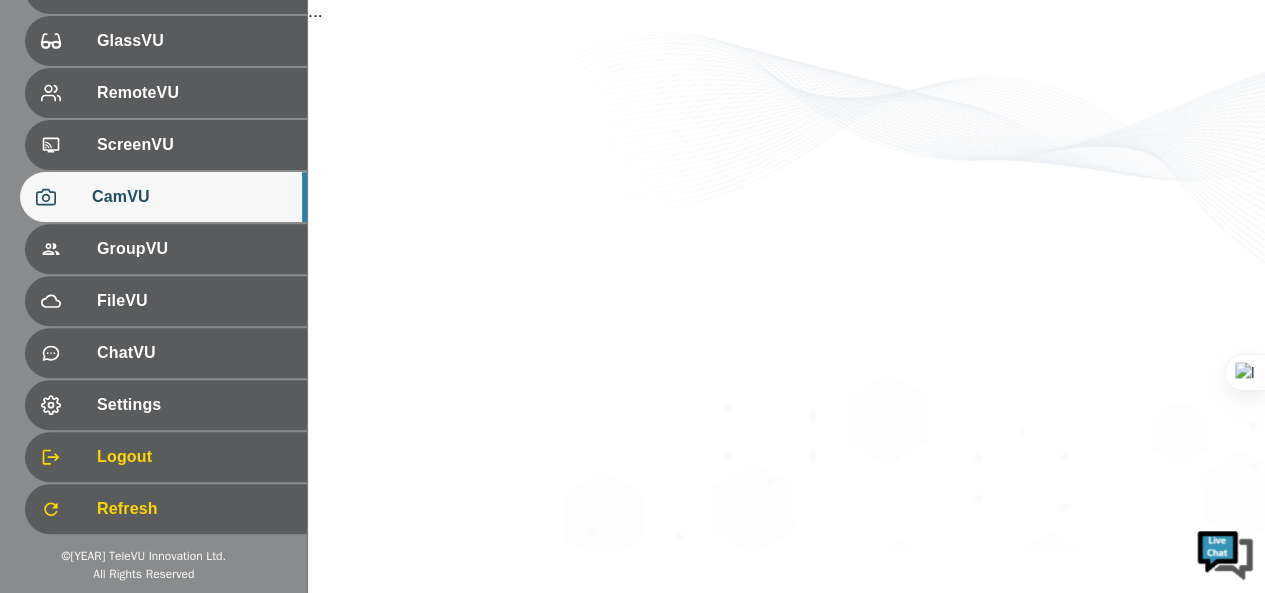 scroll, scrollTop: 0, scrollLeft: 0, axis: both 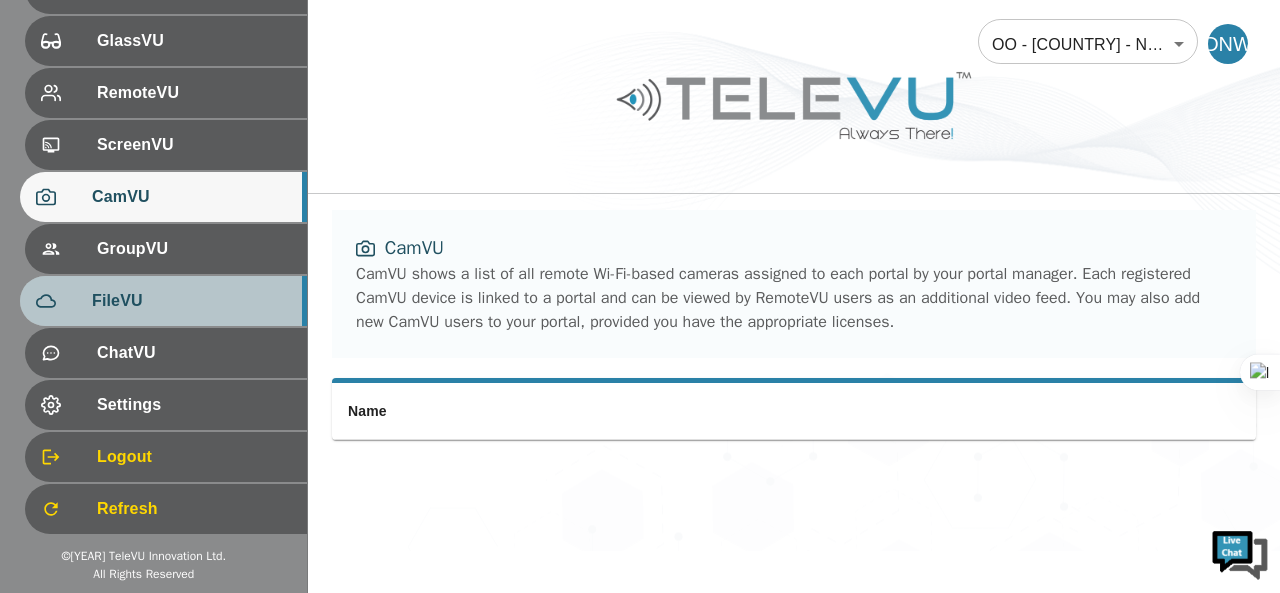 click on "FileVU" at bounding box center (191, 301) 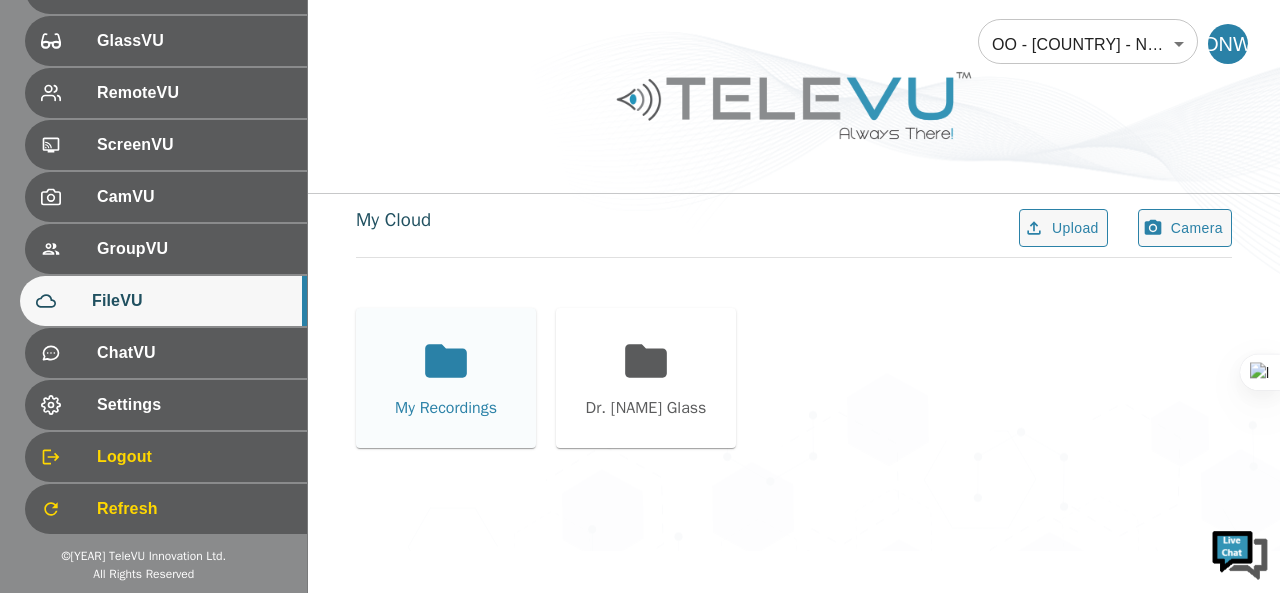 click on "My Recordings" at bounding box center (446, 378) 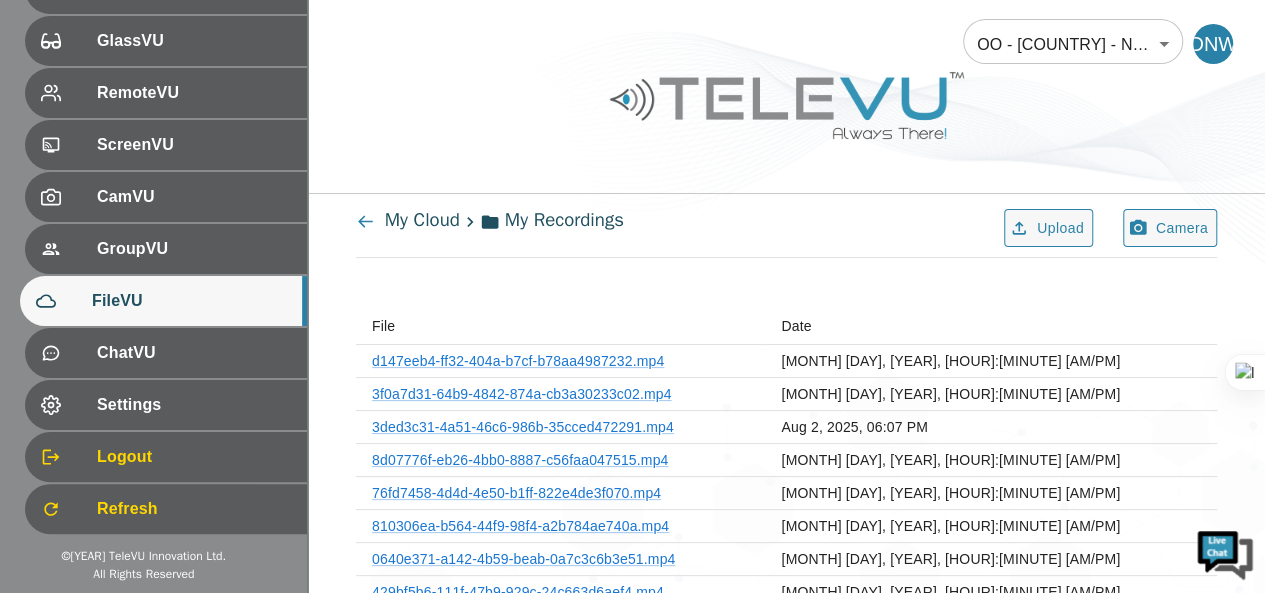 click 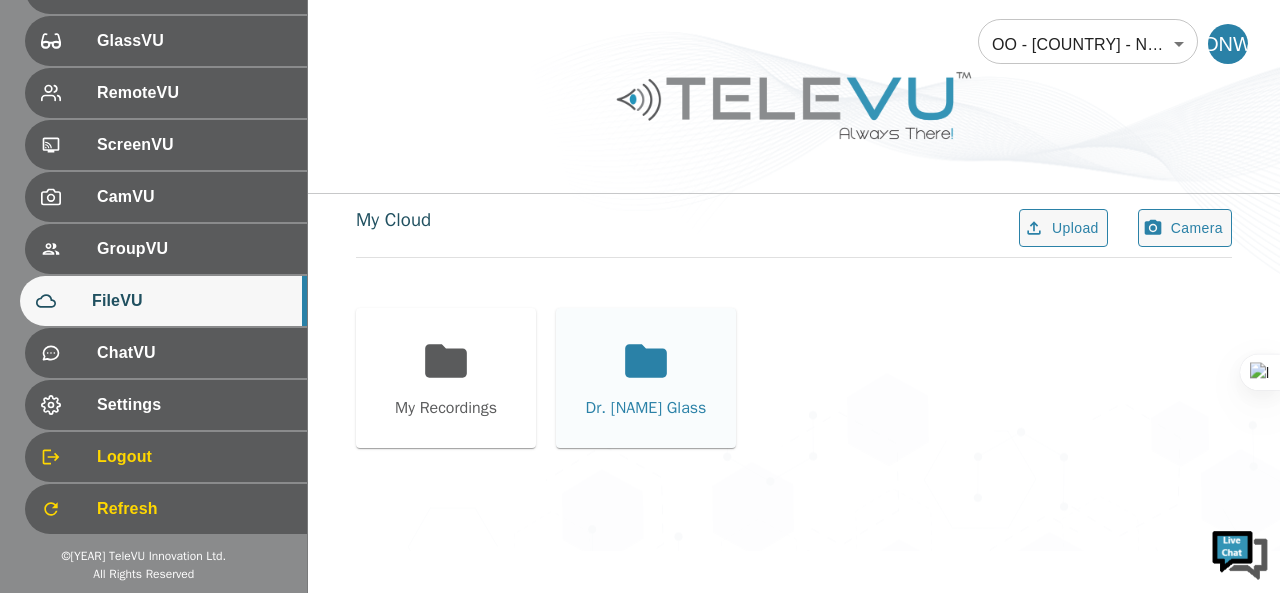 click on "Dr. [NAME] Glass" at bounding box center [646, 378] 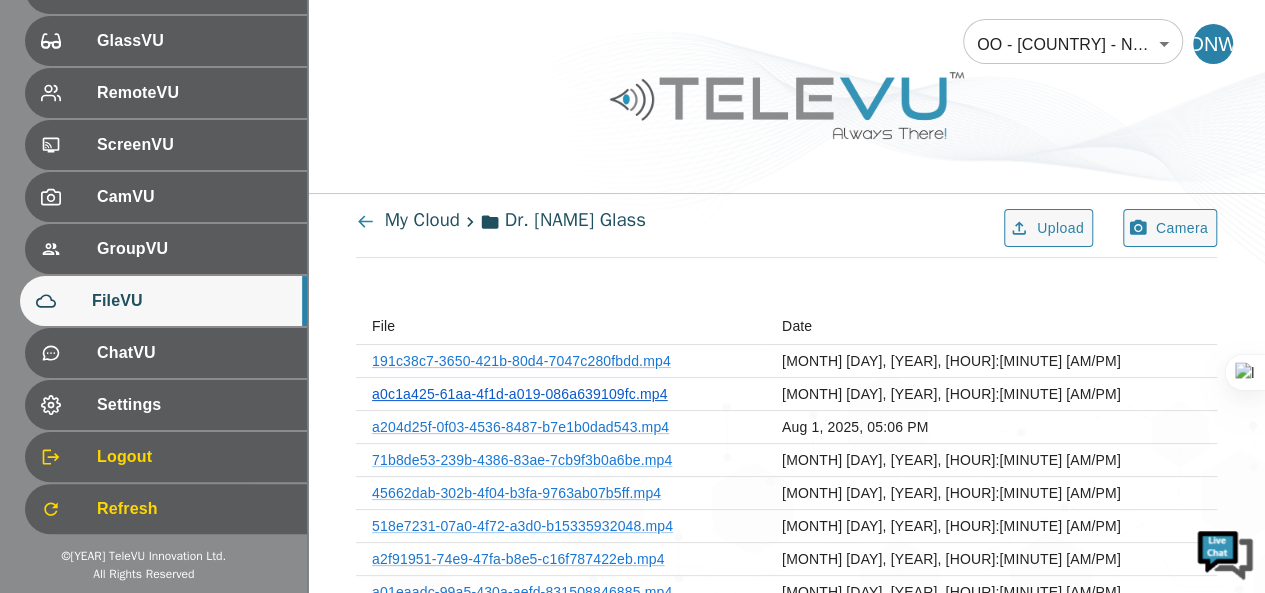 click on "a0c1a425-61aa-4f1d-a019-086a639109fc.mp4" at bounding box center [520, 394] 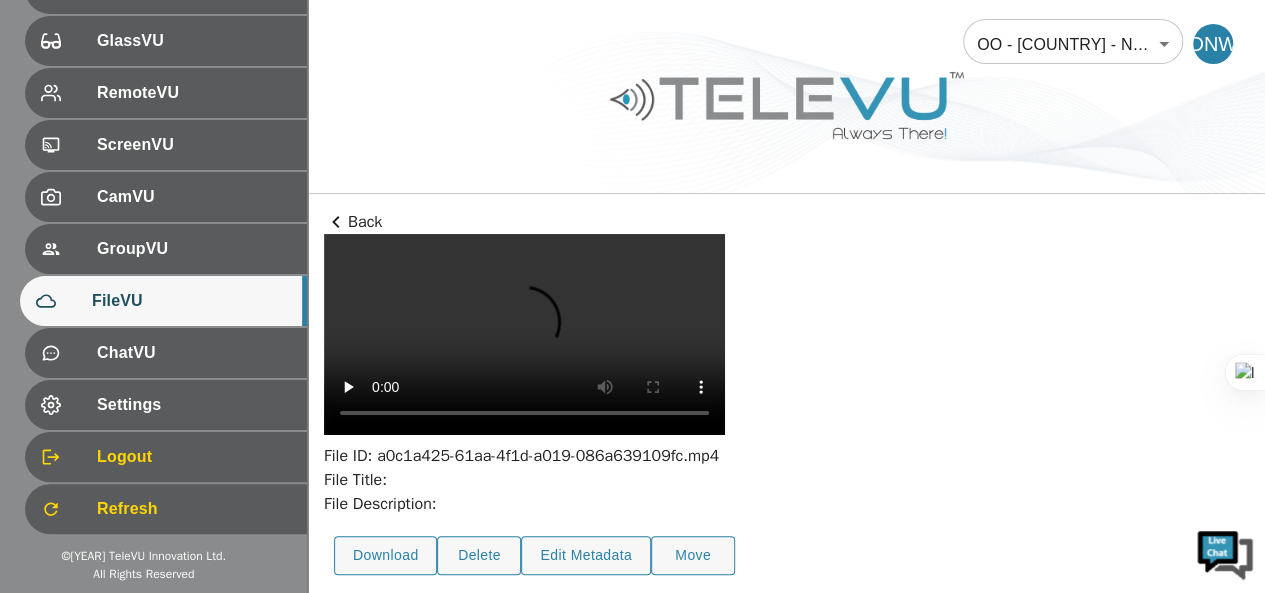 click 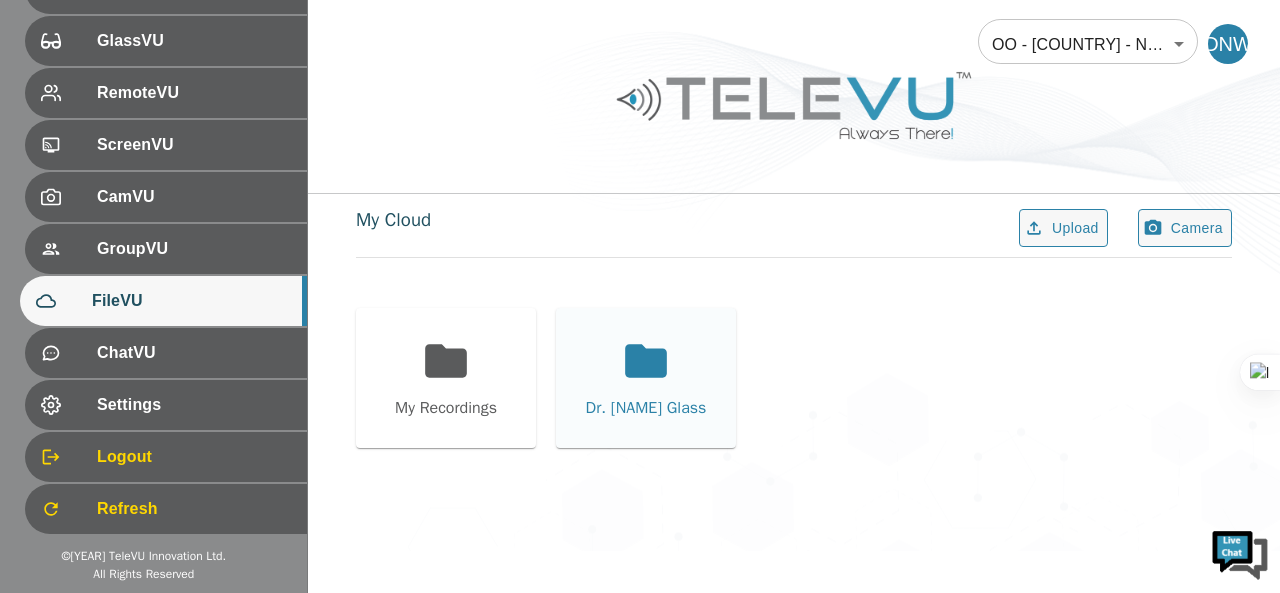 click on "Dr. [NAME] Glass" at bounding box center [646, 378] 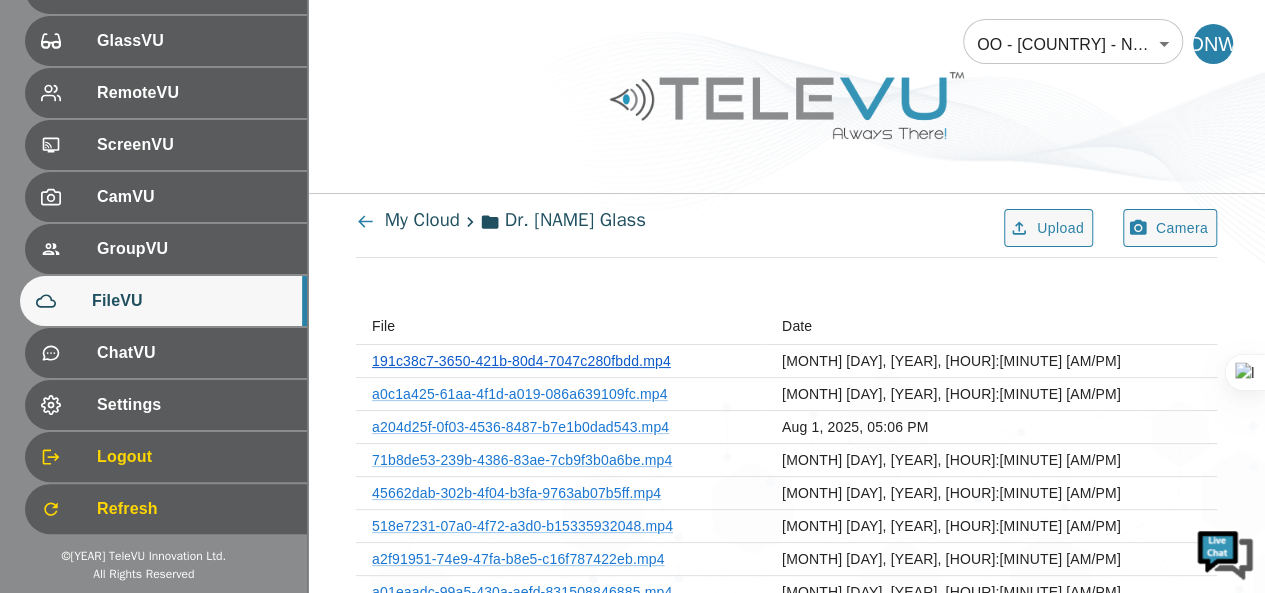 click on "191c38c7-3650-421b-80d4-7047c280fbdd.mp4" at bounding box center (521, 361) 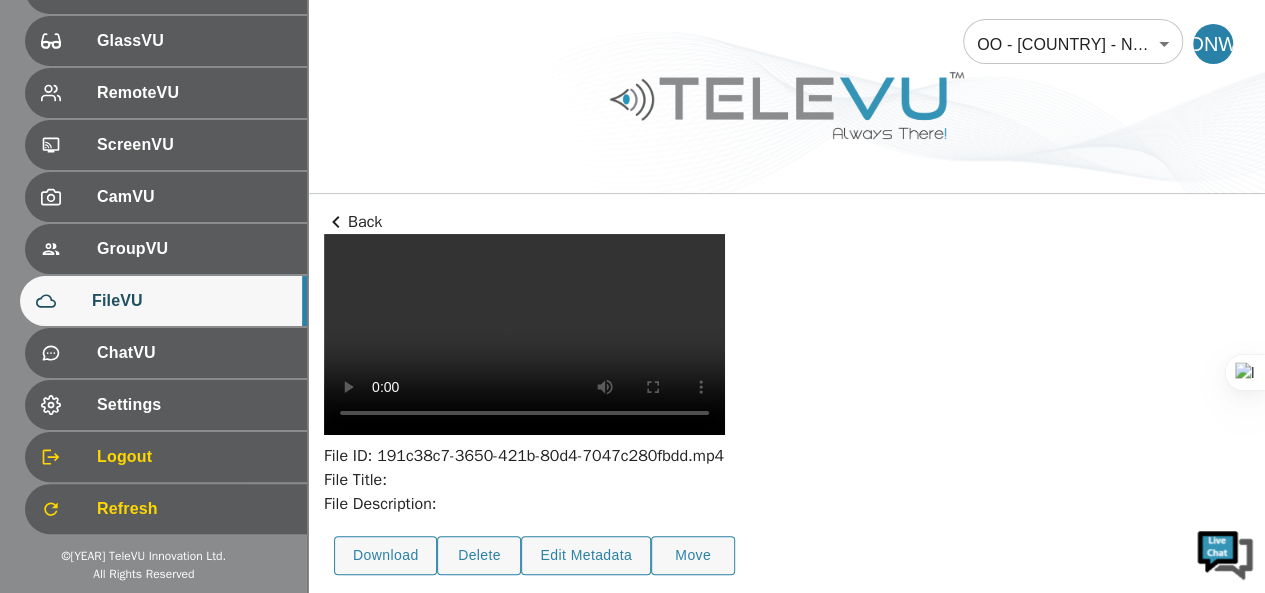 click at bounding box center [524, 334] 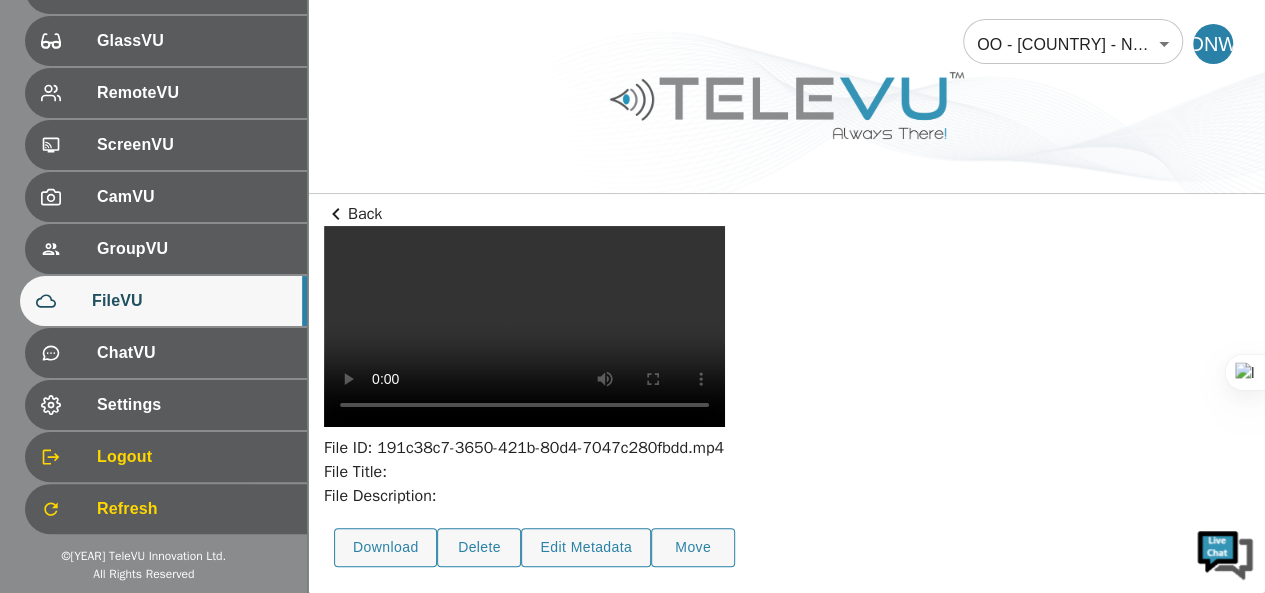 scroll, scrollTop: 100, scrollLeft: 0, axis: vertical 